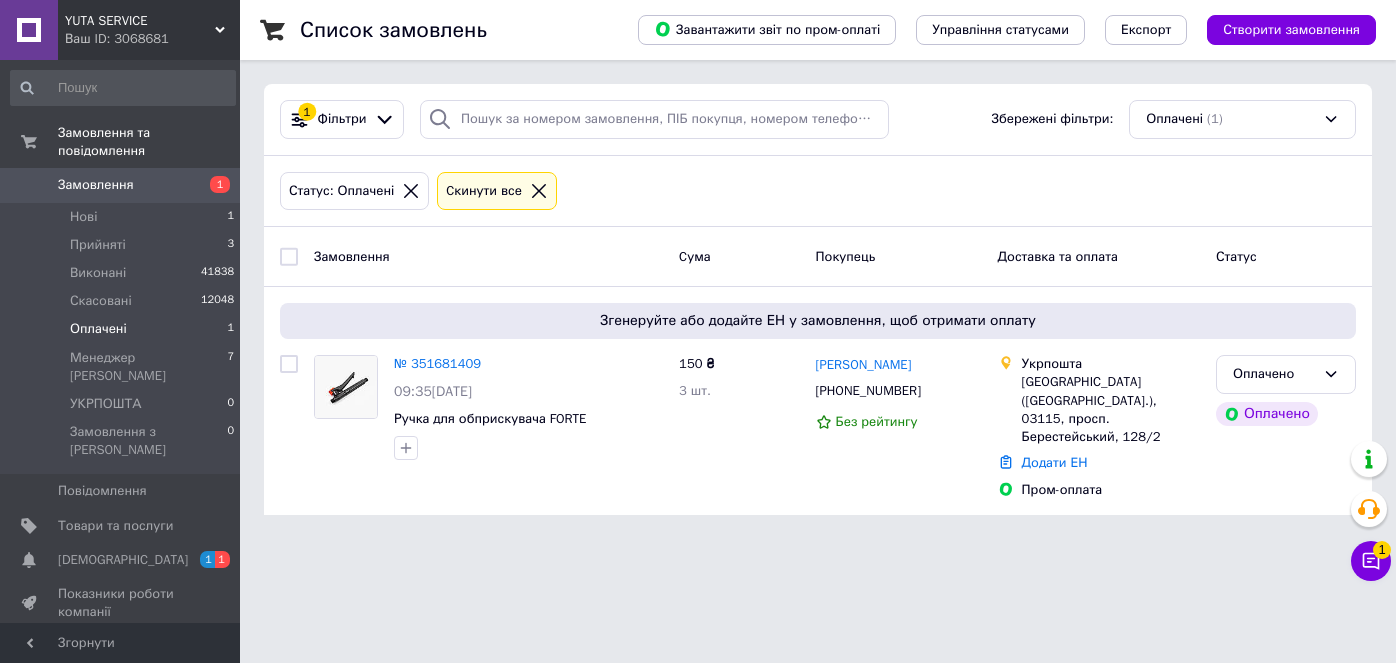 scroll, scrollTop: 0, scrollLeft: 0, axis: both 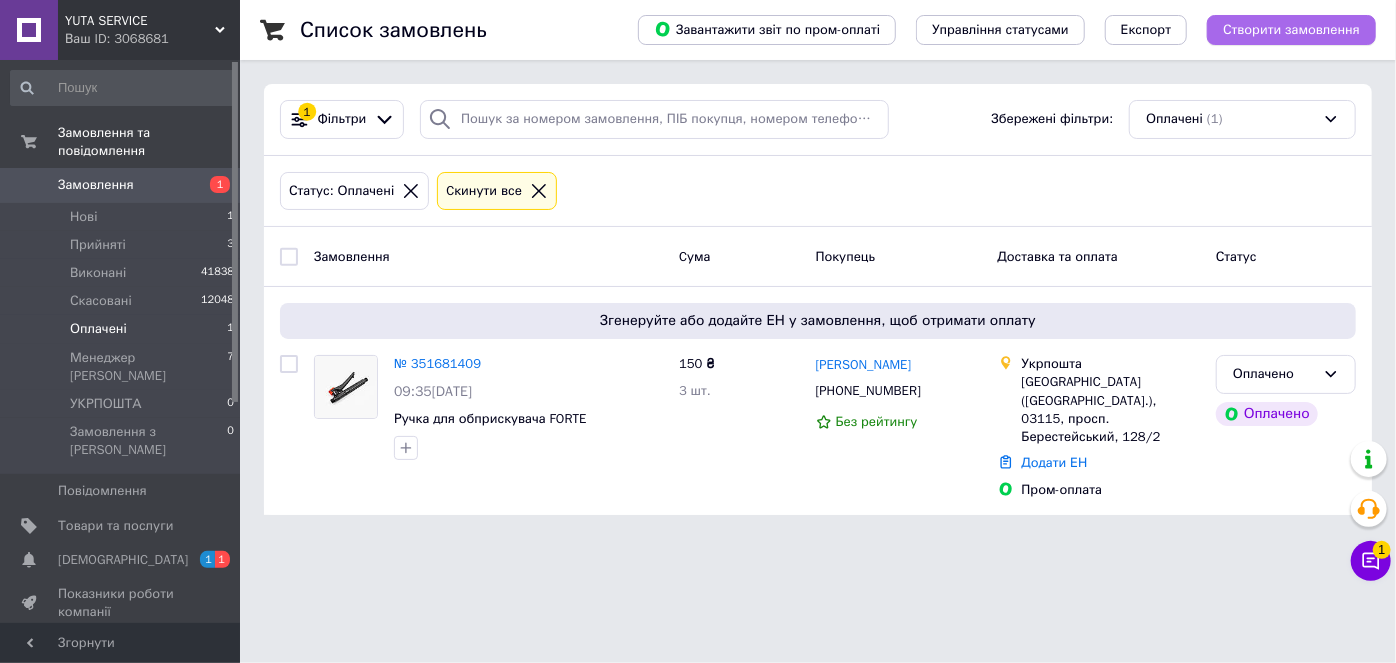 click on "Створити замовлення" at bounding box center [1291, 30] 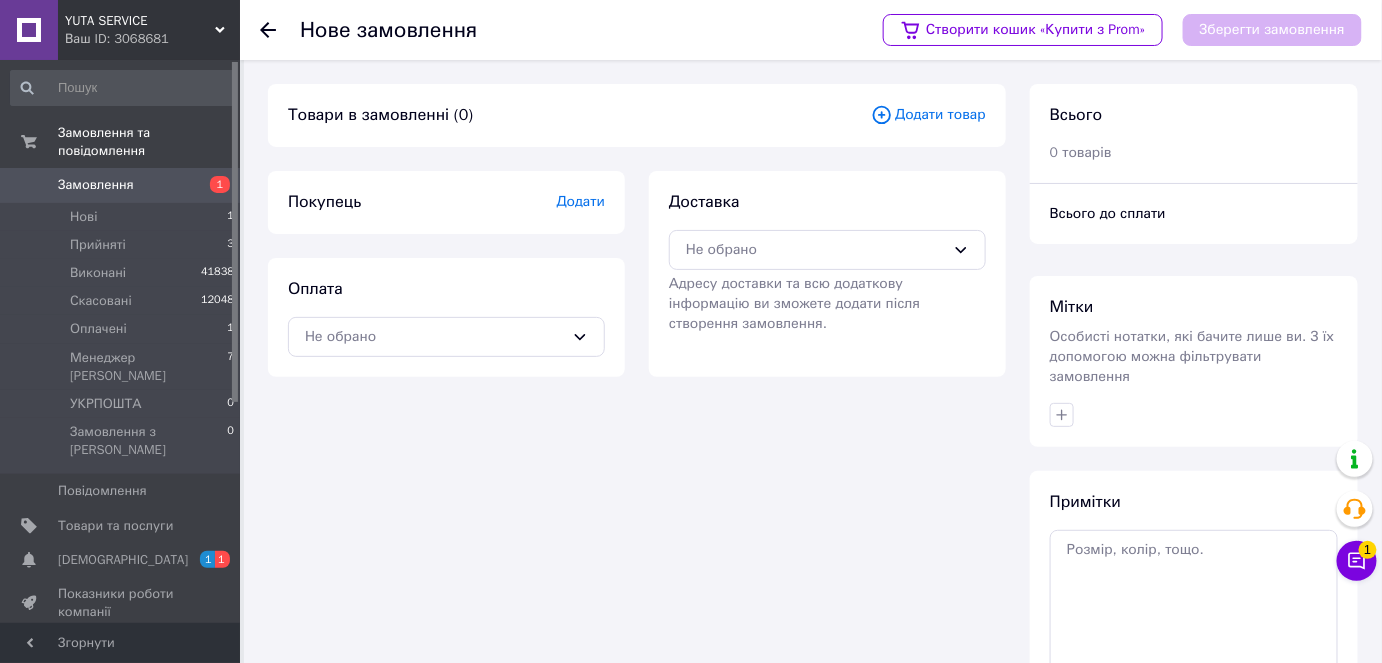 click on "Додати товар" at bounding box center [928, 115] 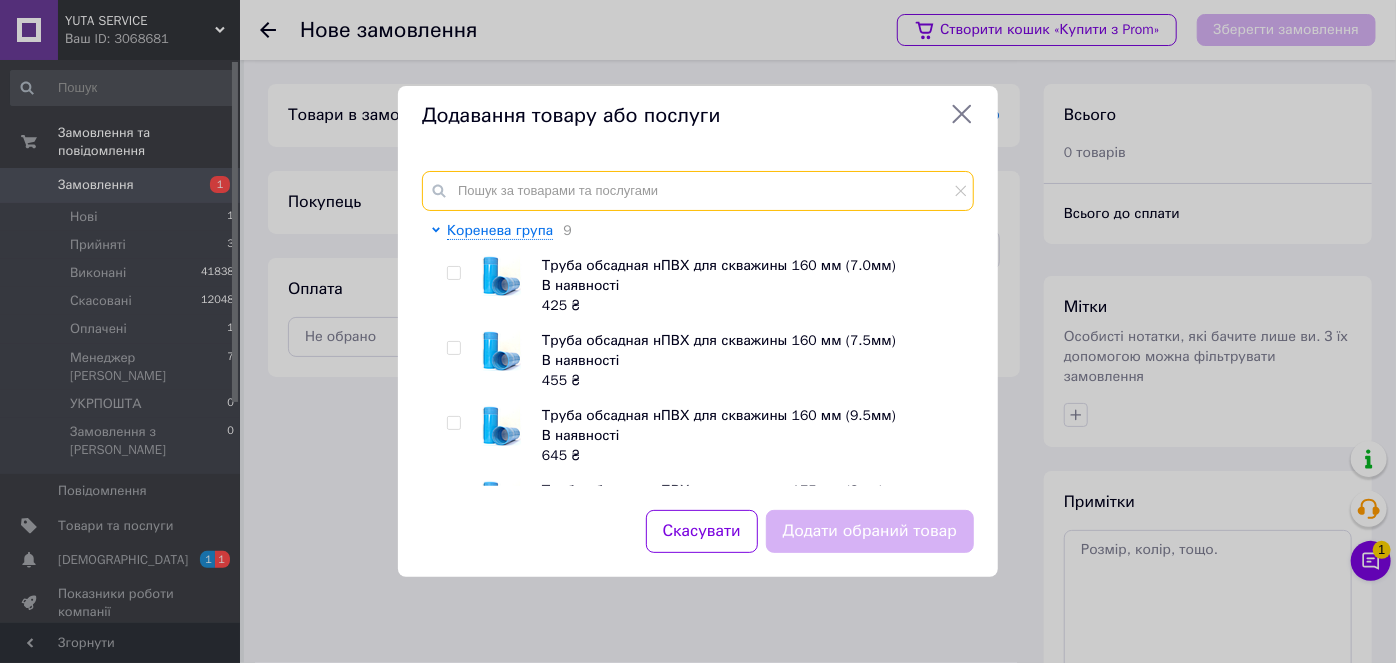 click at bounding box center (698, 191) 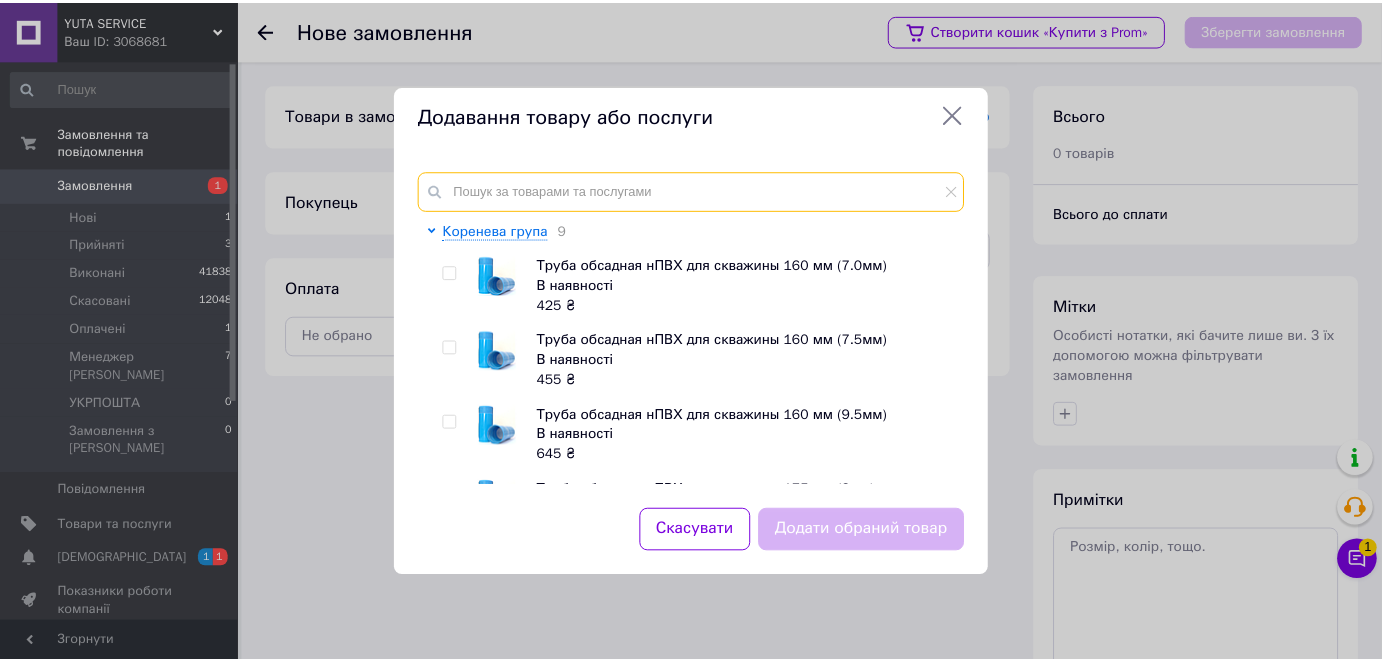 scroll, scrollTop: 454, scrollLeft: 0, axis: vertical 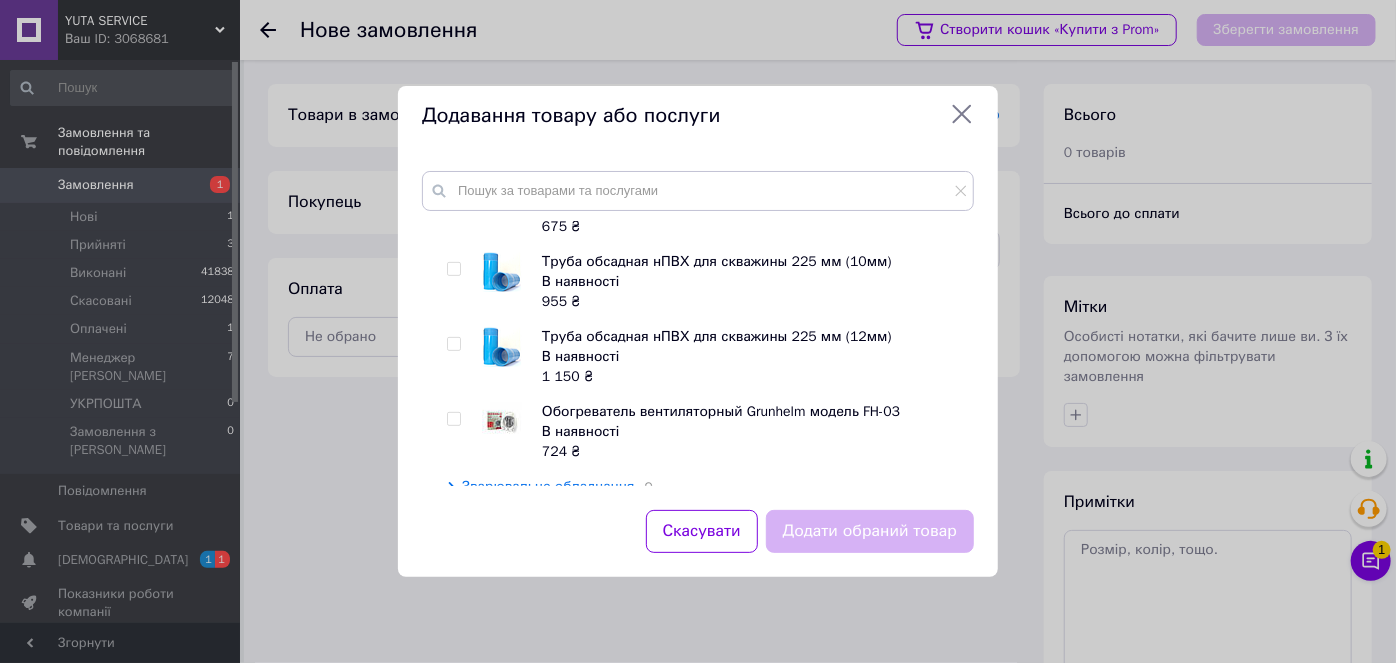 click on "Додавання товару або послуги" at bounding box center (698, 116) 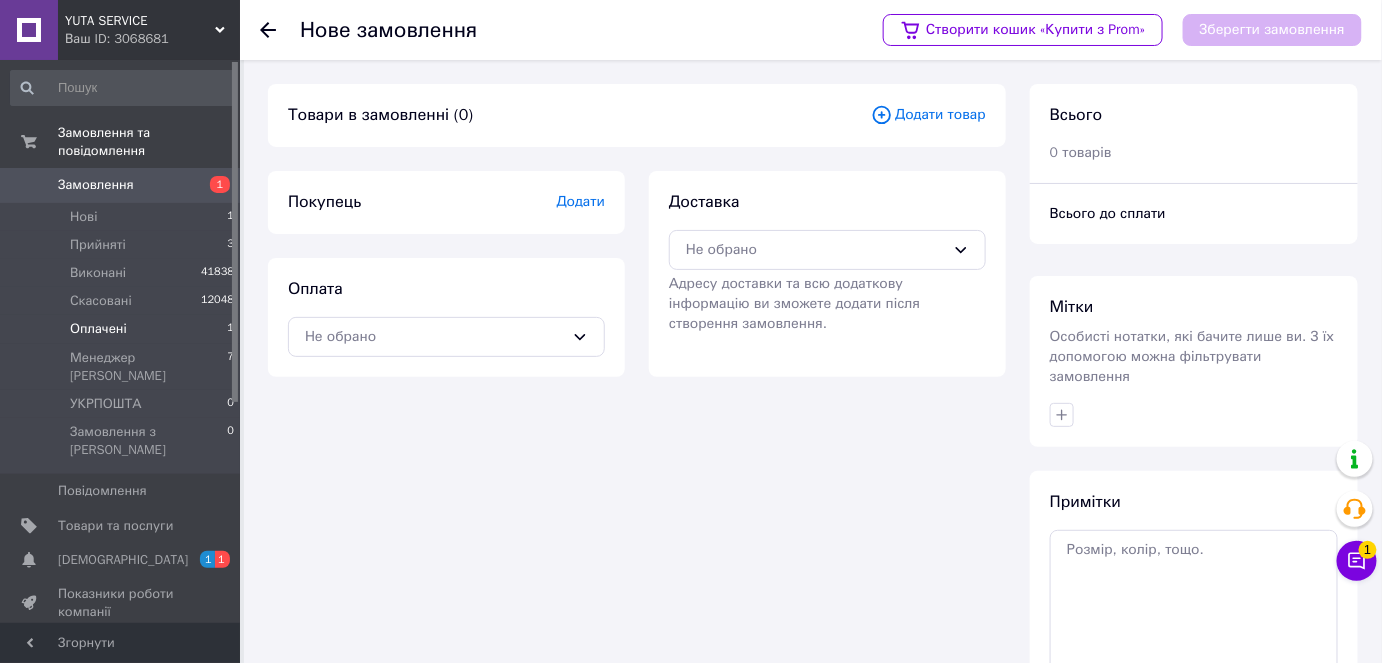 click on "Оплачені 1" at bounding box center [123, 329] 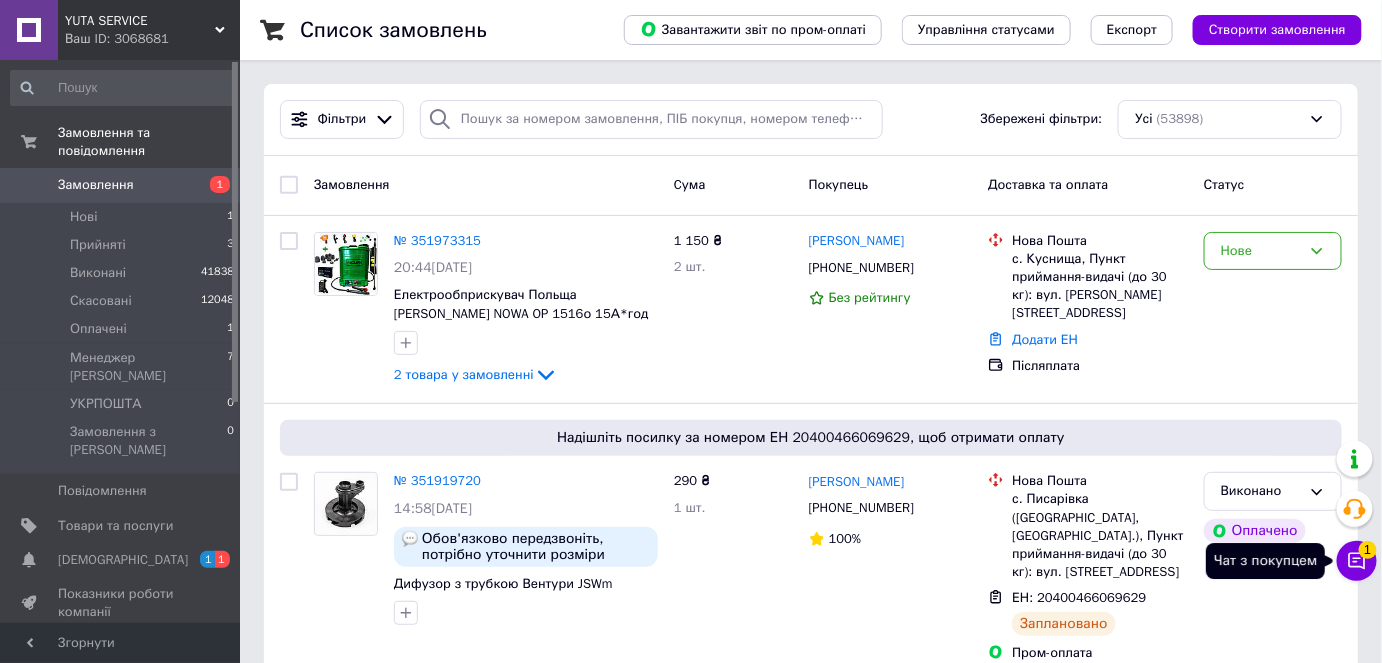 click 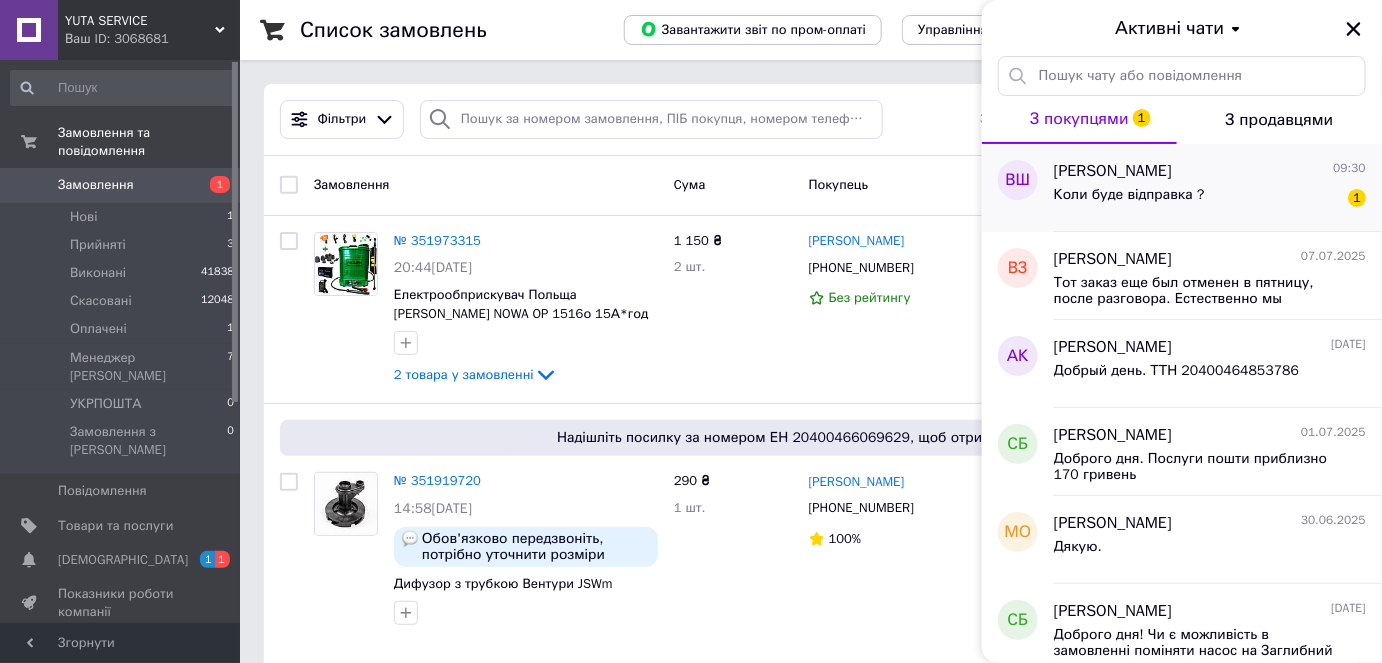 click on "[PERSON_NAME]" at bounding box center [1113, 171] 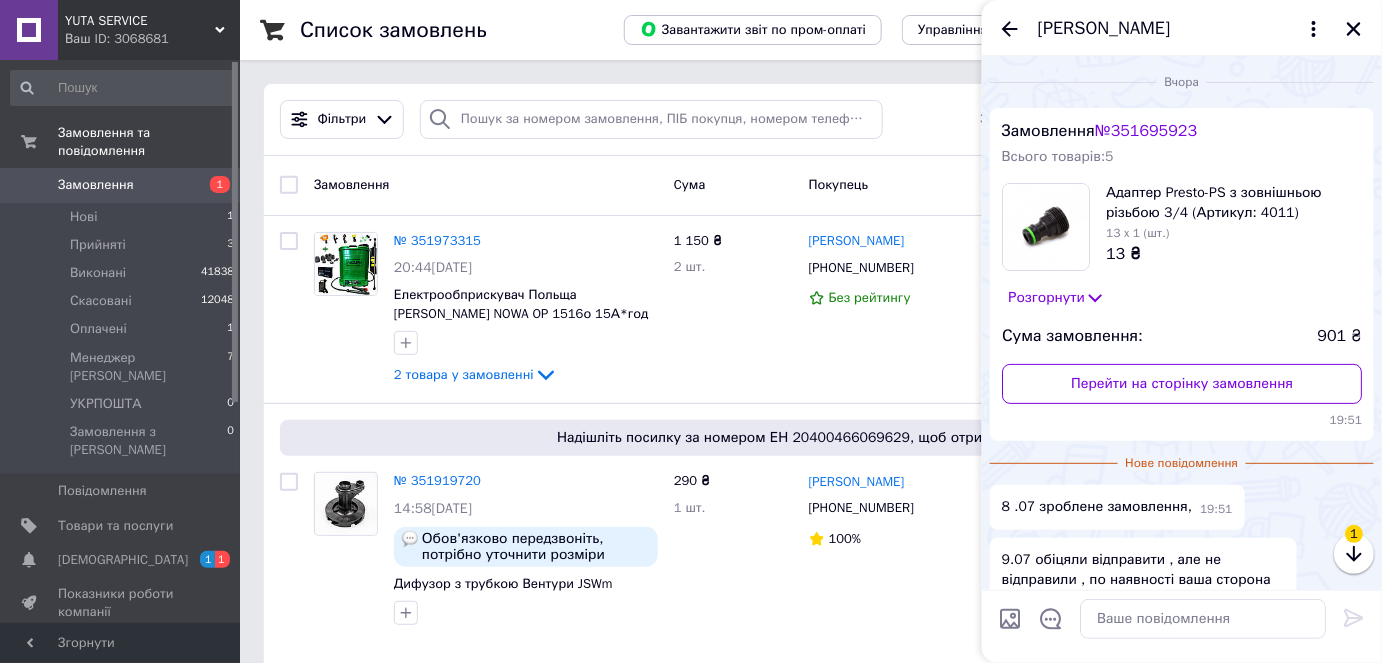 scroll, scrollTop: 239, scrollLeft: 0, axis: vertical 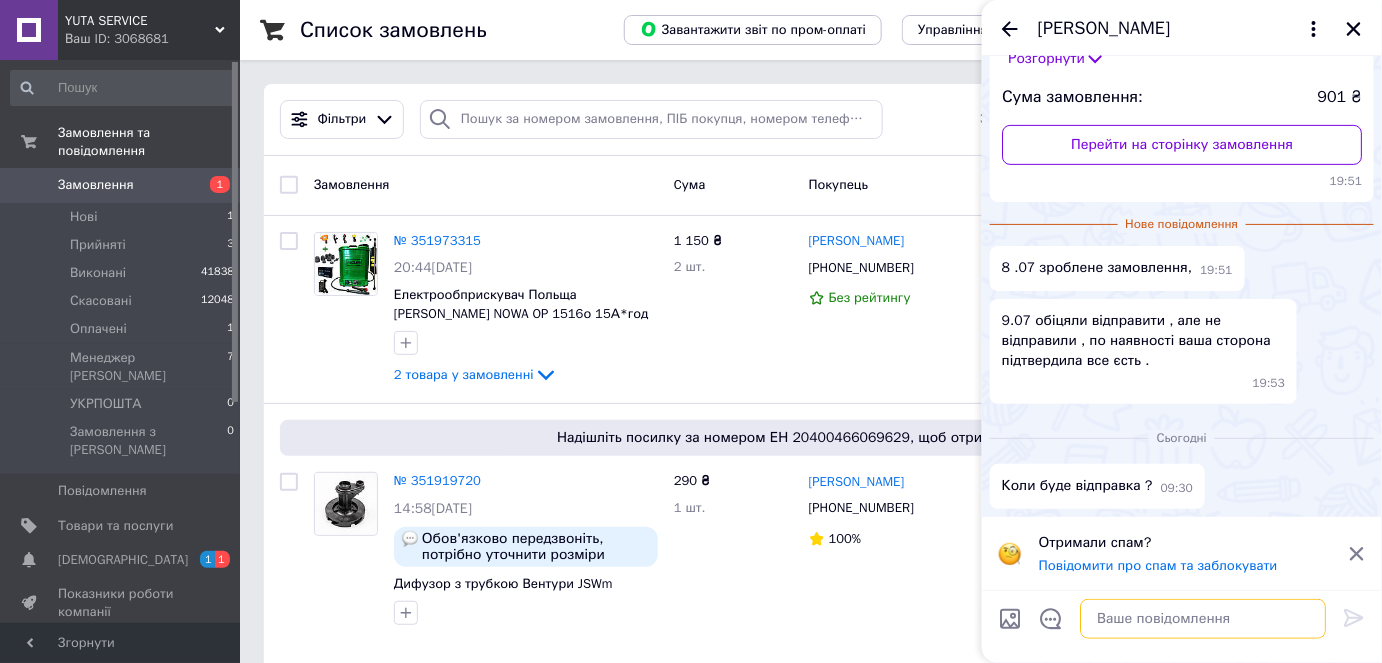 click at bounding box center (1203, 619) 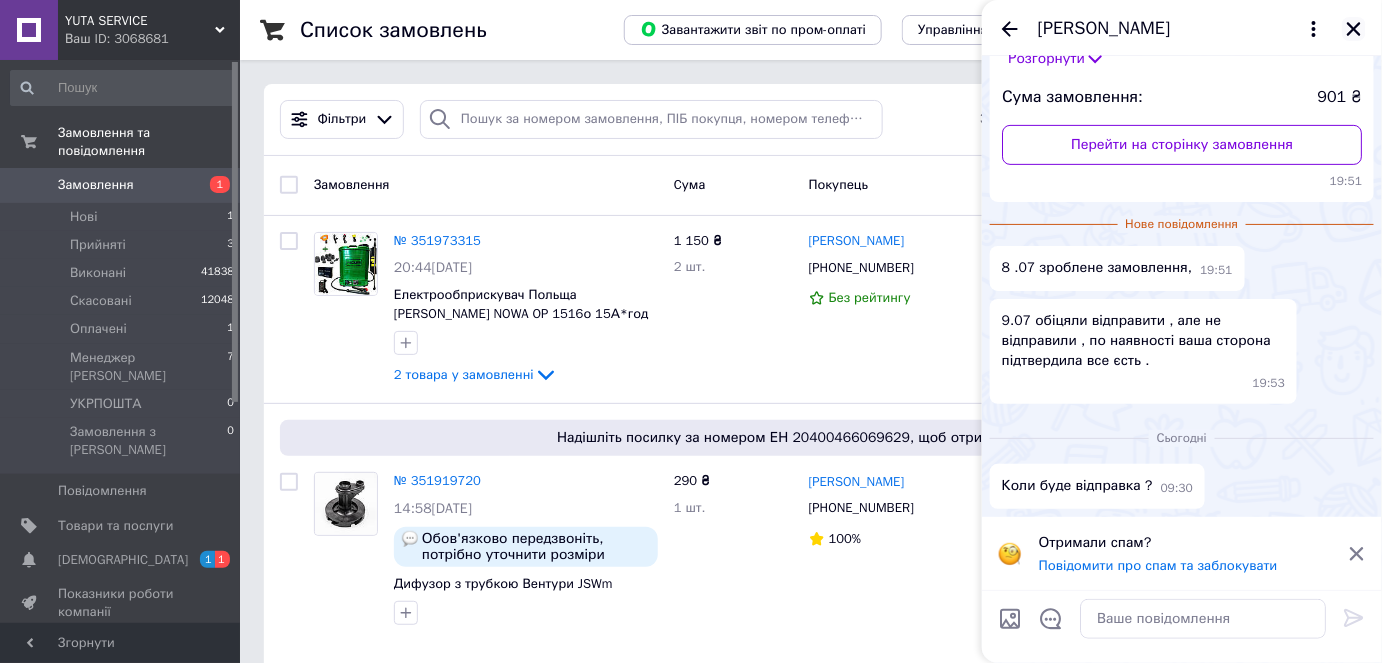 click 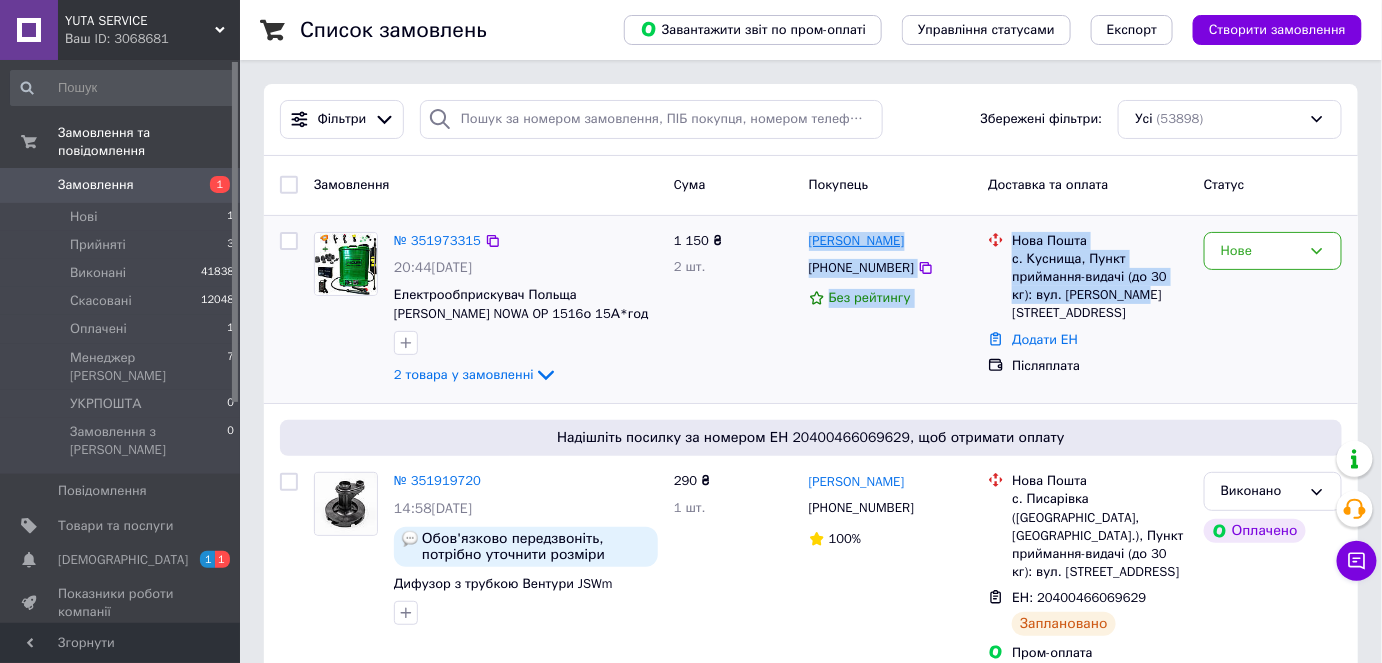 drag, startPoint x: 906, startPoint y: 270, endPoint x: 822, endPoint y: 232, distance: 92.19544 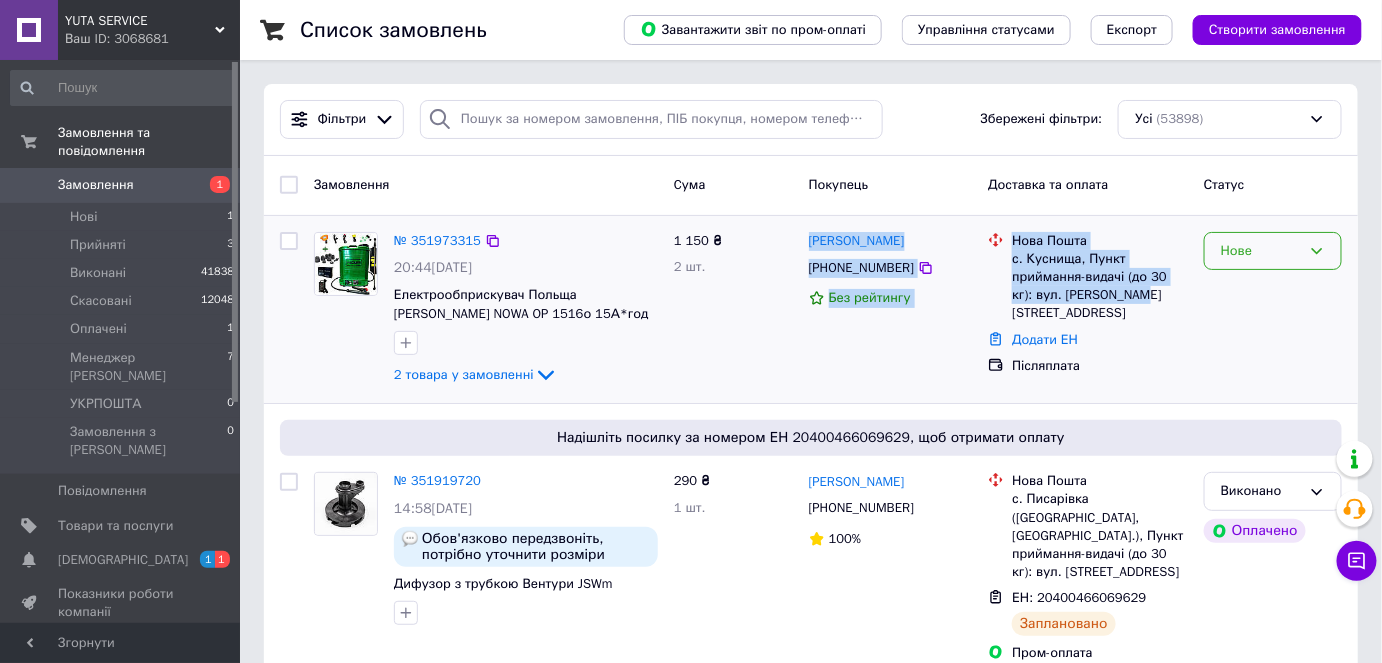 click on "Нове" at bounding box center (1273, 251) 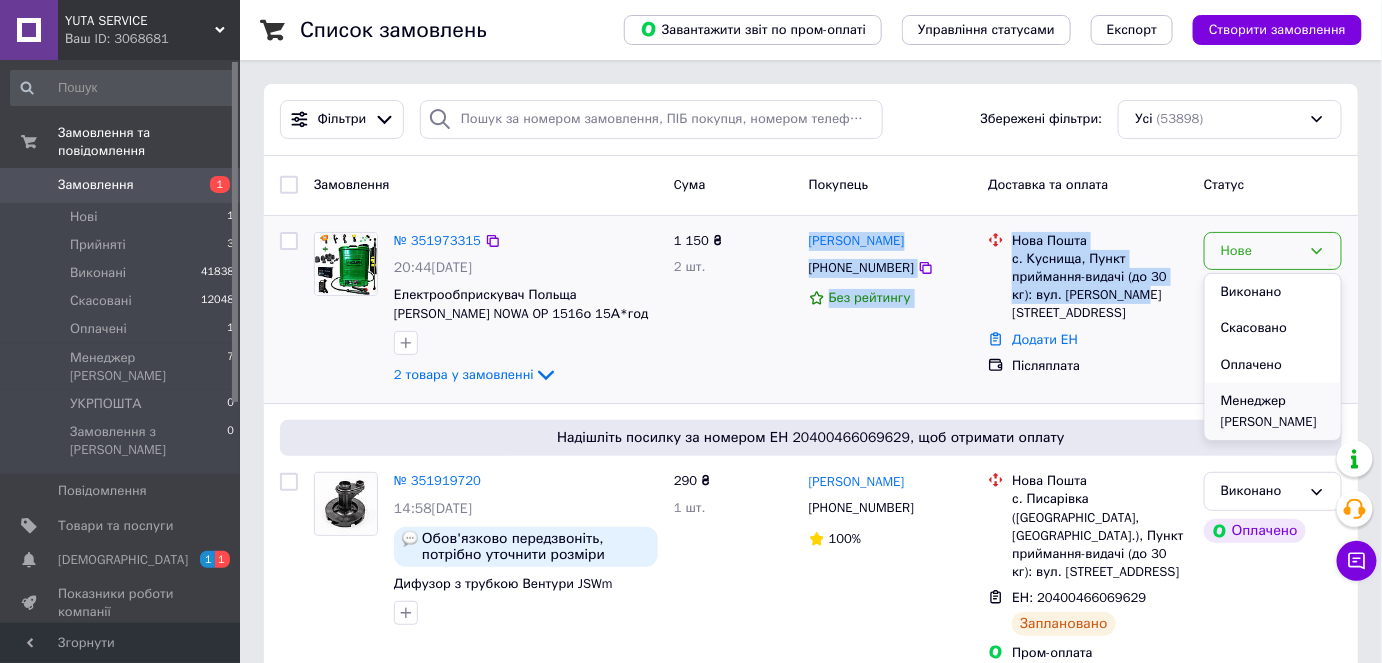 scroll, scrollTop: 53, scrollLeft: 0, axis: vertical 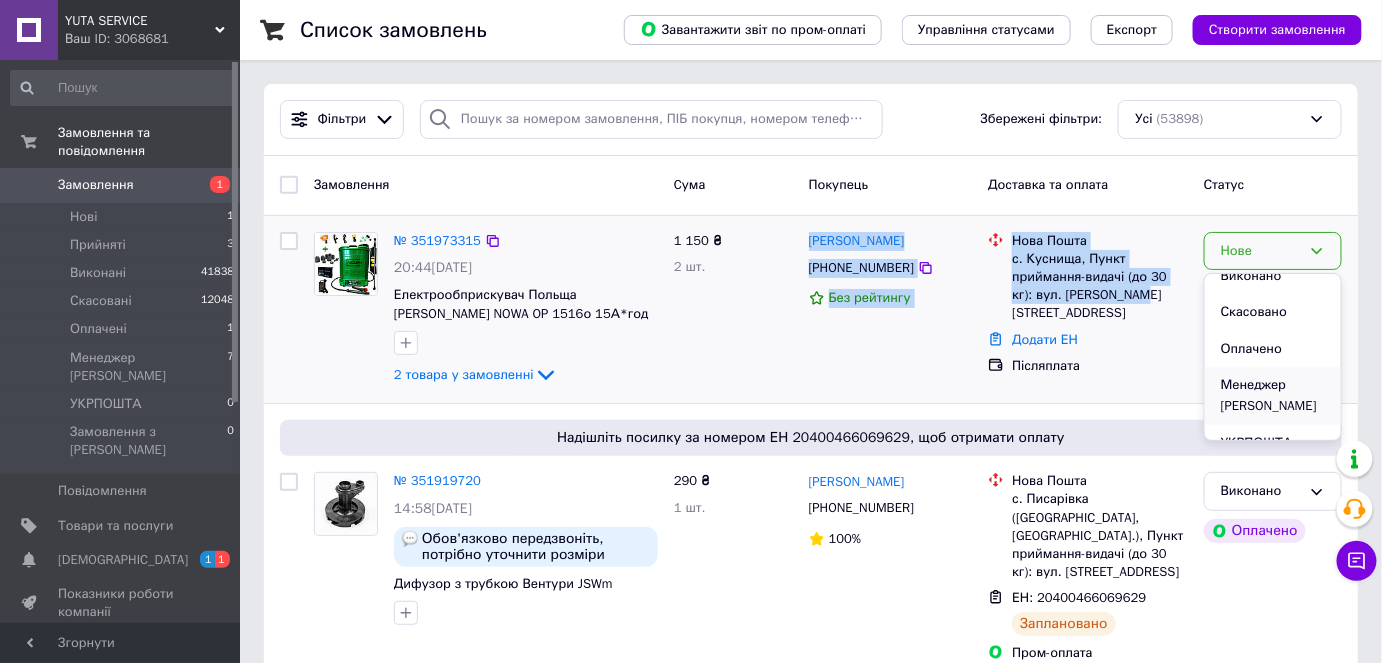 click on "Менеджер  [PERSON_NAME]" at bounding box center [1273, 395] 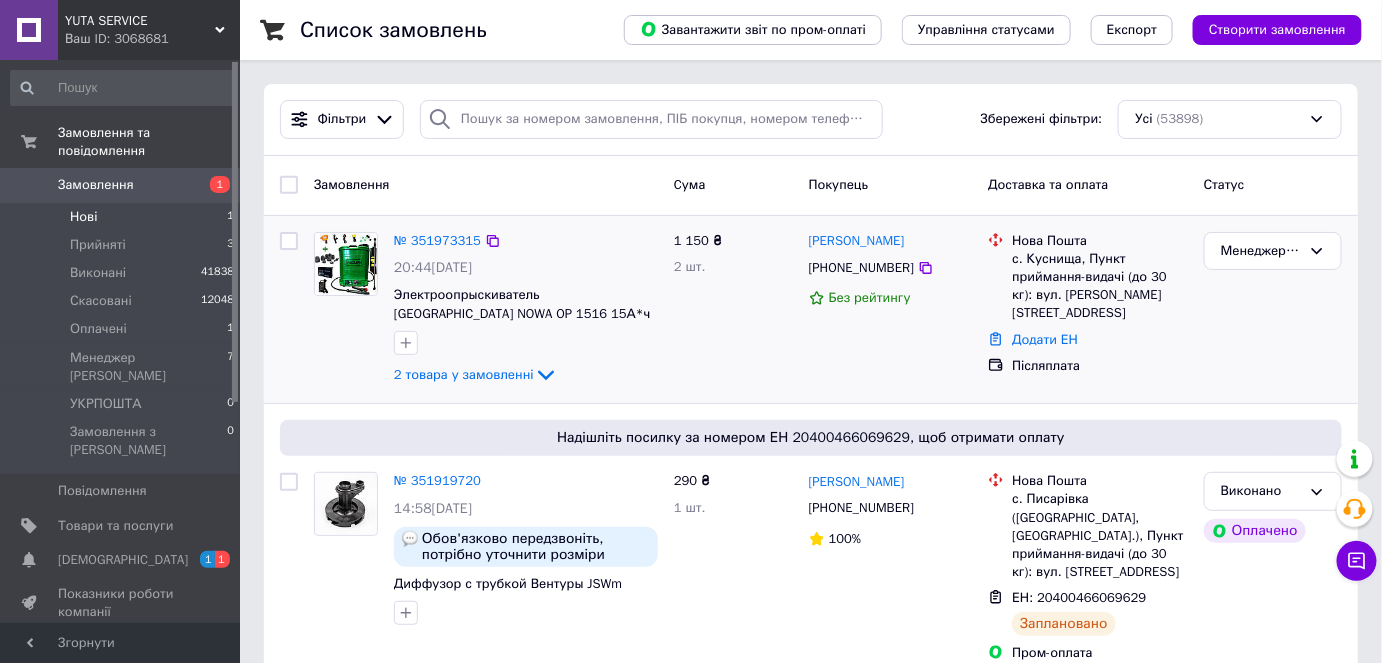 click on "Нові 1" at bounding box center (123, 217) 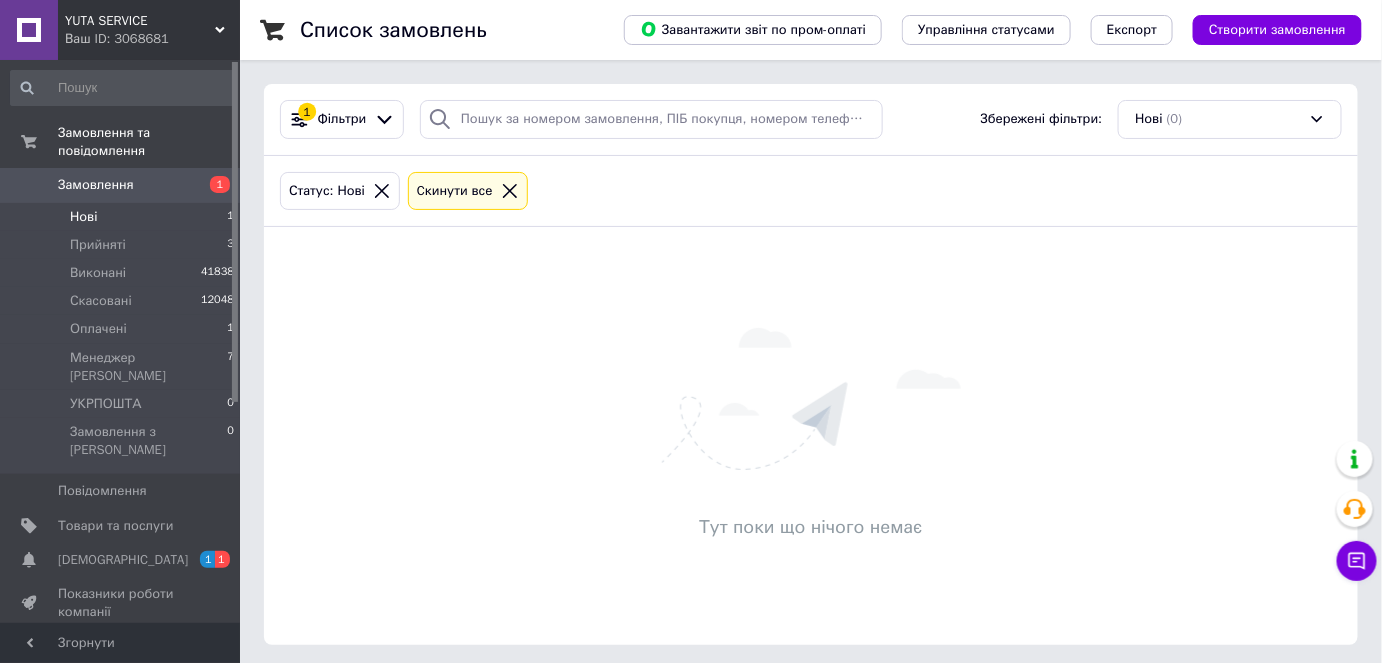 click on "Нові 1" at bounding box center (123, 217) 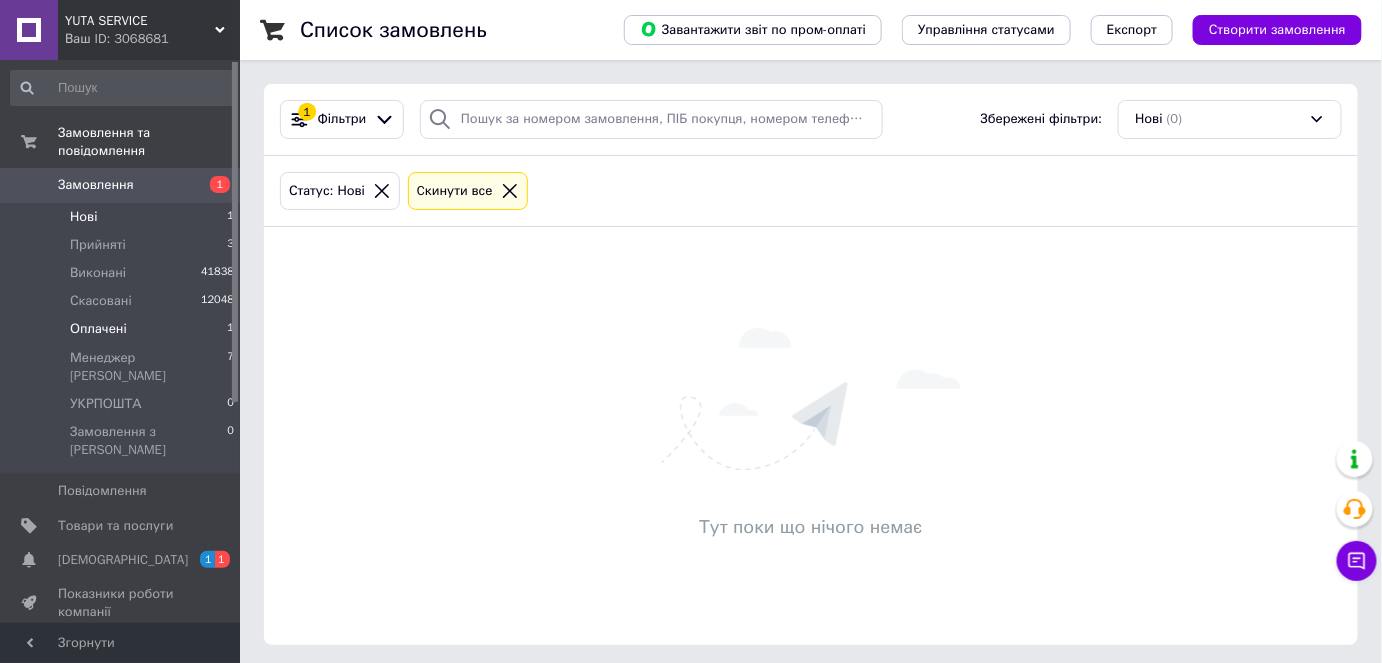 click on "Оплачені 1" at bounding box center [123, 329] 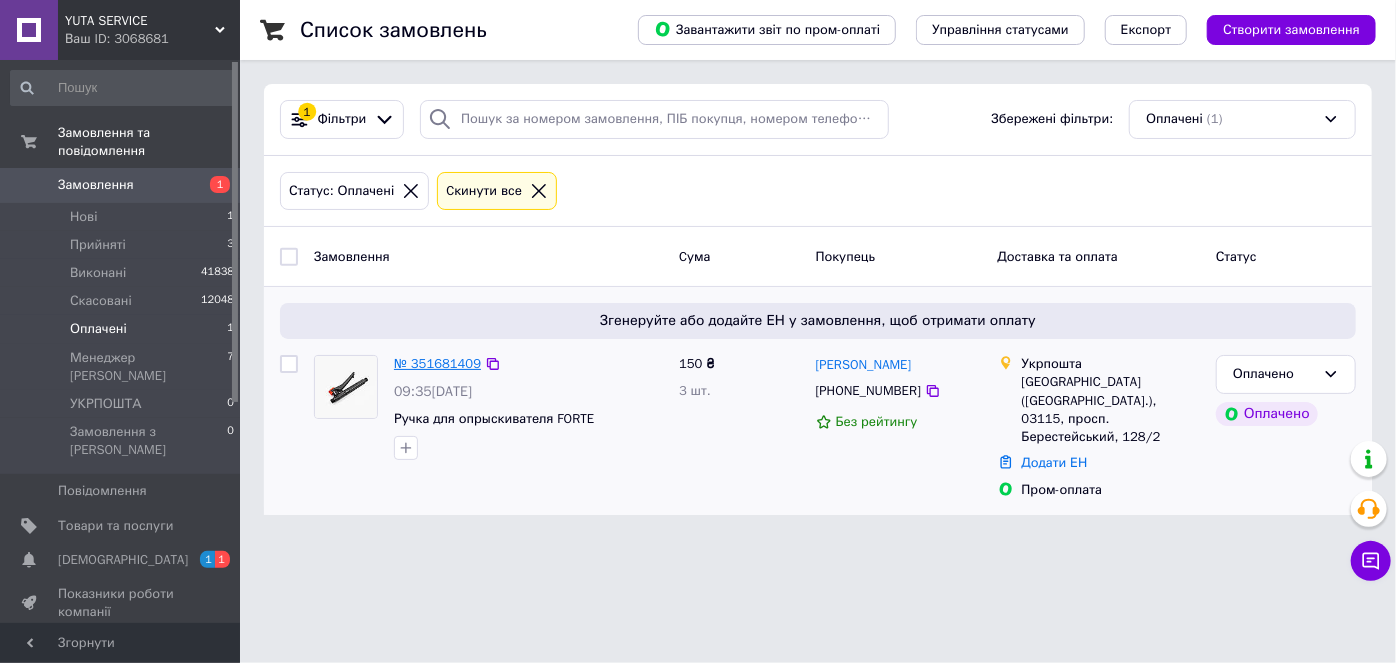 click on "№ 351681409" at bounding box center [437, 363] 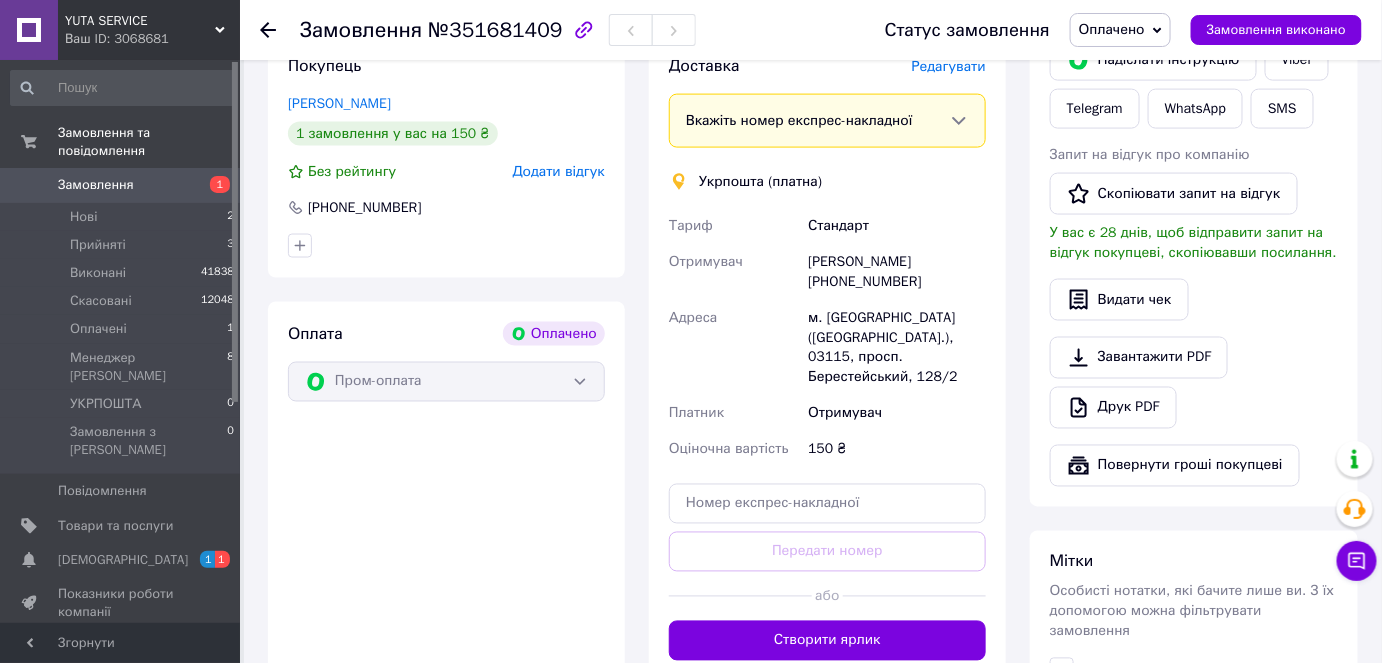 scroll, scrollTop: 1000, scrollLeft: 0, axis: vertical 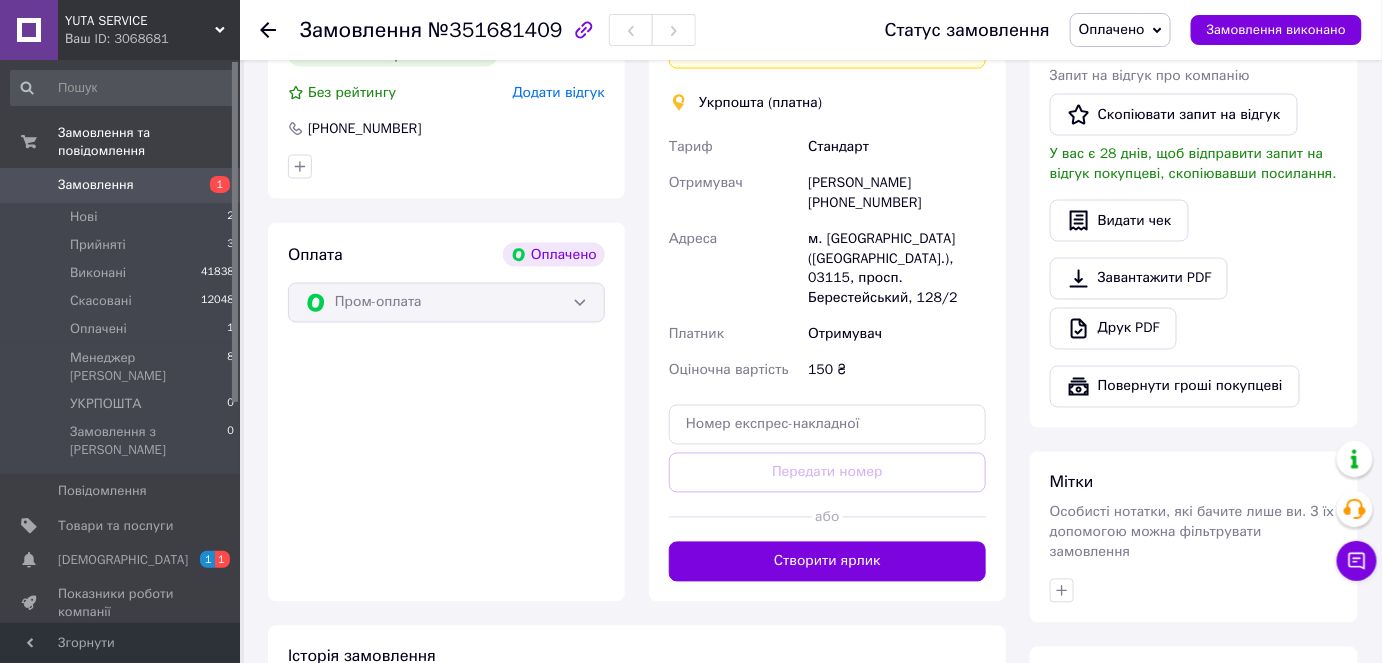 click on "Доставка [PERSON_NAME] Вкажіть номер експрес-накладної Обов'язково введіть номер експрес-накладної,
якщо створювали її не на цій сторінці. У разі,
якщо номер ЕН не буде доданий, ми не зможемо
виплатити гроші за замовлення Мобільний номер покупця (із замовлення) повинен відповідати номеру отримувача за накладною Укрпошта (платна) Тариф Стандарт Отримувач [PERSON_NAME] [PHONE_NUMBER] Адреса м. [GEOGRAPHIC_DATA] ([GEOGRAPHIC_DATA].), 03115, просп. Берестейський, 128/2 Платник Отримувач Оціночна вартість 150 ₴ Передати номер або Створити ярлик" at bounding box center (827, 279) 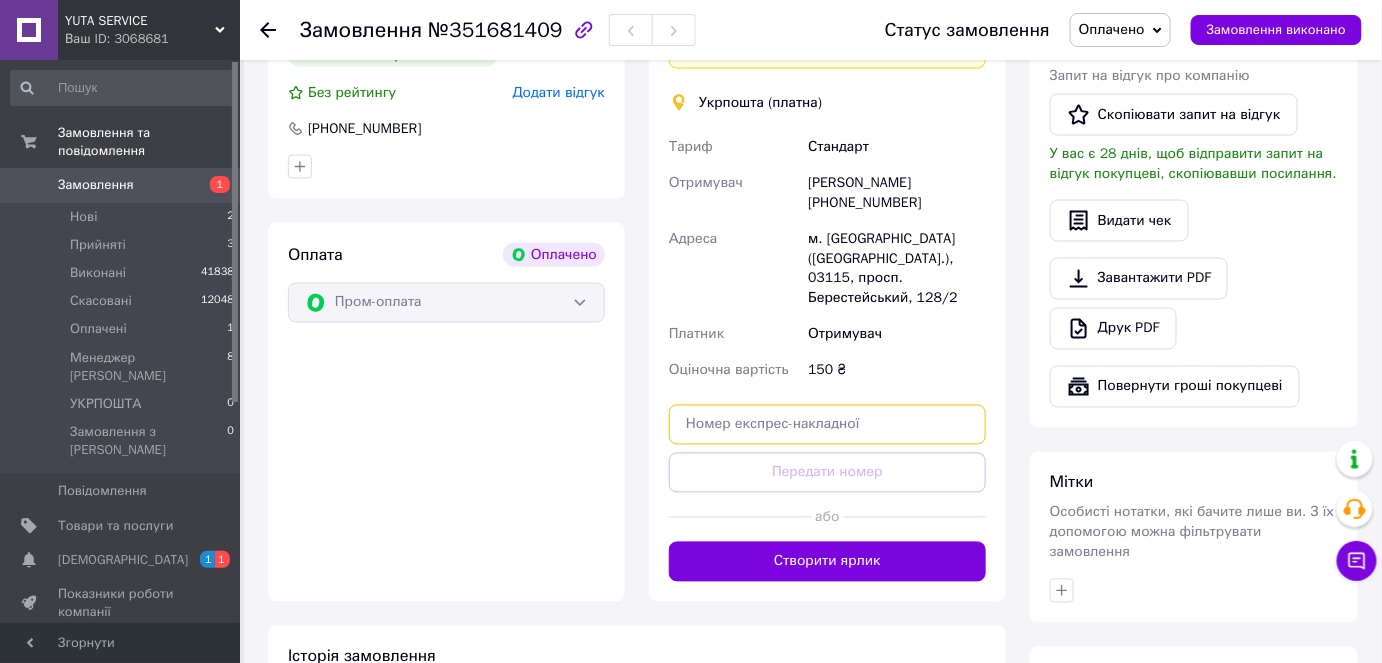 click at bounding box center (827, 425) 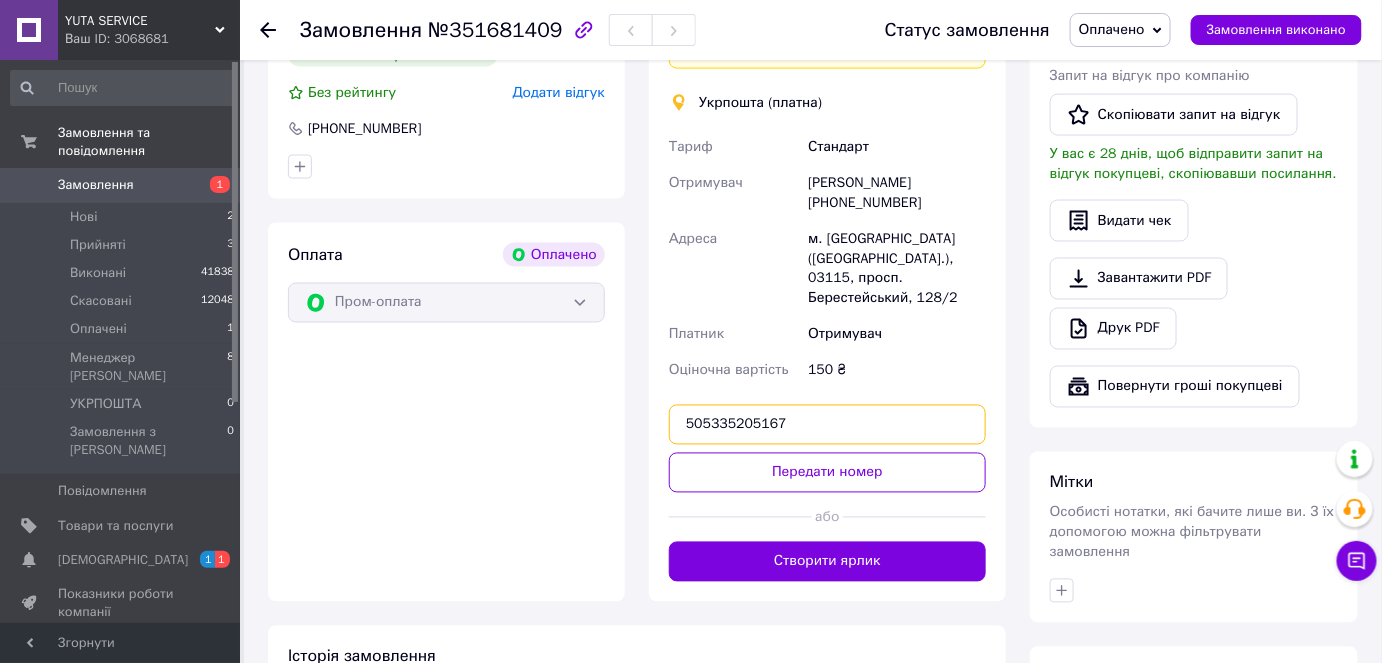 click on "505335205167" at bounding box center [827, 425] 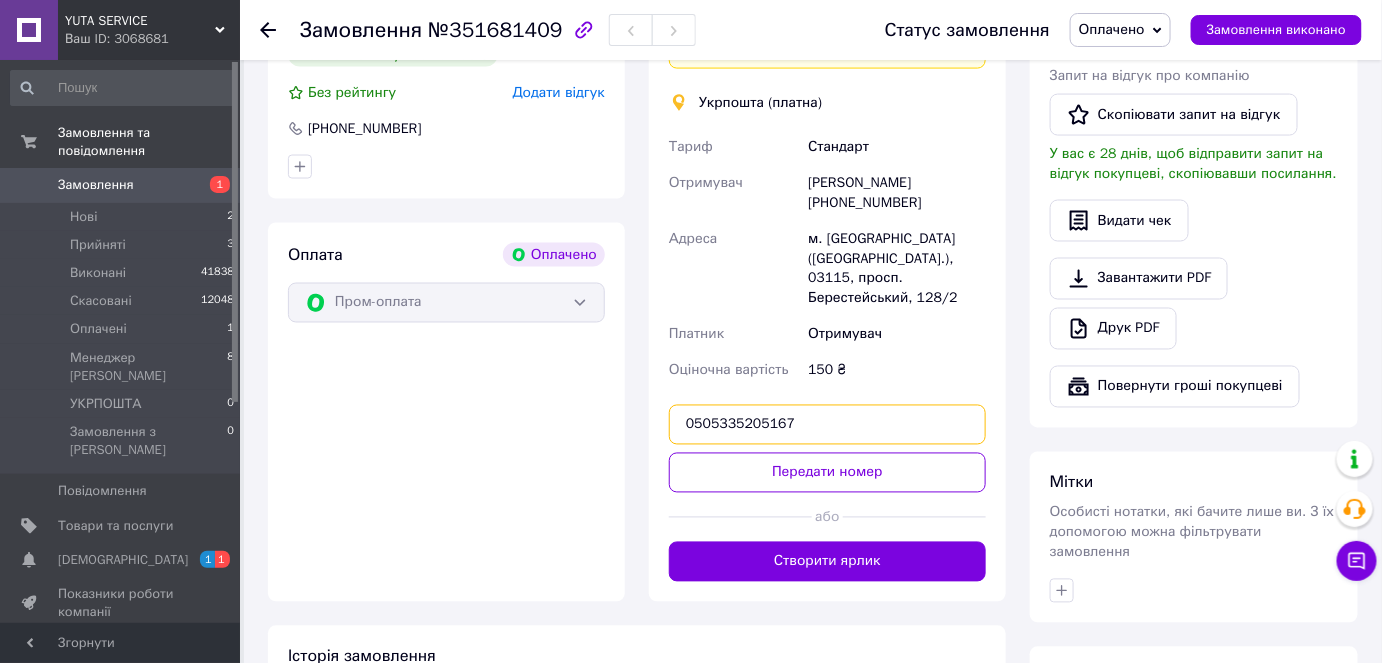 type on "0505335205167" 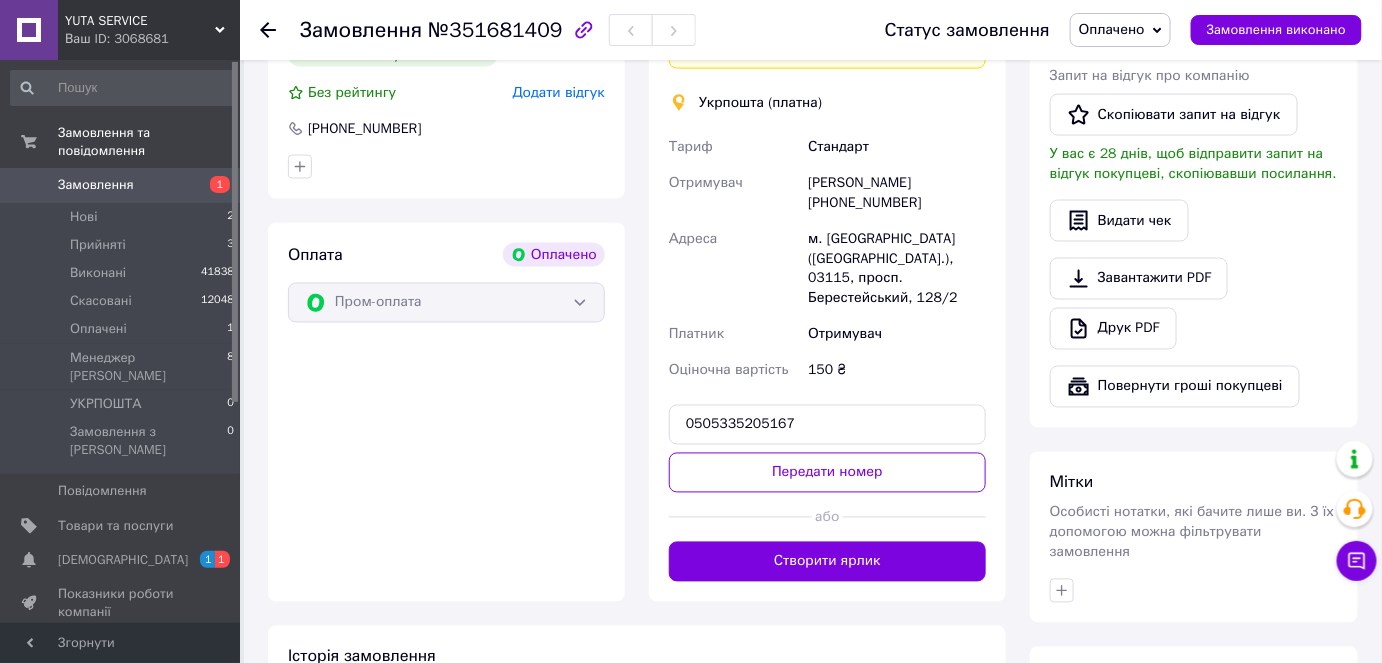 click at bounding box center (914, 517) 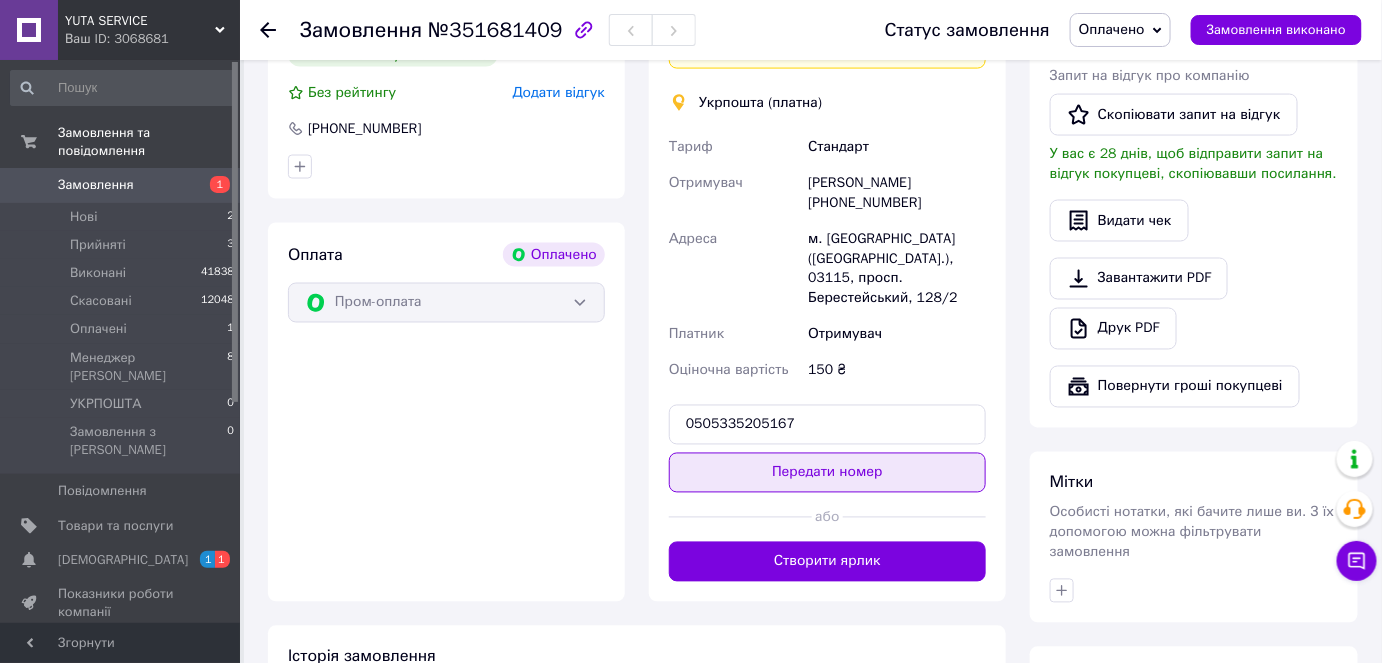 click on "Передати номер" at bounding box center (827, 473) 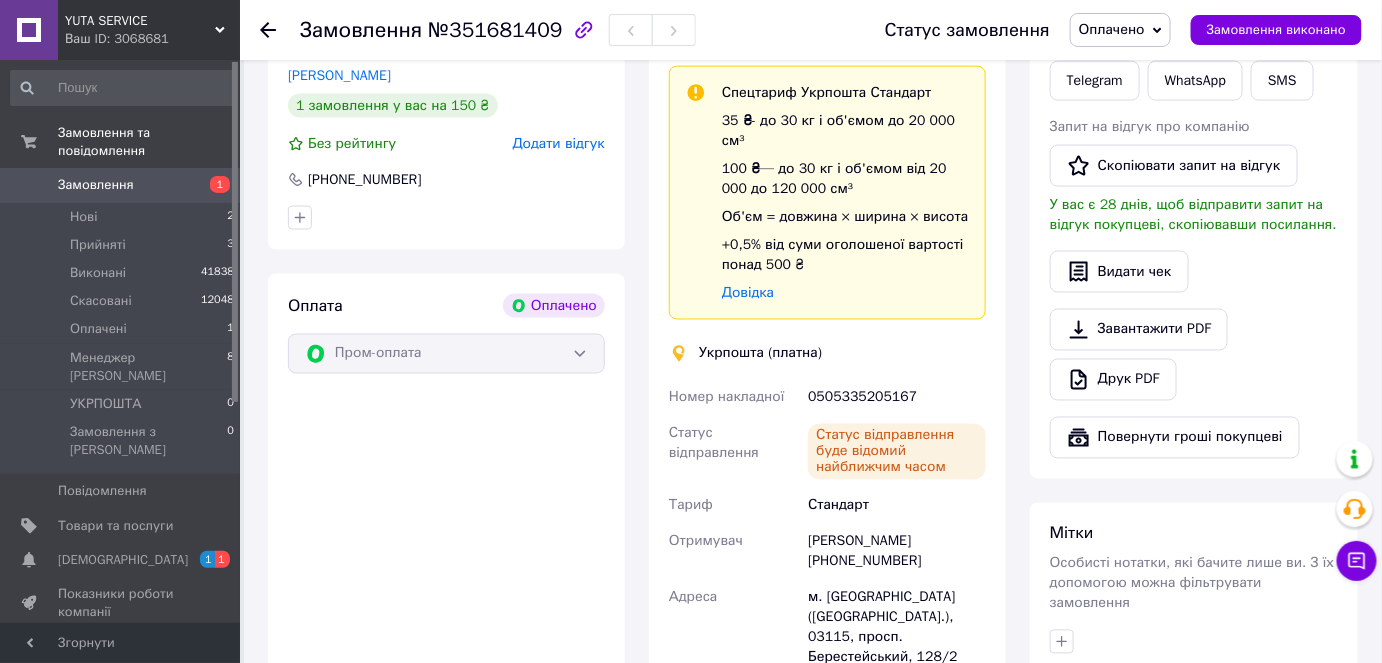 scroll, scrollTop: 909, scrollLeft: 0, axis: vertical 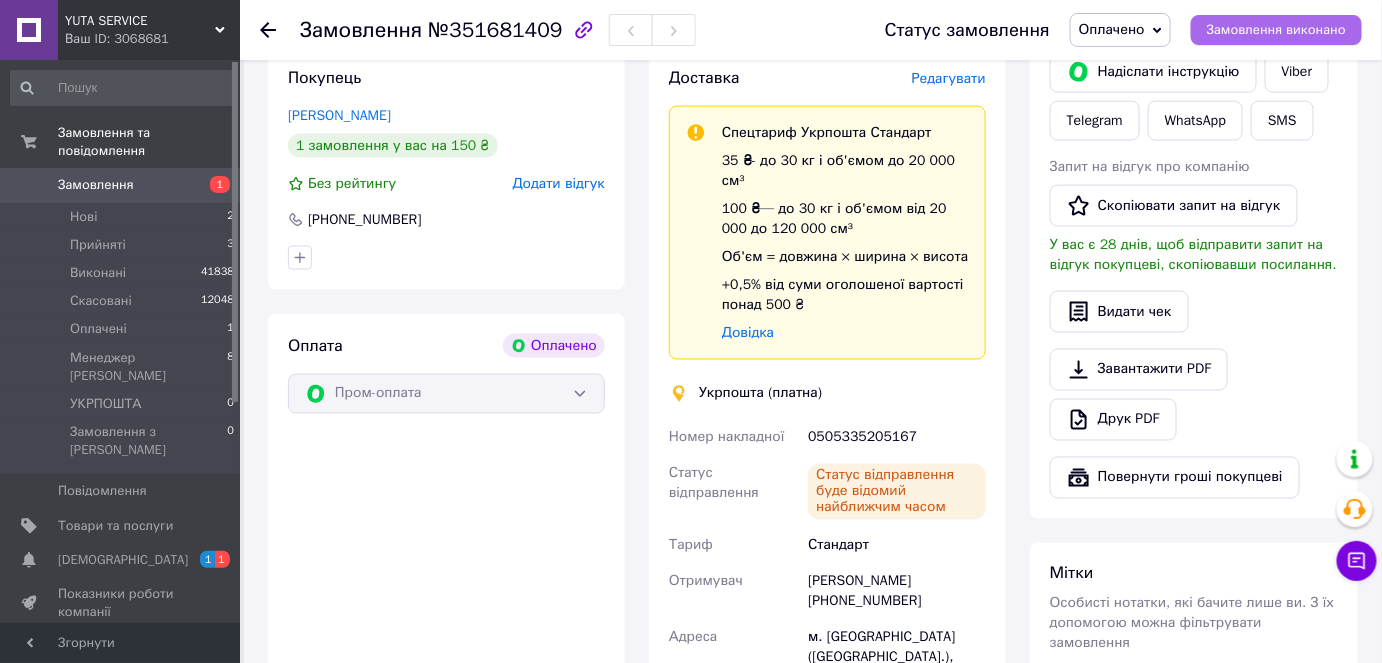 click on "Замовлення виконано" at bounding box center (1276, 30) 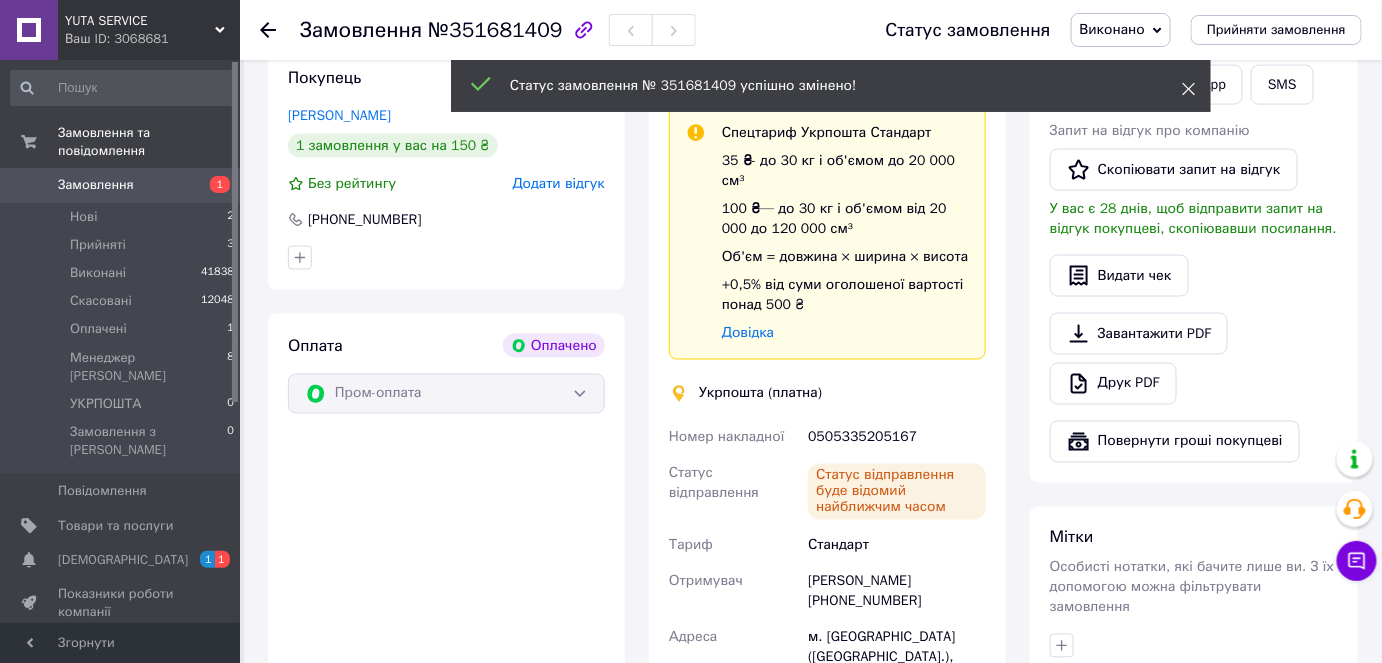click 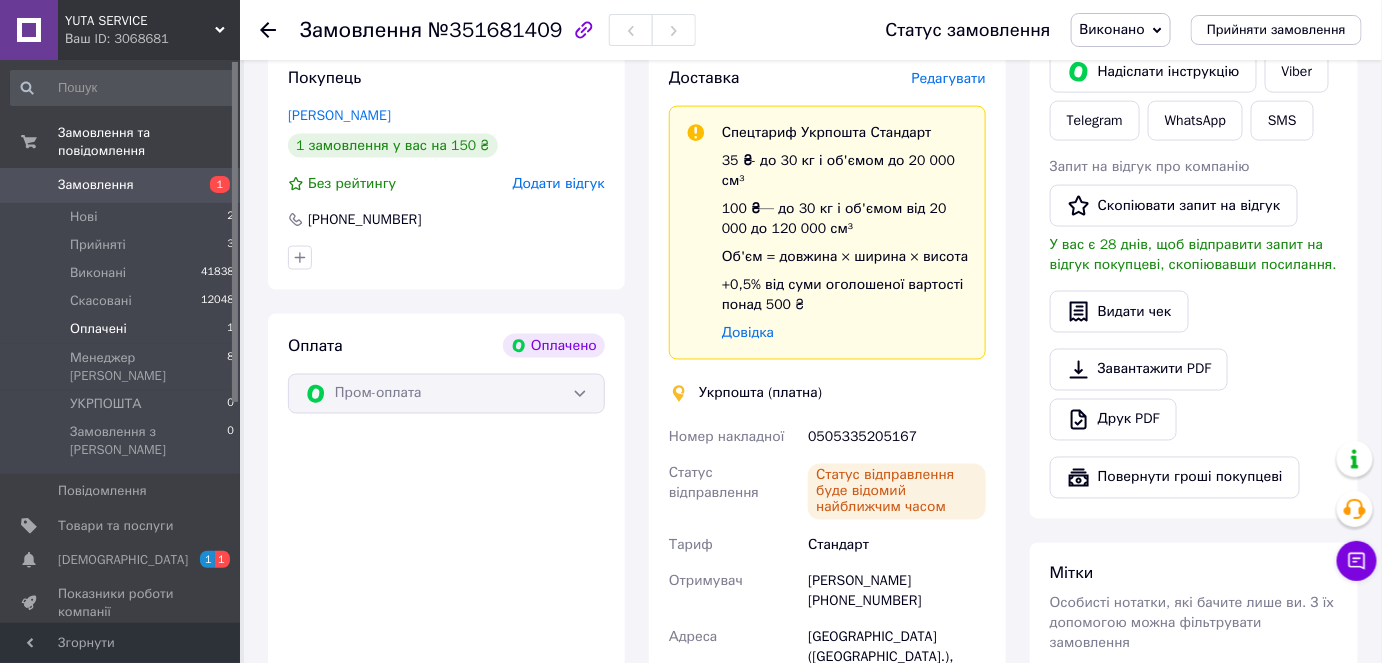 click on "Оплачені 1" at bounding box center [123, 329] 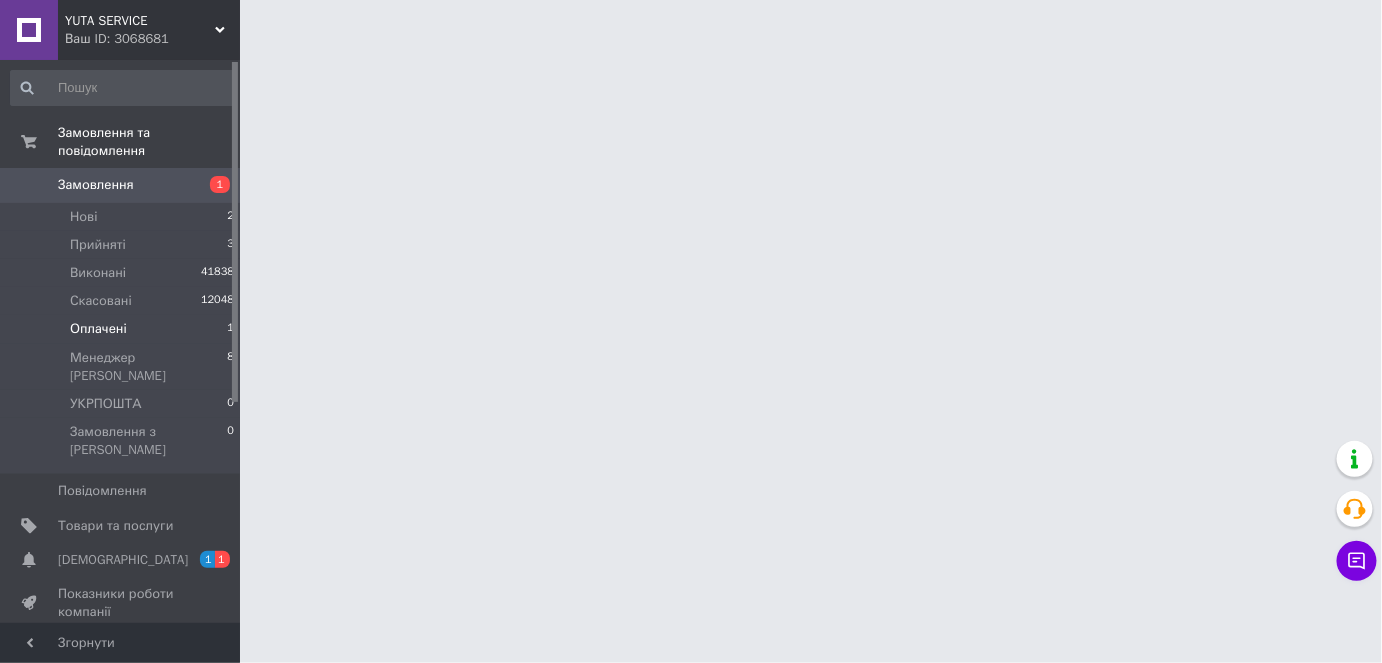 scroll, scrollTop: 0, scrollLeft: 0, axis: both 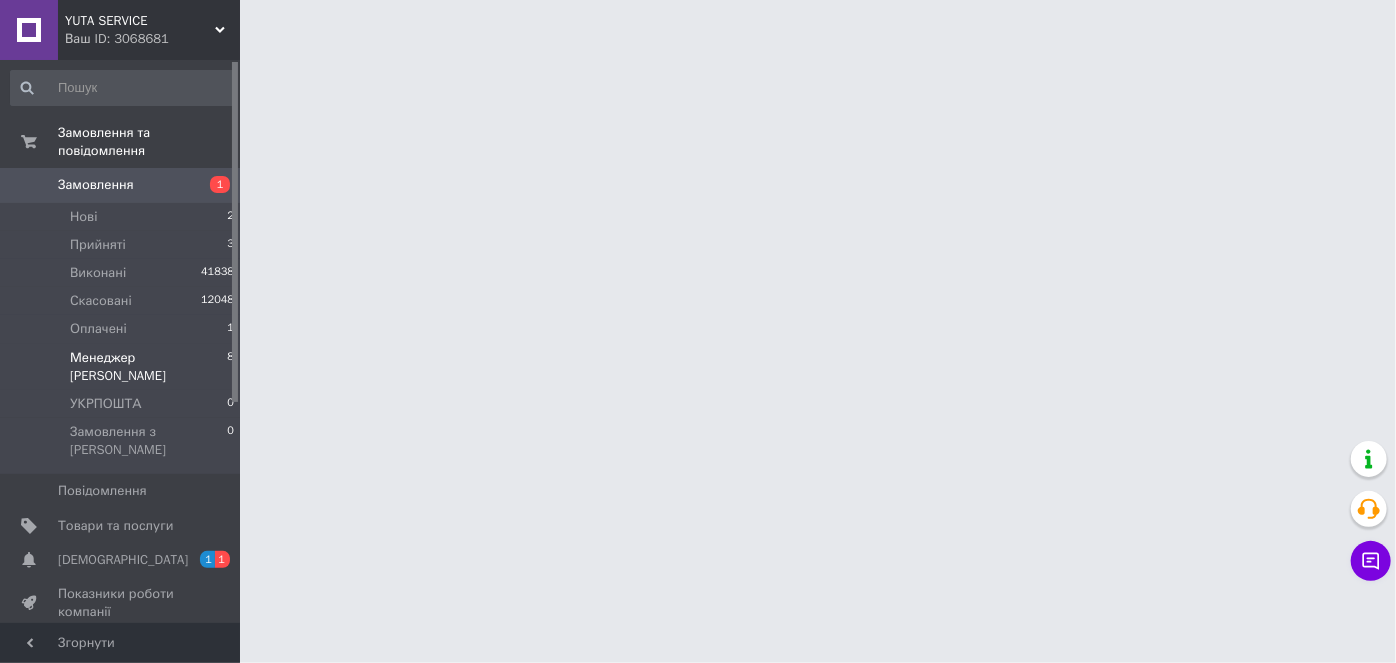 click on "Менеджер  [PERSON_NAME] 8" at bounding box center (123, 367) 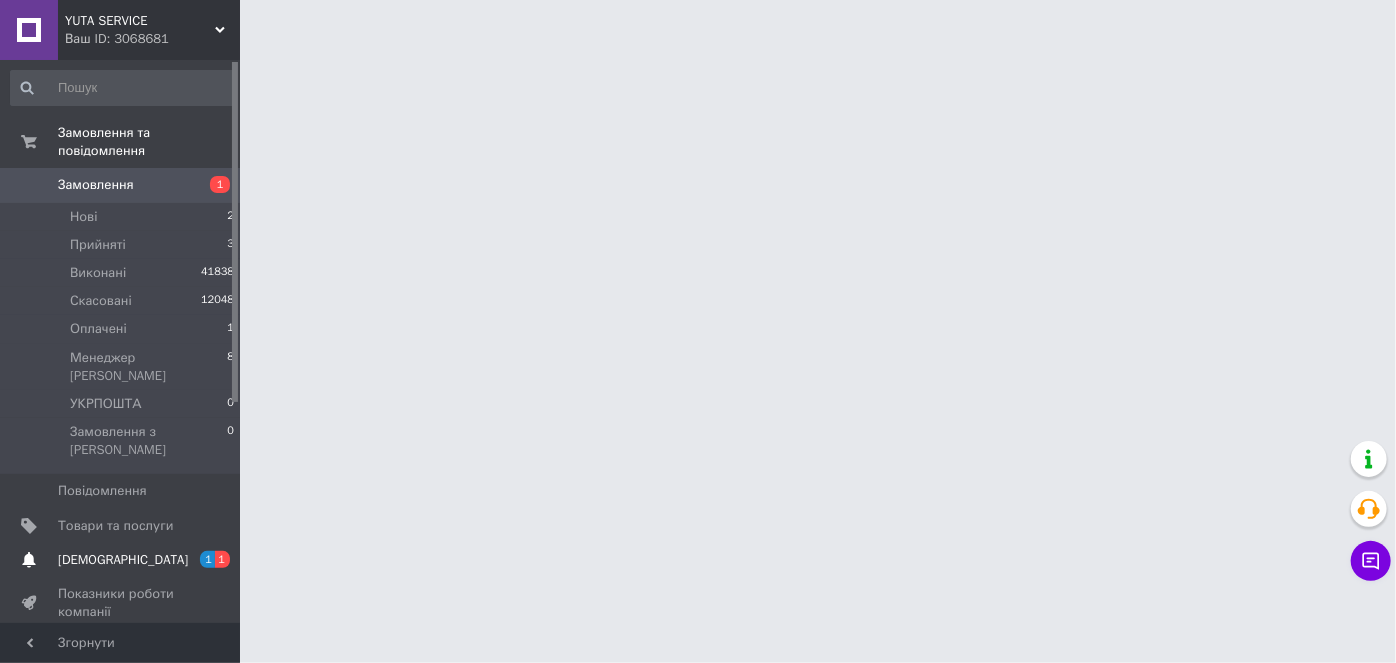 click on "1" at bounding box center [207, 559] 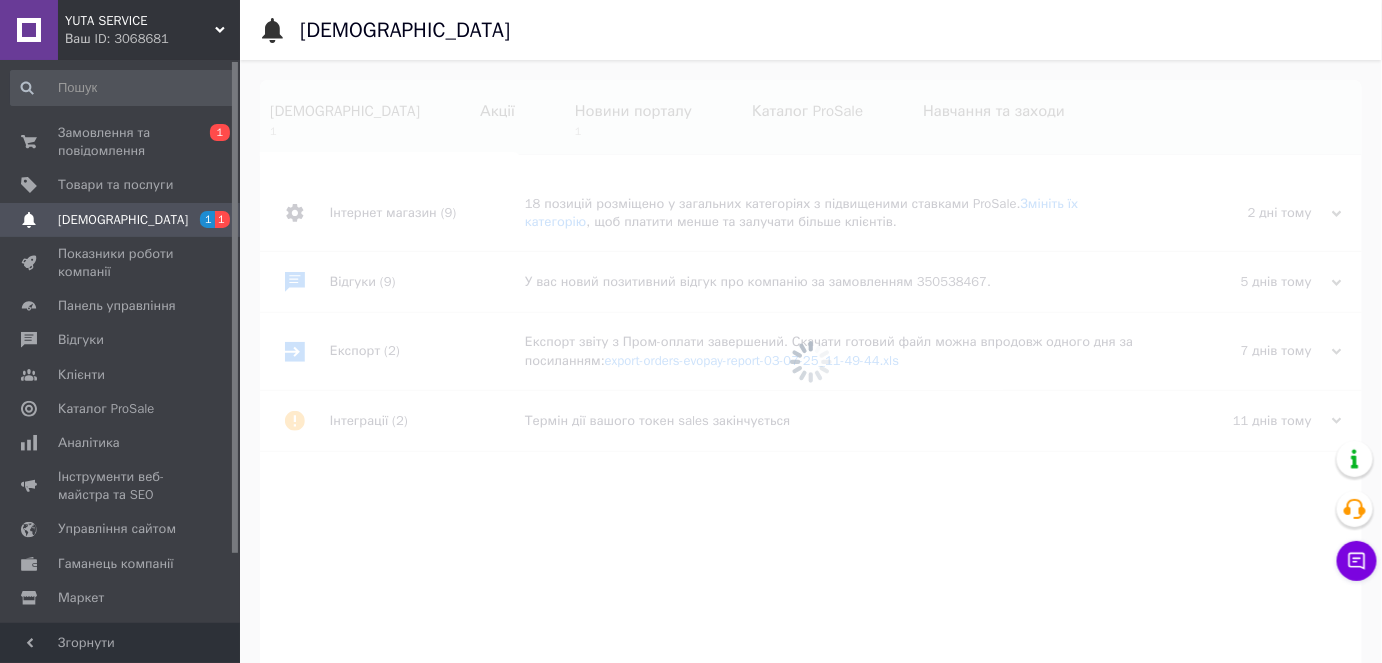 scroll, scrollTop: 0, scrollLeft: 109, axis: horizontal 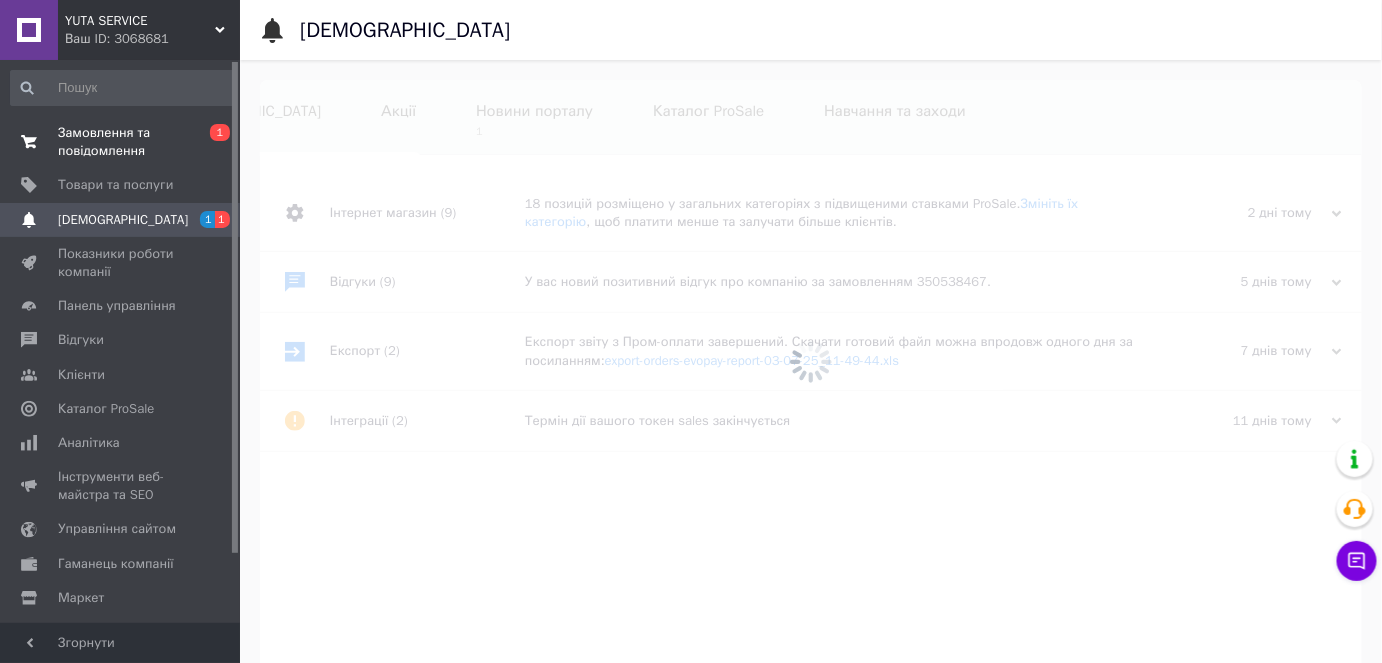 click on "0 1" at bounding box center [212, 142] 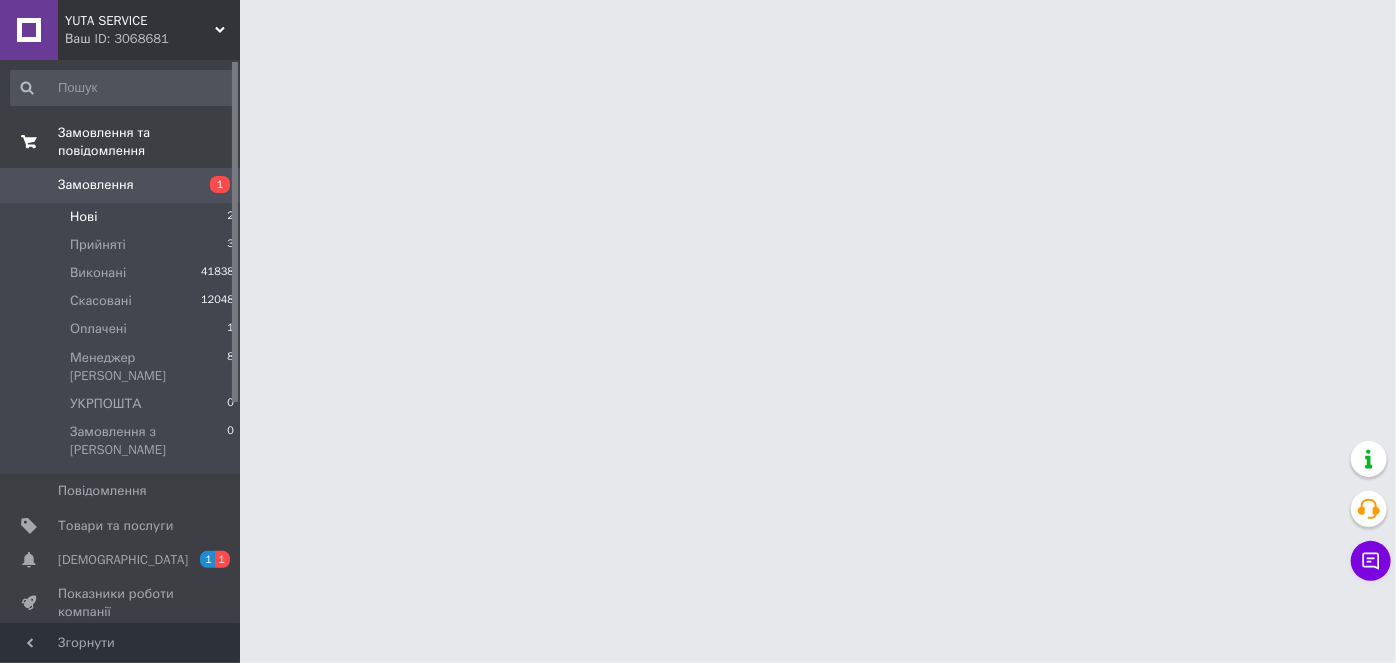 click on "Нові 2" at bounding box center (123, 217) 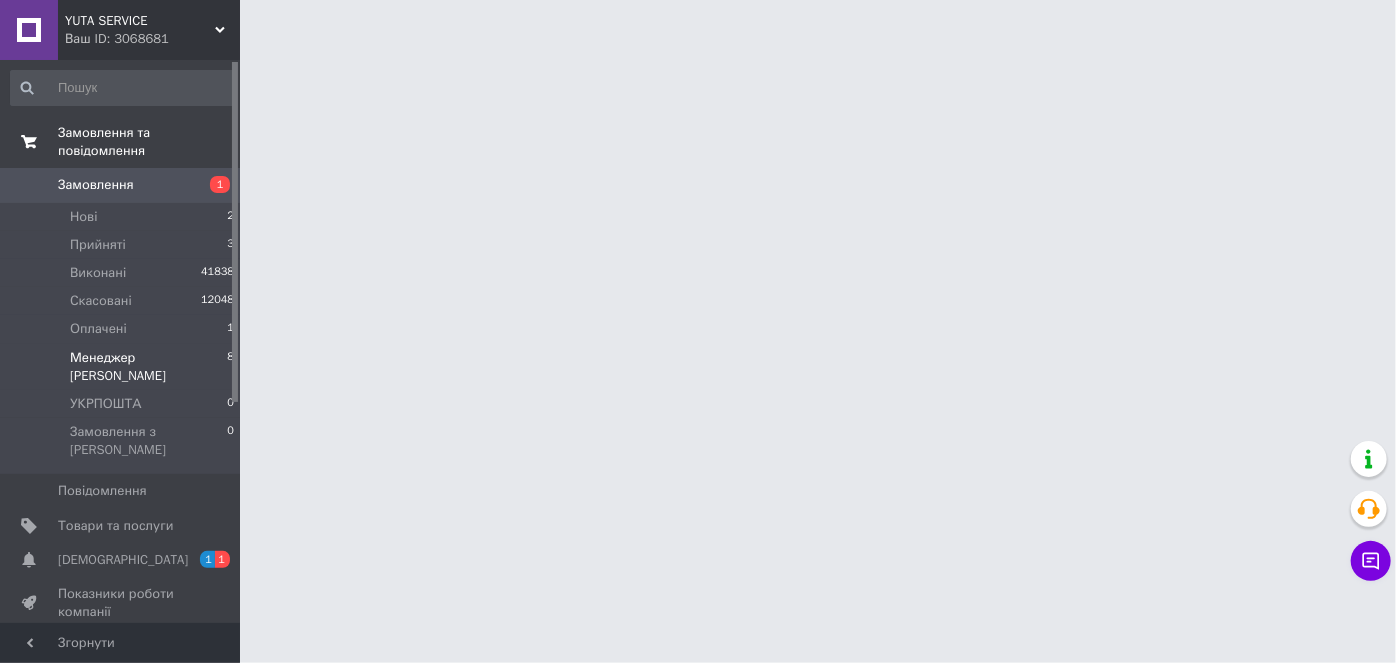 click on "Менеджер  [PERSON_NAME] 8" at bounding box center (123, 367) 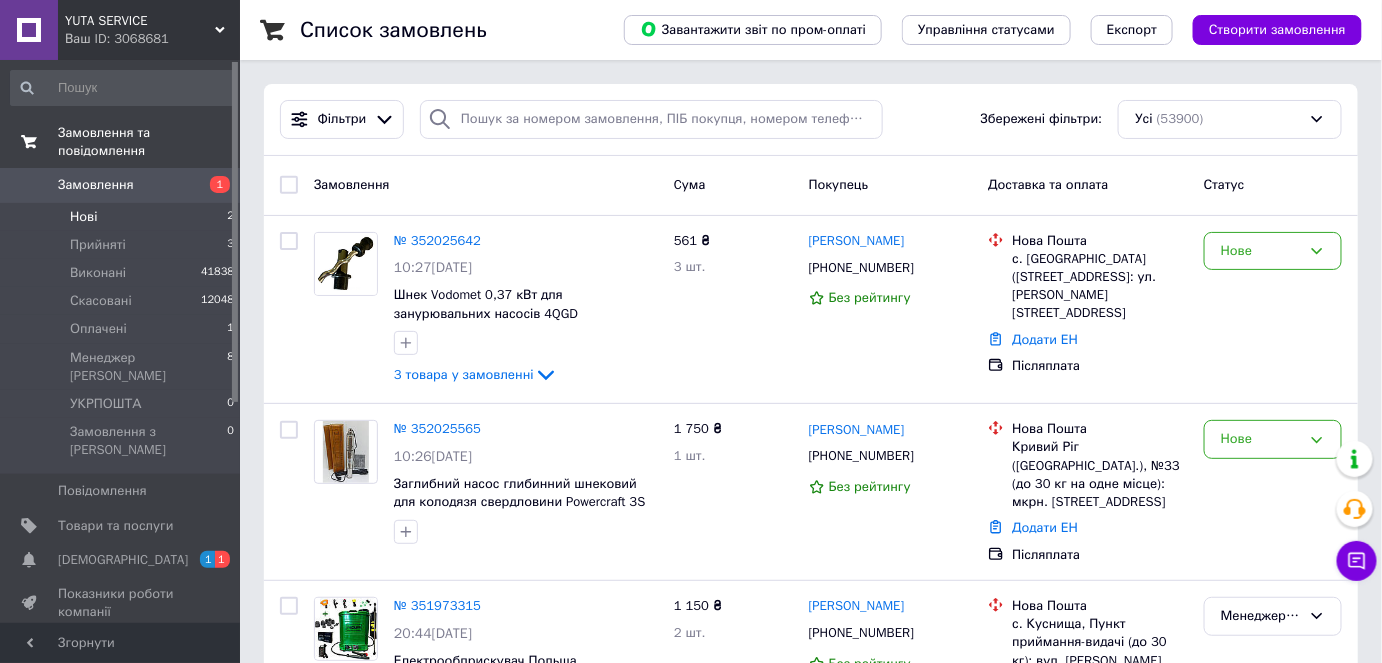 click on "Нові 2" at bounding box center (123, 217) 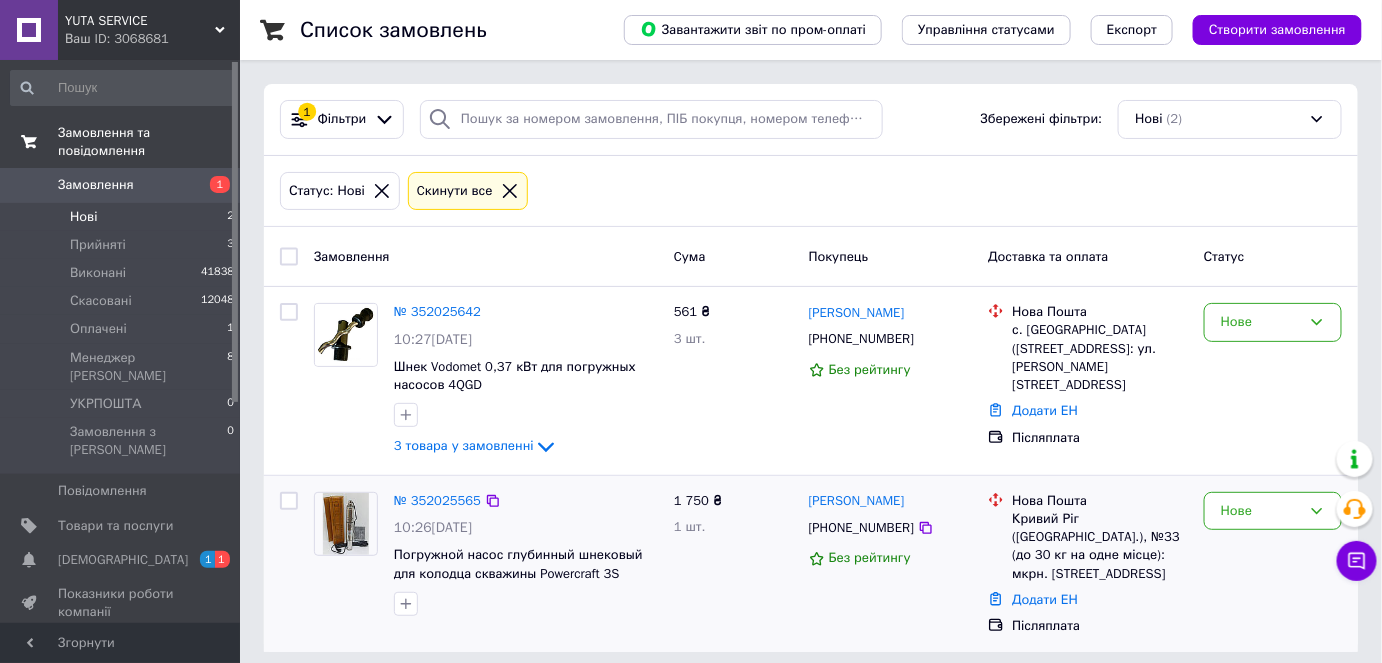 scroll, scrollTop: 28, scrollLeft: 0, axis: vertical 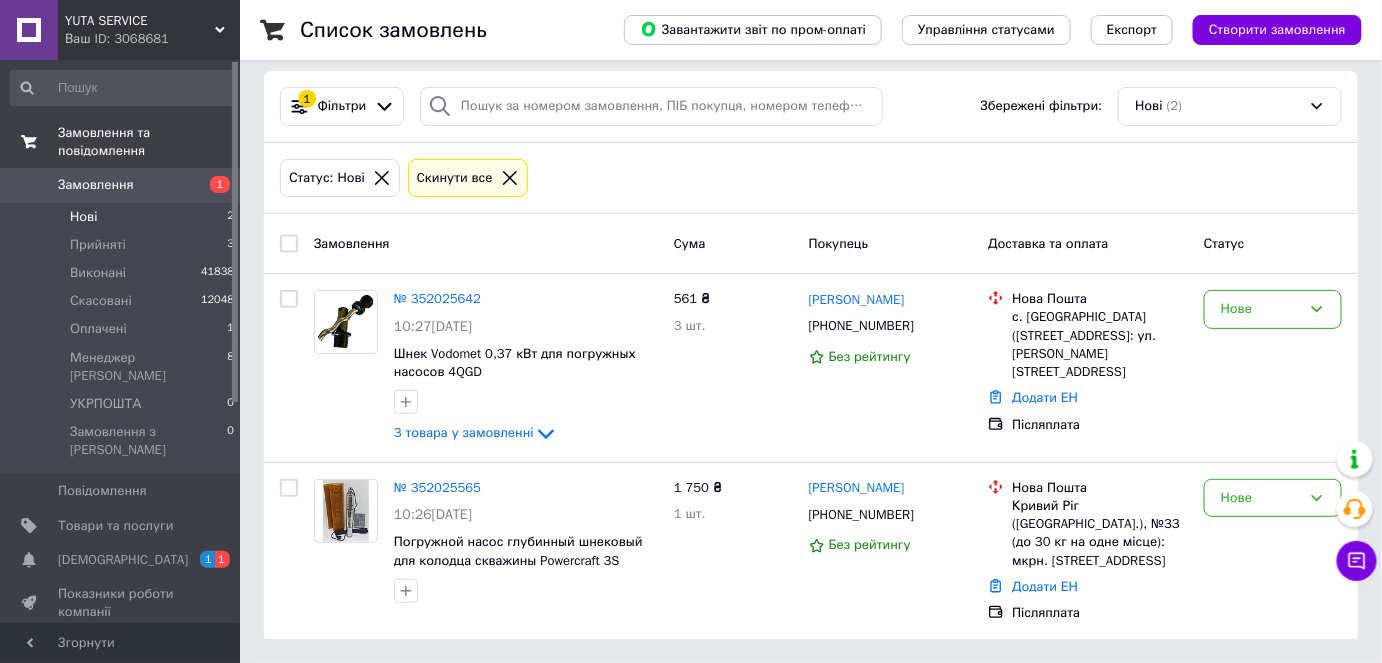 click on "Нові 2" at bounding box center (123, 217) 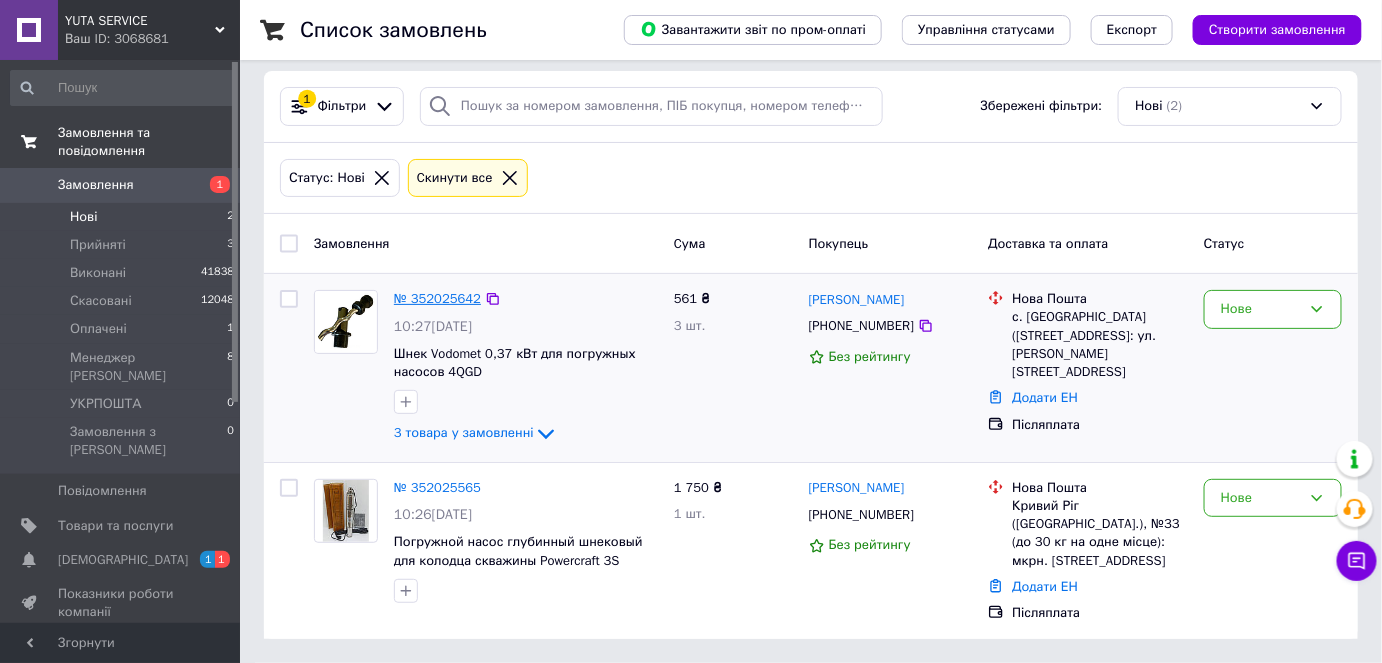 click on "№ 352025642" at bounding box center (437, 298) 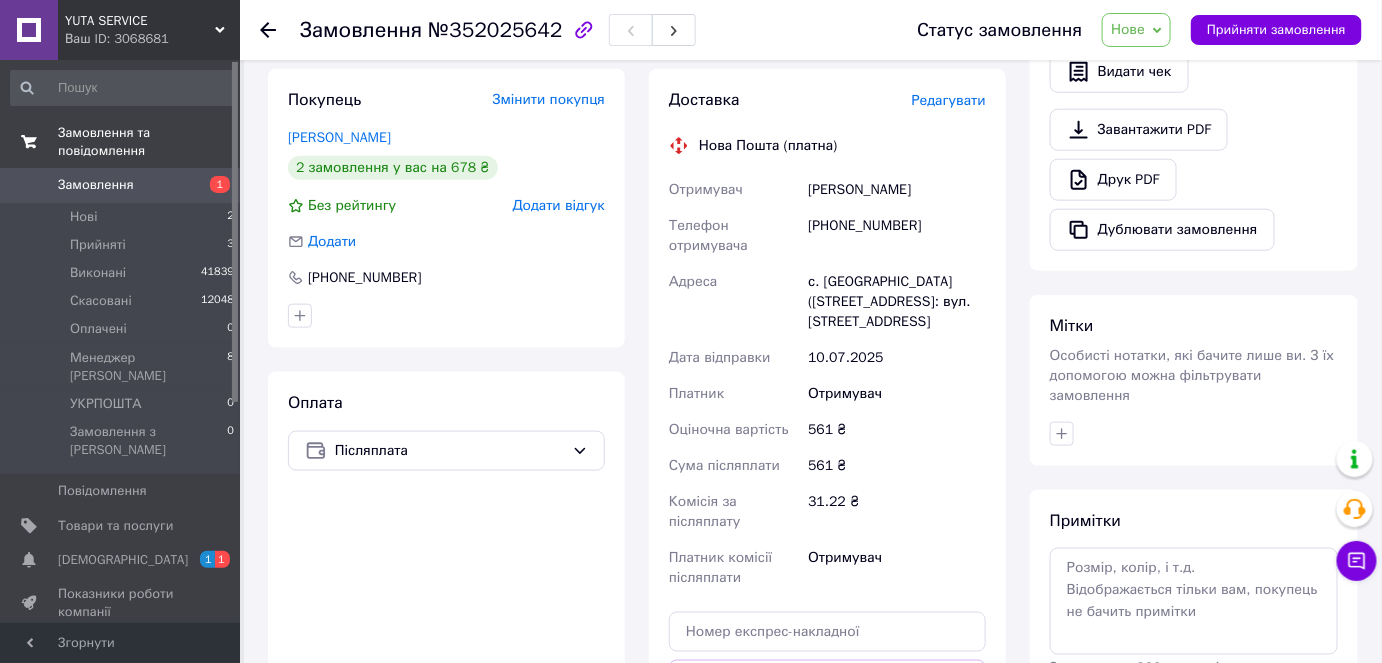 scroll, scrollTop: 533, scrollLeft: 0, axis: vertical 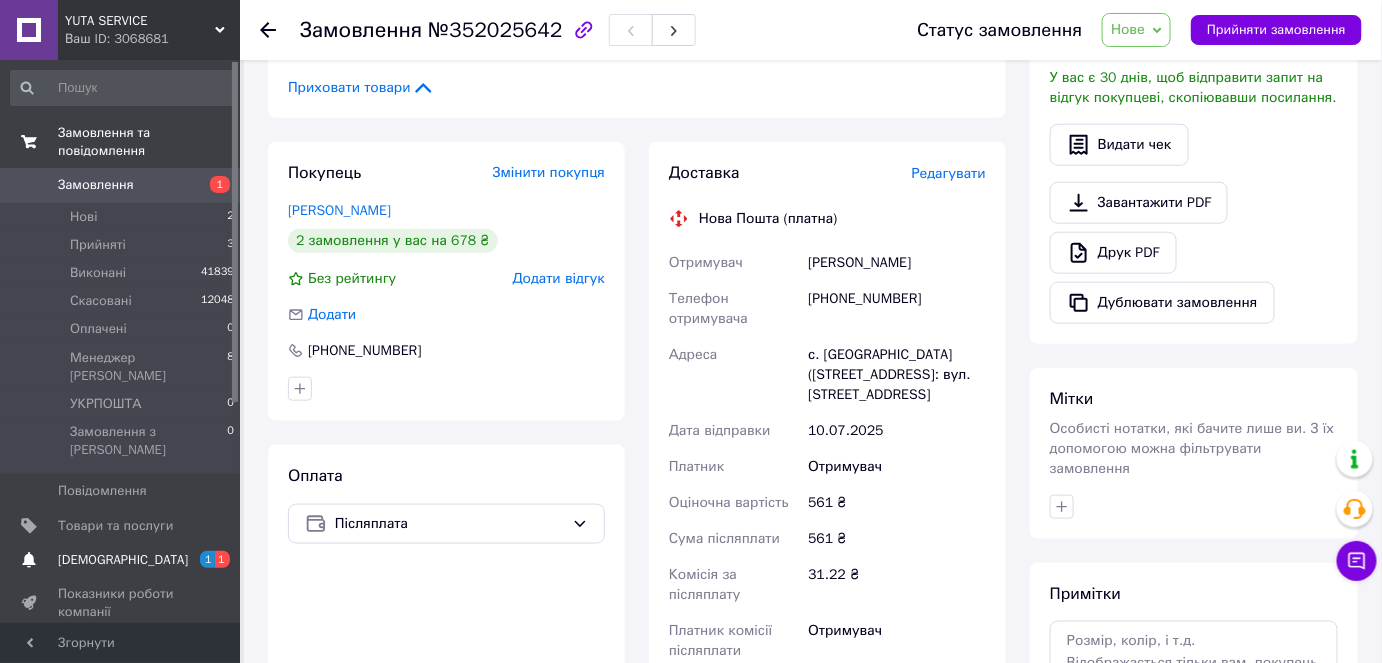 click on "[DEMOGRAPHIC_DATA] 1 1" at bounding box center (123, 560) 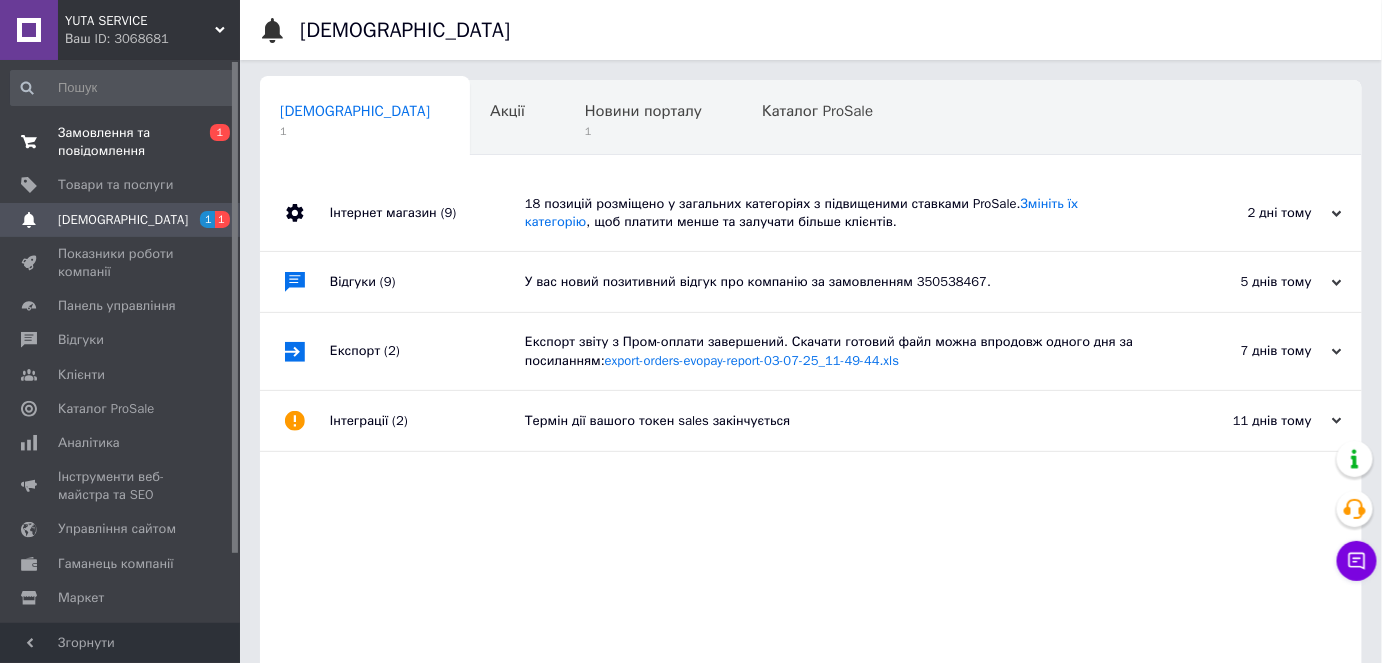 click on "Замовлення та повідомлення" at bounding box center [121, 142] 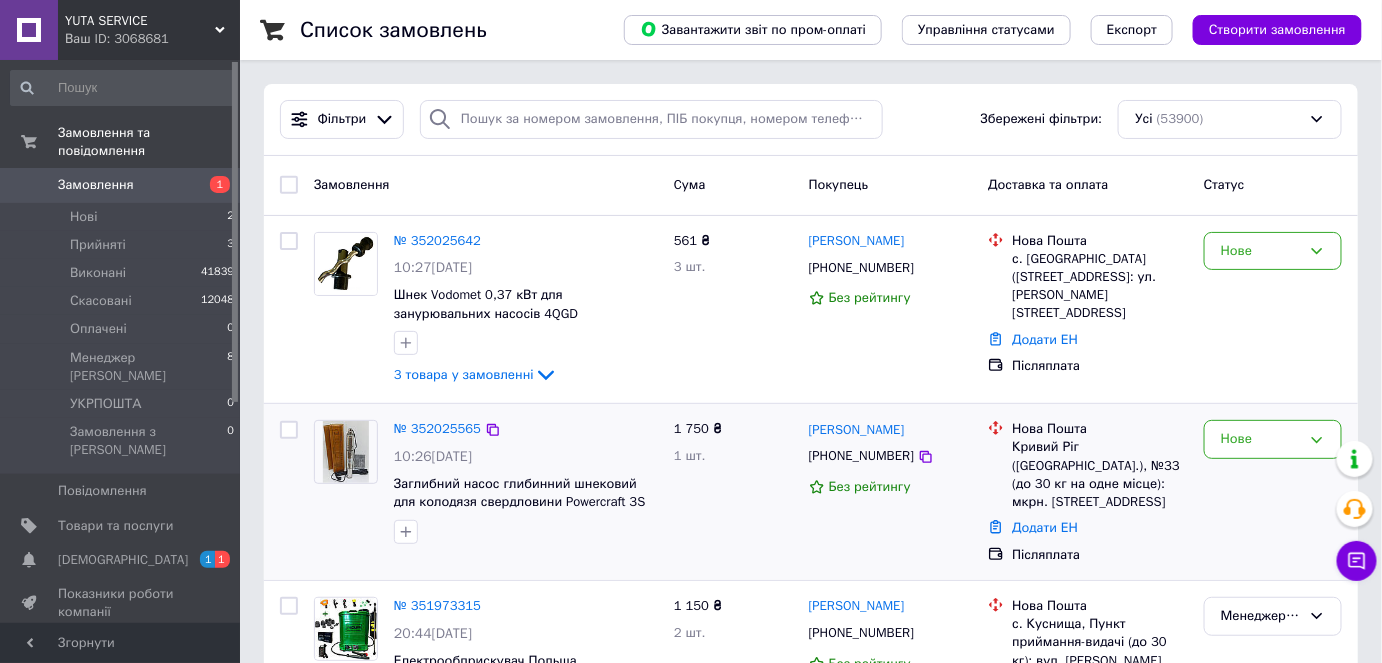 drag, startPoint x: 1047, startPoint y: 523, endPoint x: 805, endPoint y: 426, distance: 260.7163 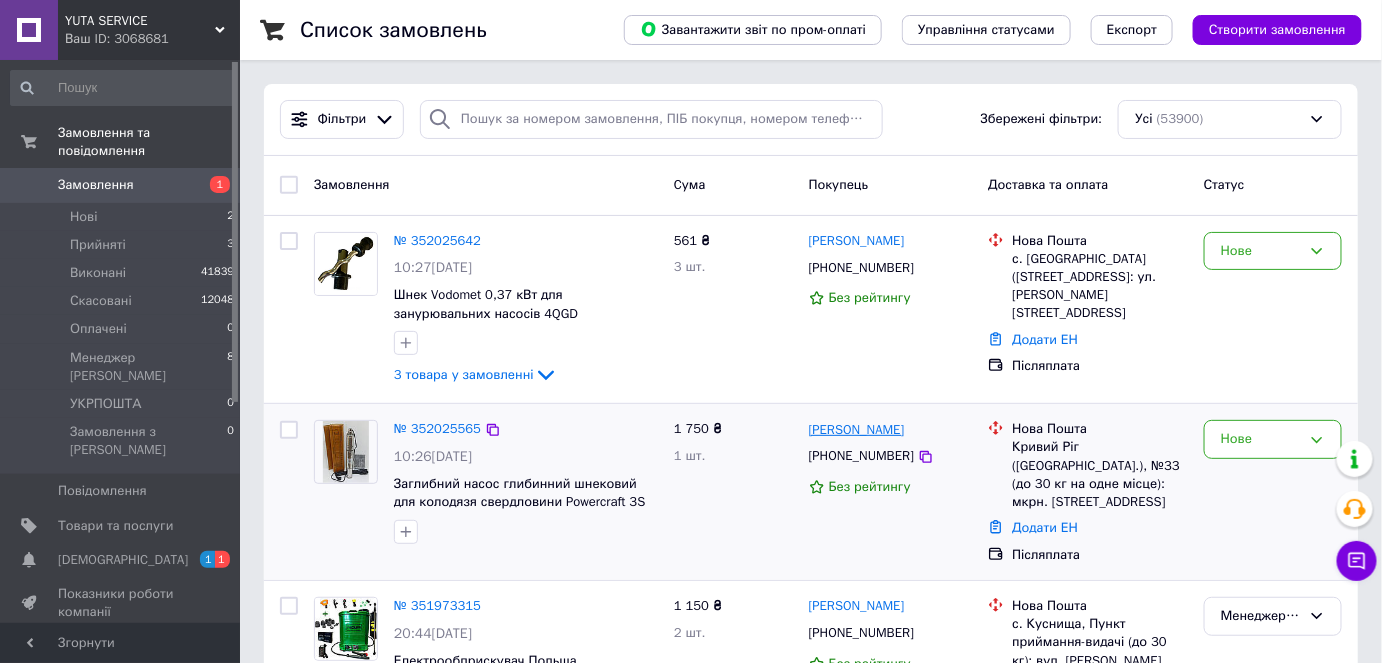 copy on "[PERSON_NAME] [PHONE_NUMBER] Без рейтингу Нова Пошта Кривий Ріг ([GEOGRAPHIC_DATA].), №33 (до 30 кг на одне місце): мкрн. [STREET_ADDRESS]" 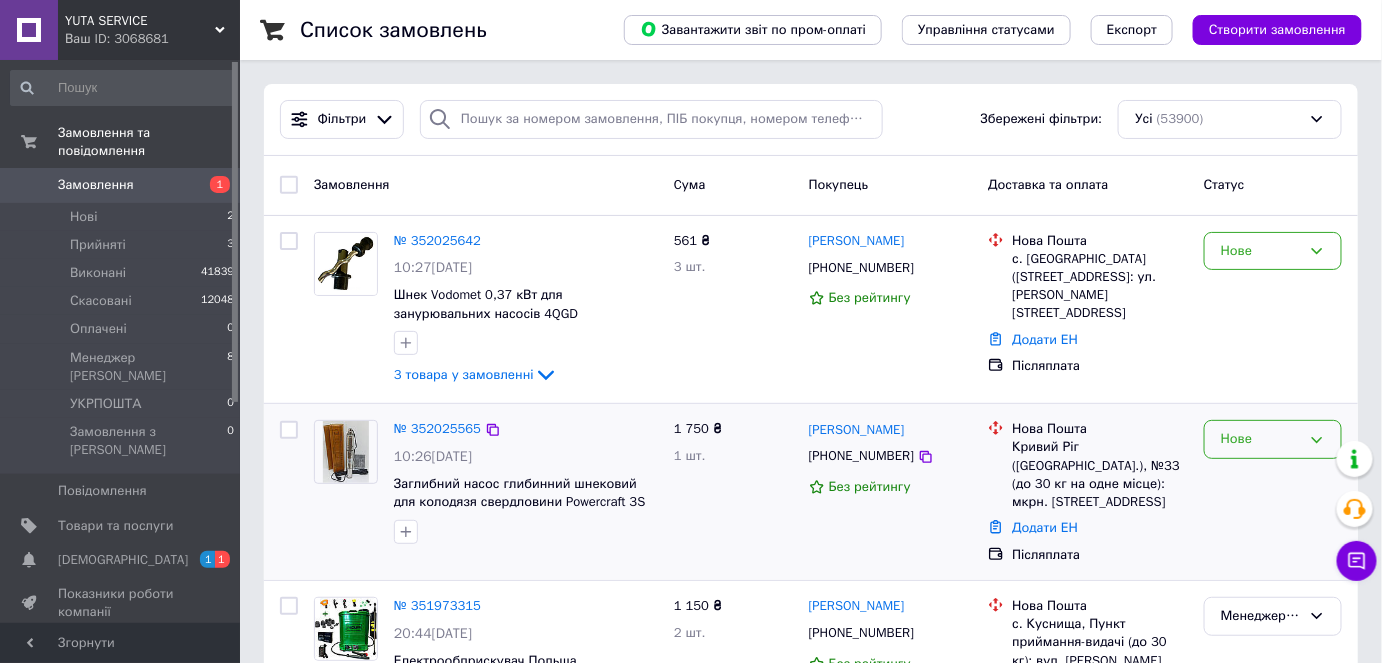 click on "Нове" at bounding box center [1261, 439] 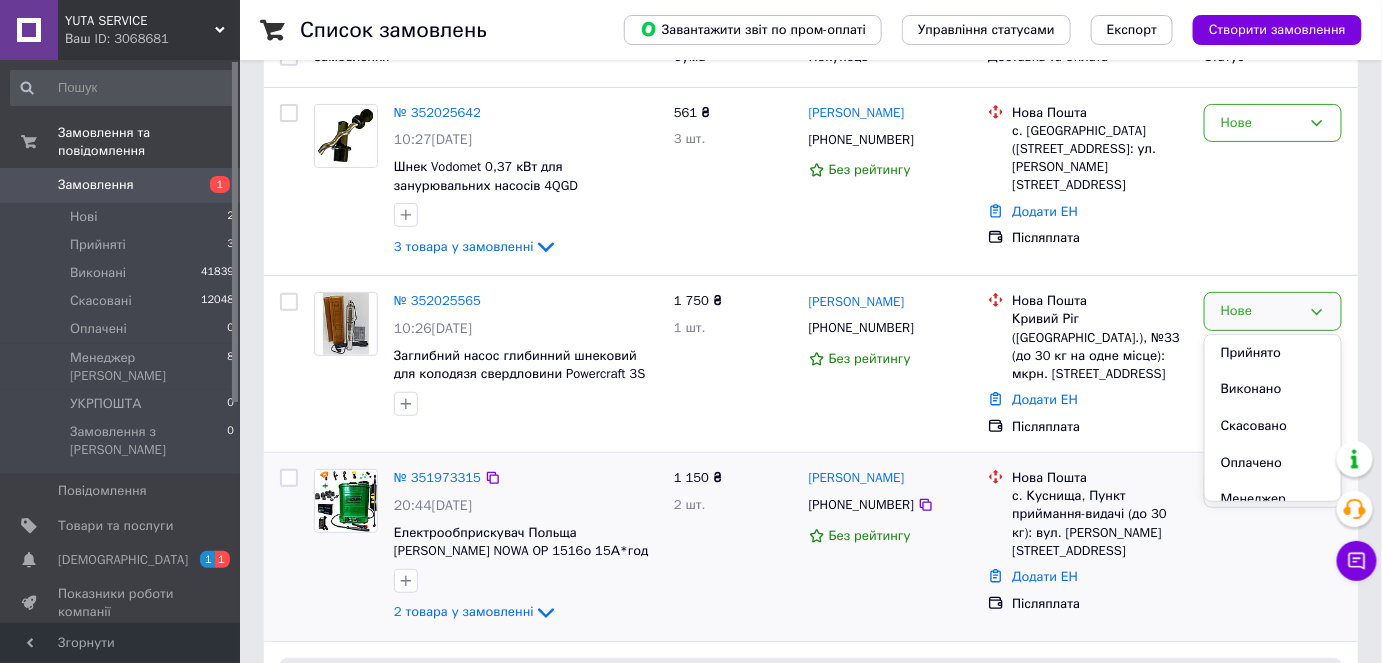 scroll, scrollTop: 272, scrollLeft: 0, axis: vertical 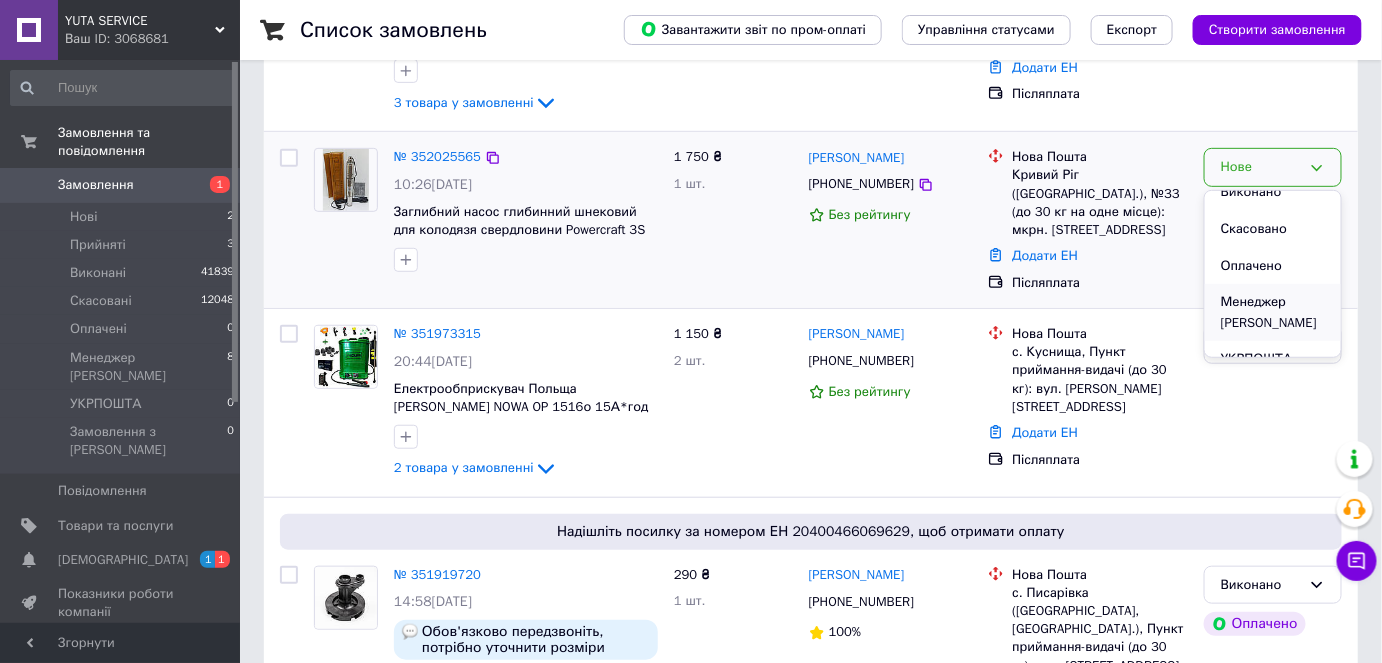 click on "Менеджер  [PERSON_NAME]" at bounding box center [1273, 312] 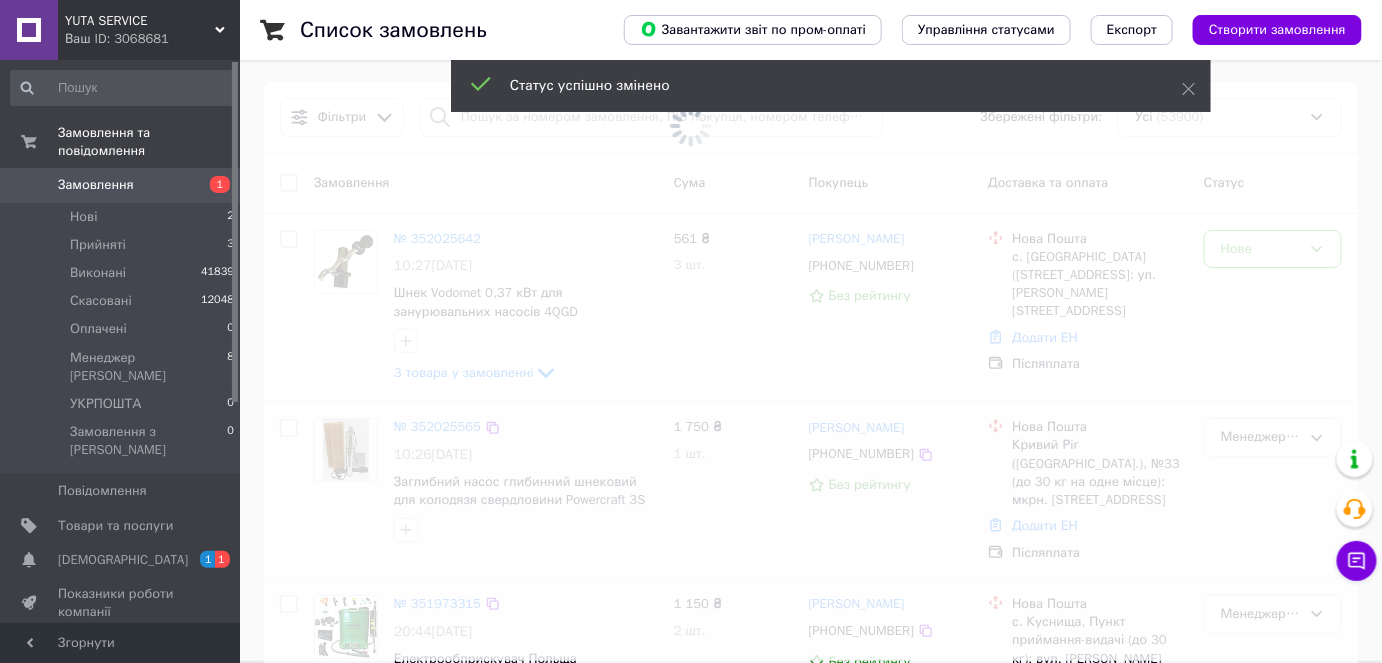 scroll, scrollTop: 0, scrollLeft: 0, axis: both 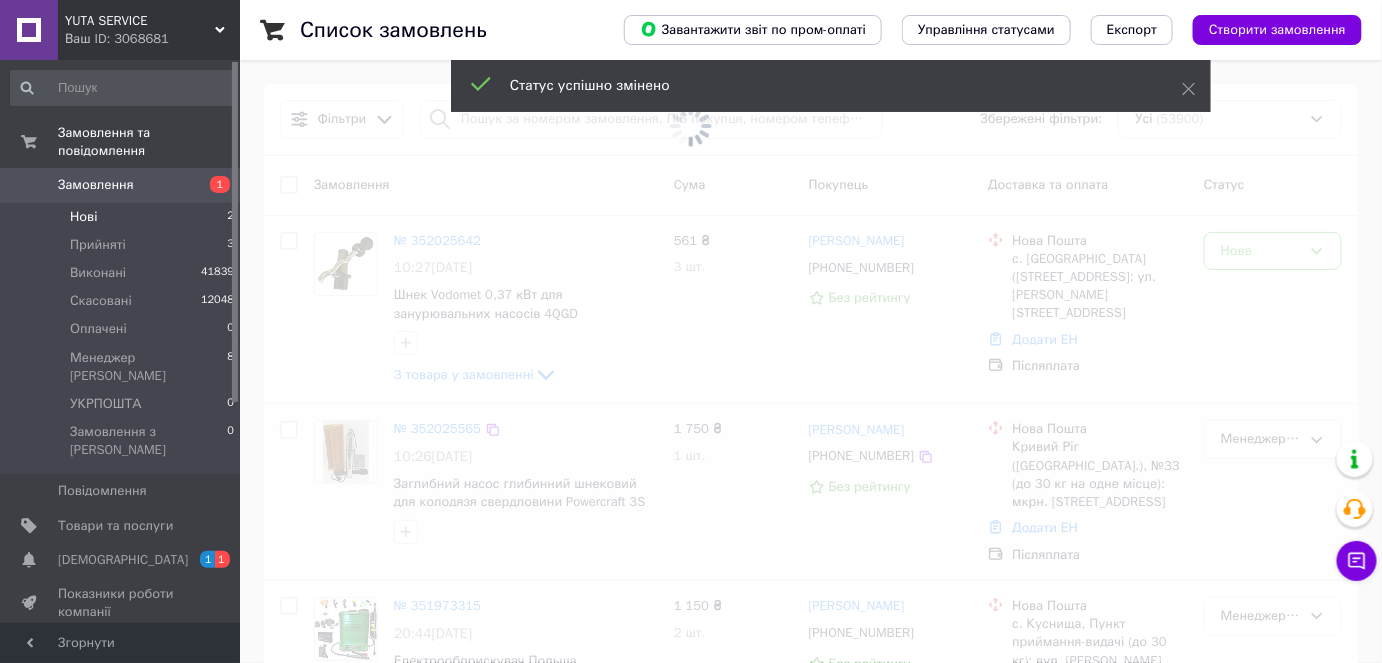 click on "Нові 2" at bounding box center [123, 217] 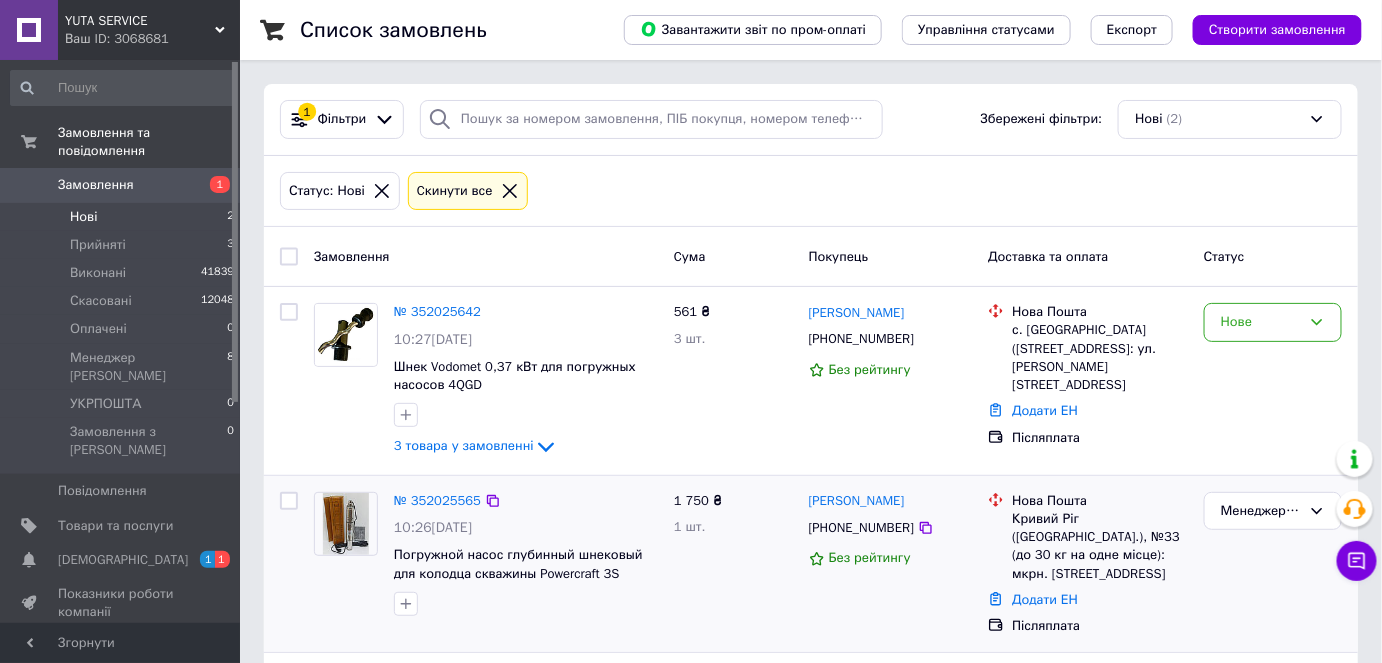 click on "Нові 2" at bounding box center (123, 217) 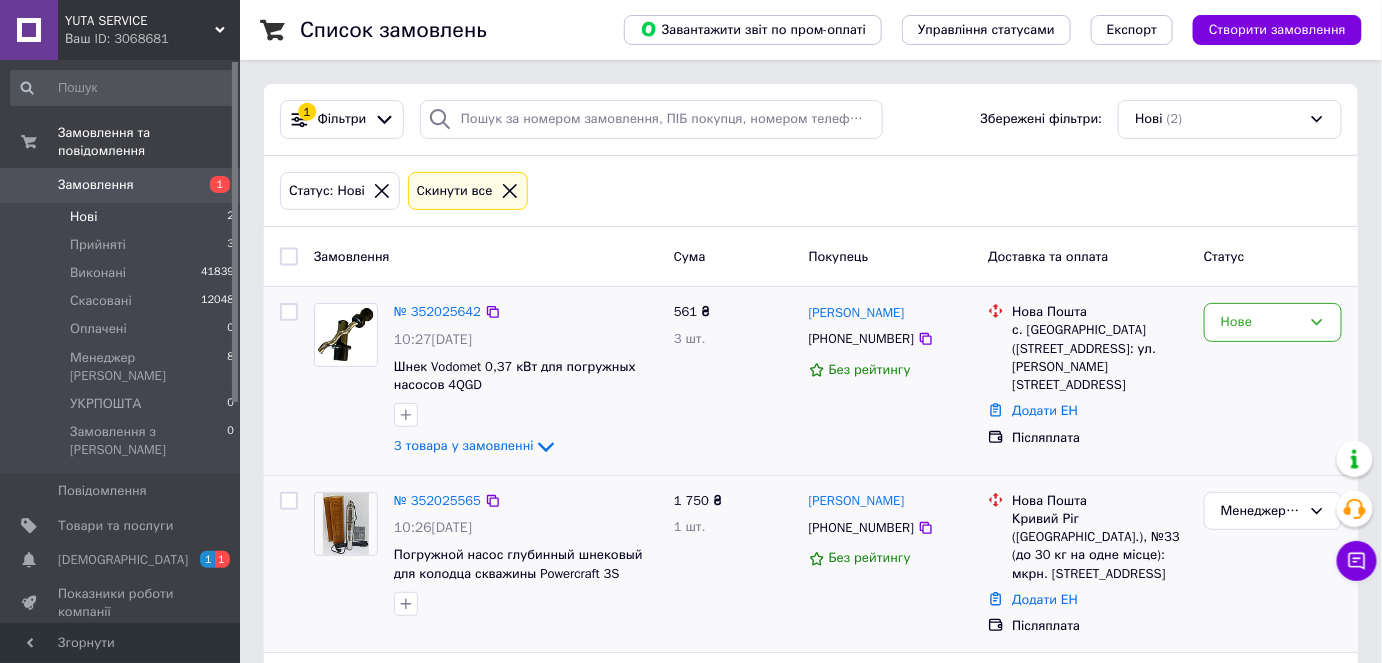 click on "№ 352025642" at bounding box center [437, 312] 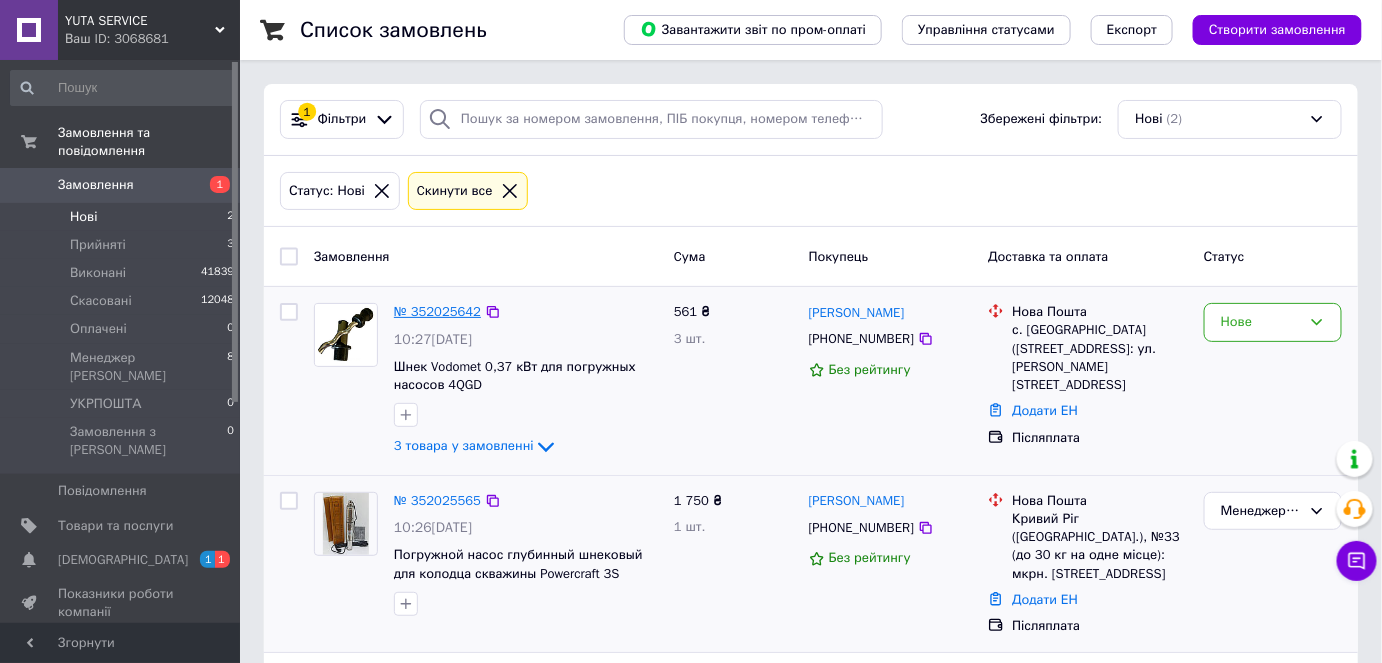 click on "№ 352025642" at bounding box center (437, 311) 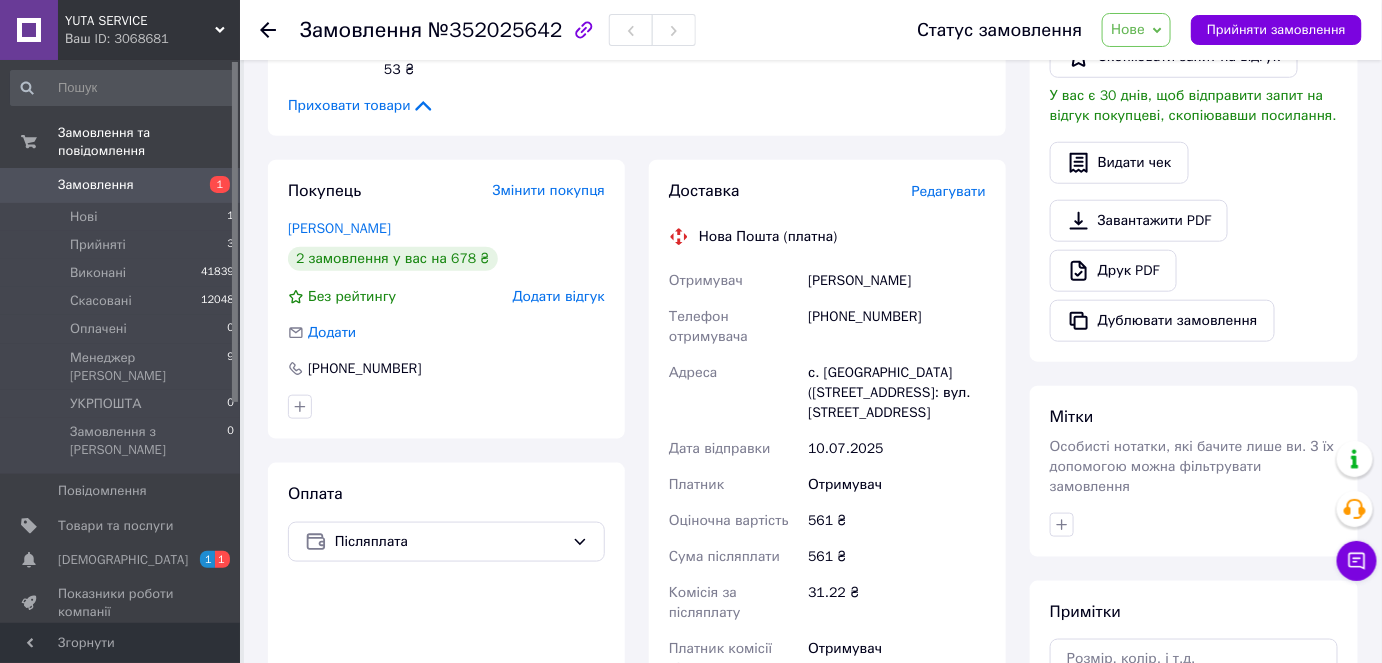 scroll, scrollTop: 545, scrollLeft: 0, axis: vertical 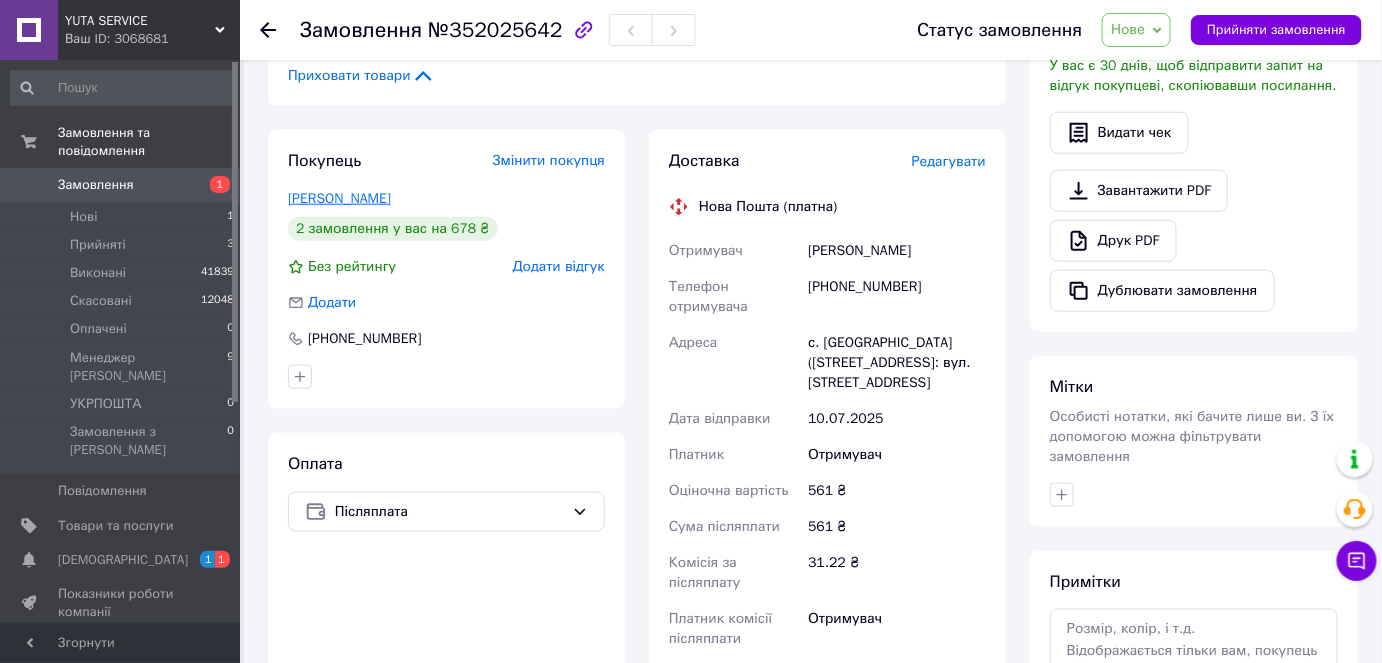 click on "[PERSON_NAME]" at bounding box center (339, 198) 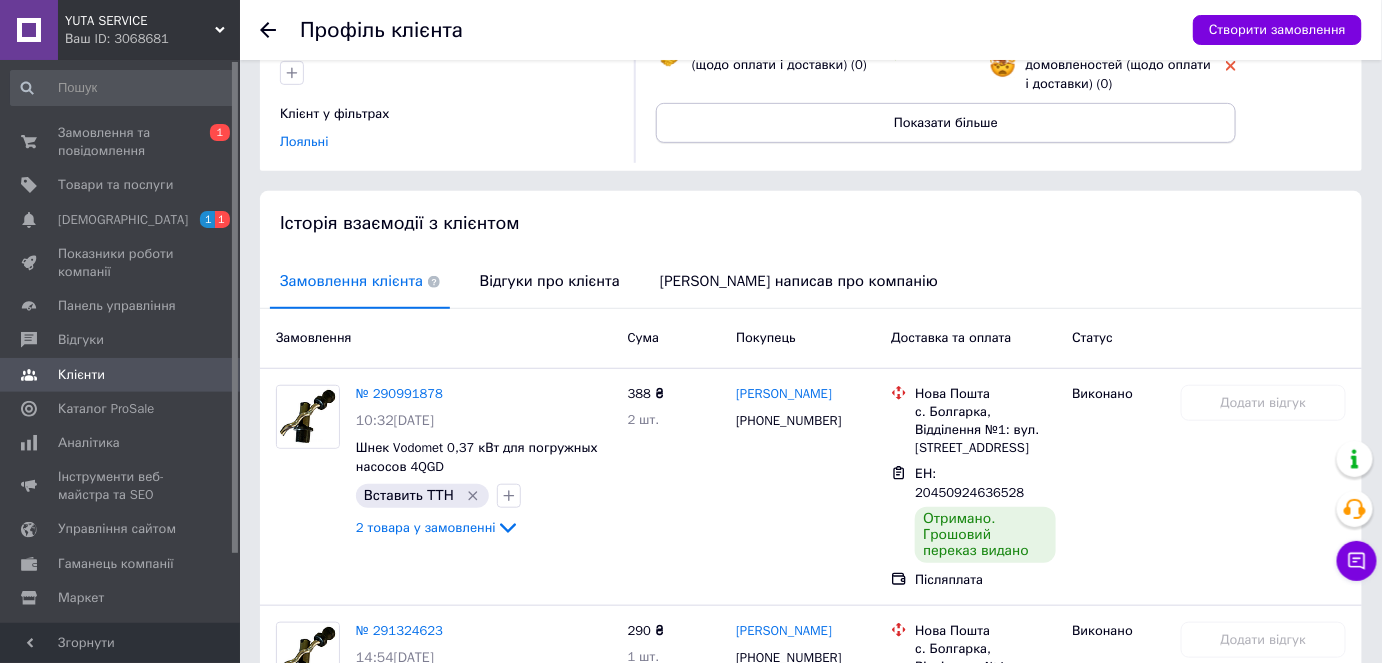 scroll, scrollTop: 454, scrollLeft: 0, axis: vertical 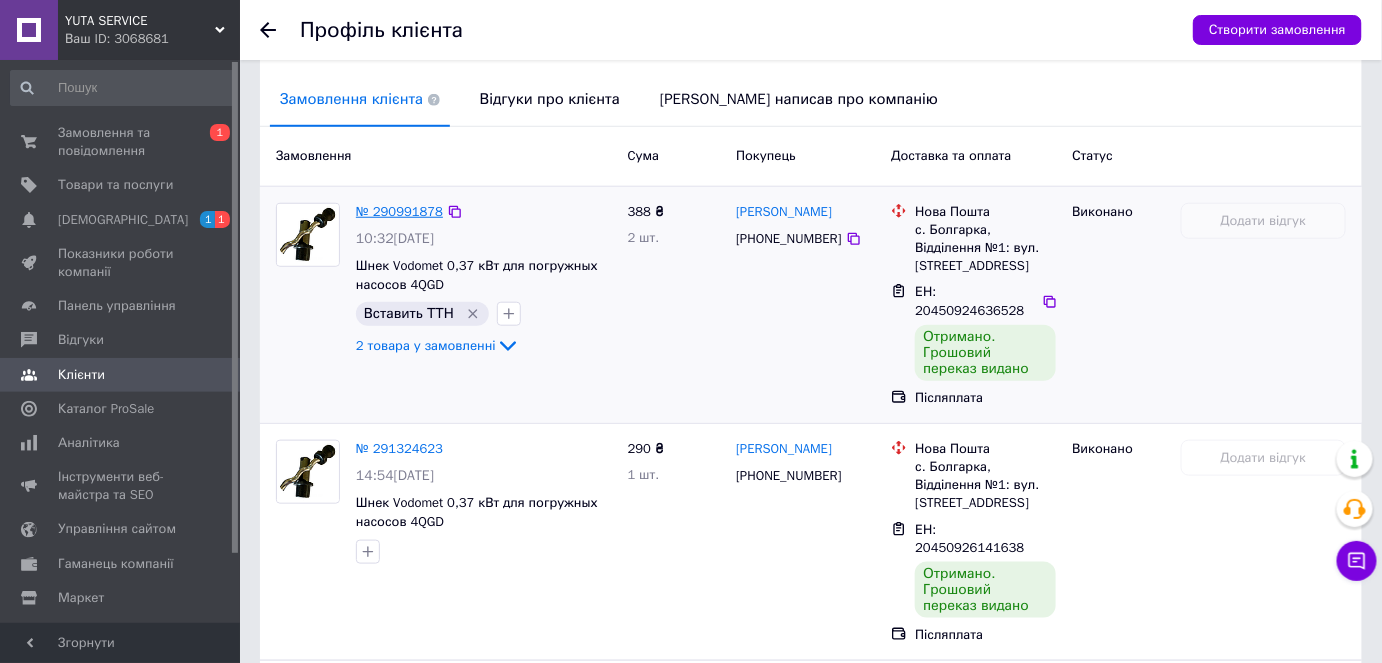 click on "№ 290991878" at bounding box center (399, 211) 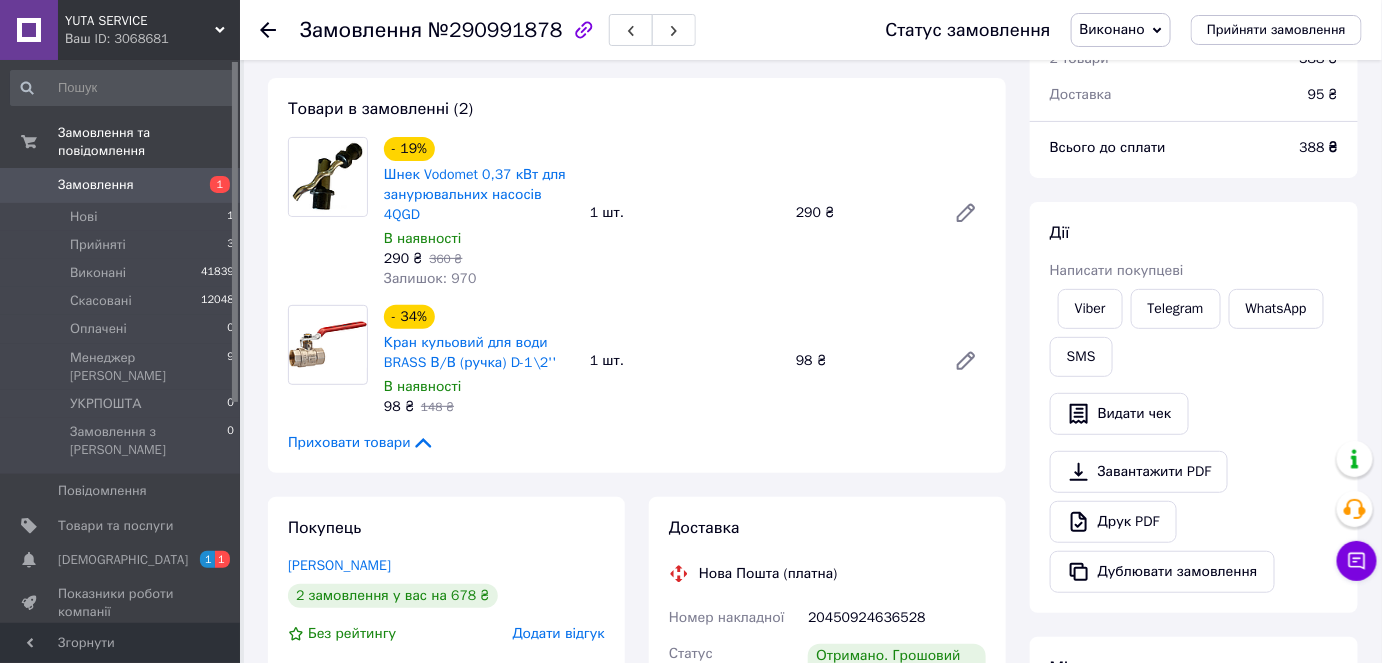 scroll, scrollTop: 90, scrollLeft: 0, axis: vertical 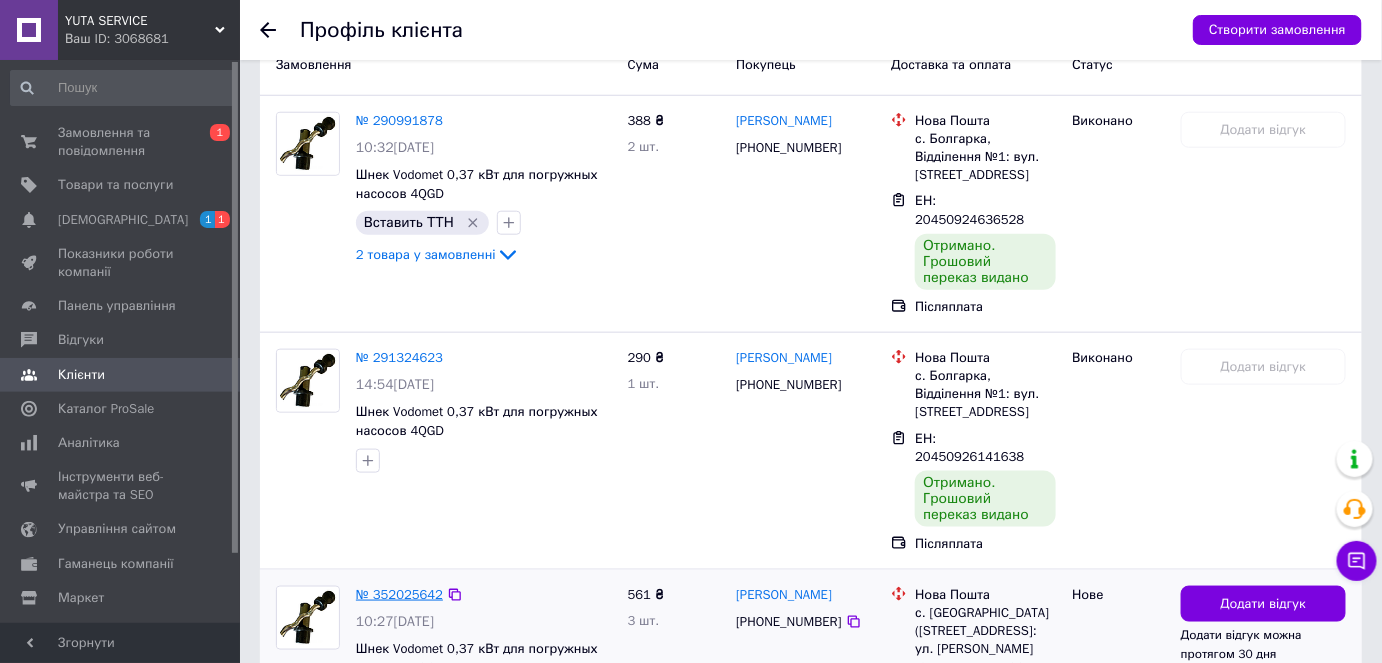 click on "№ 352025642" at bounding box center [399, 594] 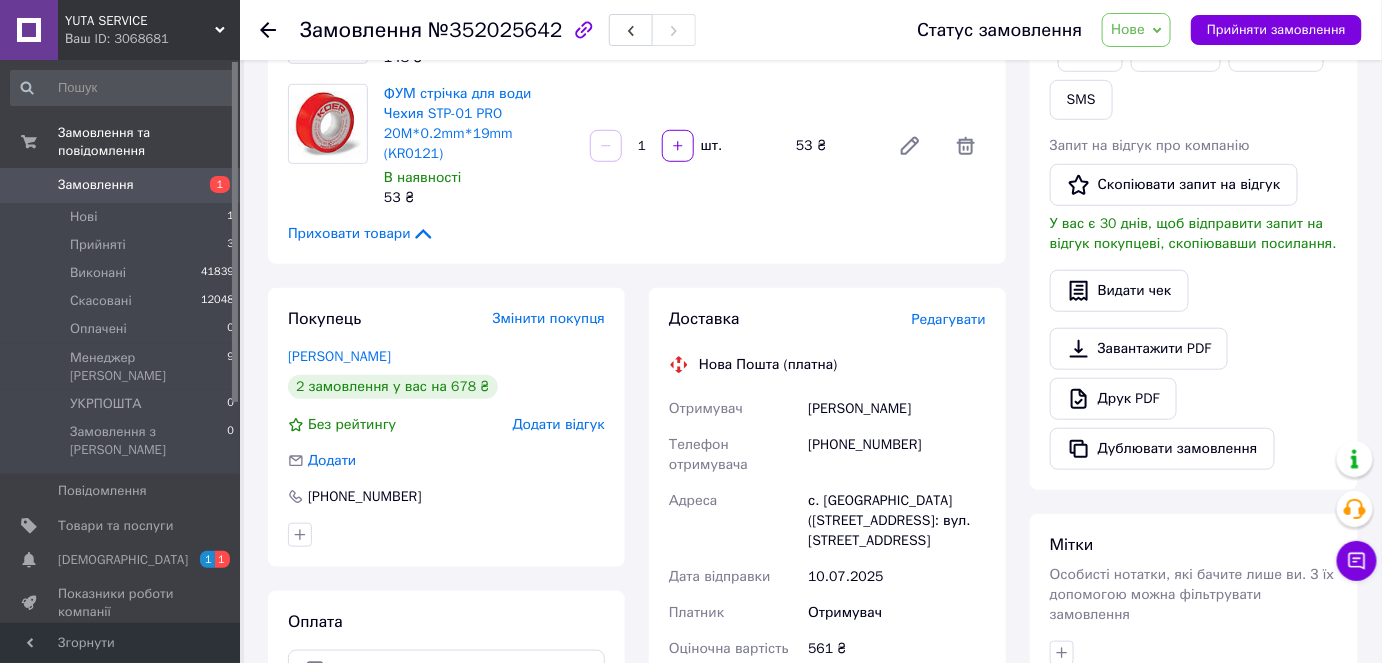 scroll, scrollTop: 454, scrollLeft: 0, axis: vertical 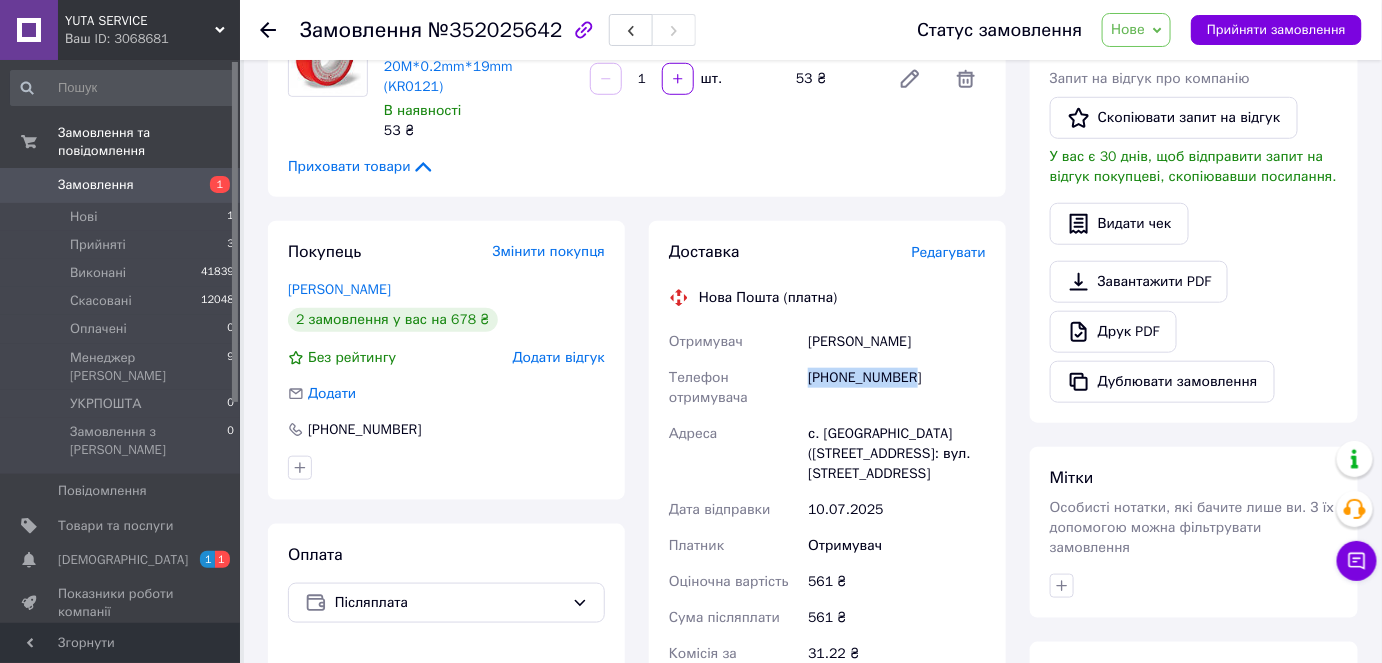 drag, startPoint x: 837, startPoint y: 368, endPoint x: 806, endPoint y: 360, distance: 32.01562 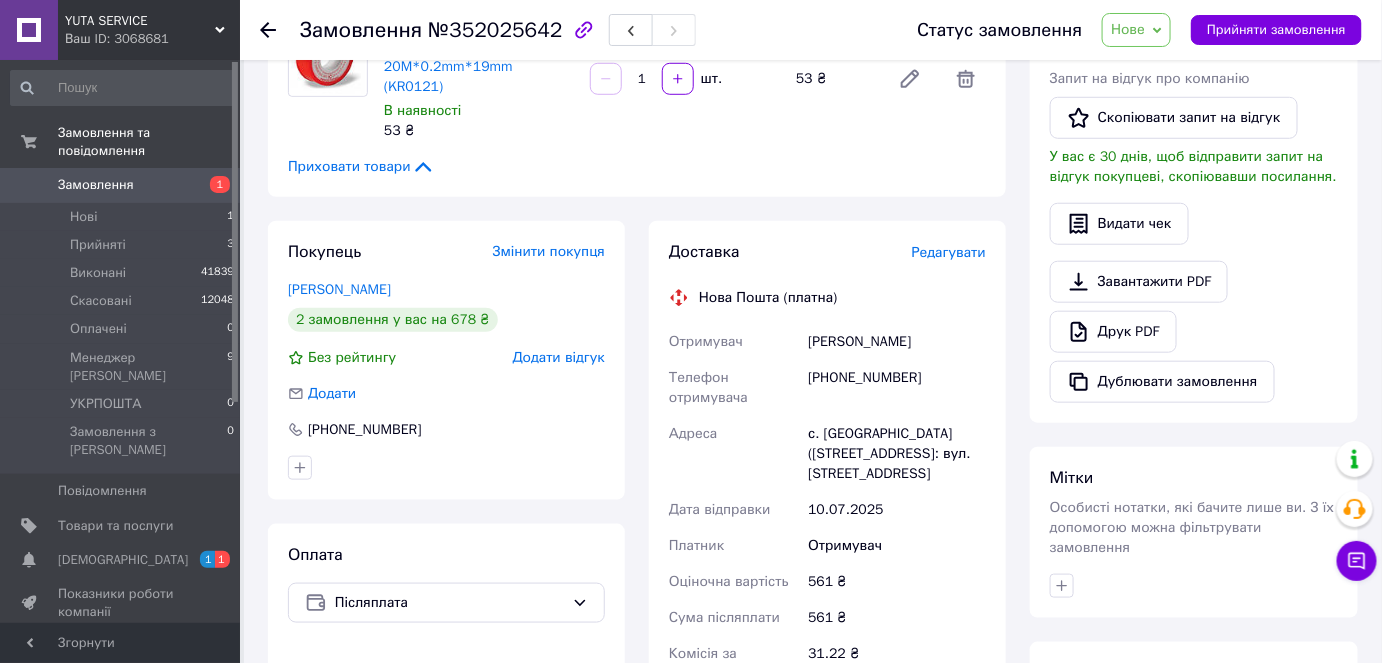 click on "[PERSON_NAME]" at bounding box center (897, 342) 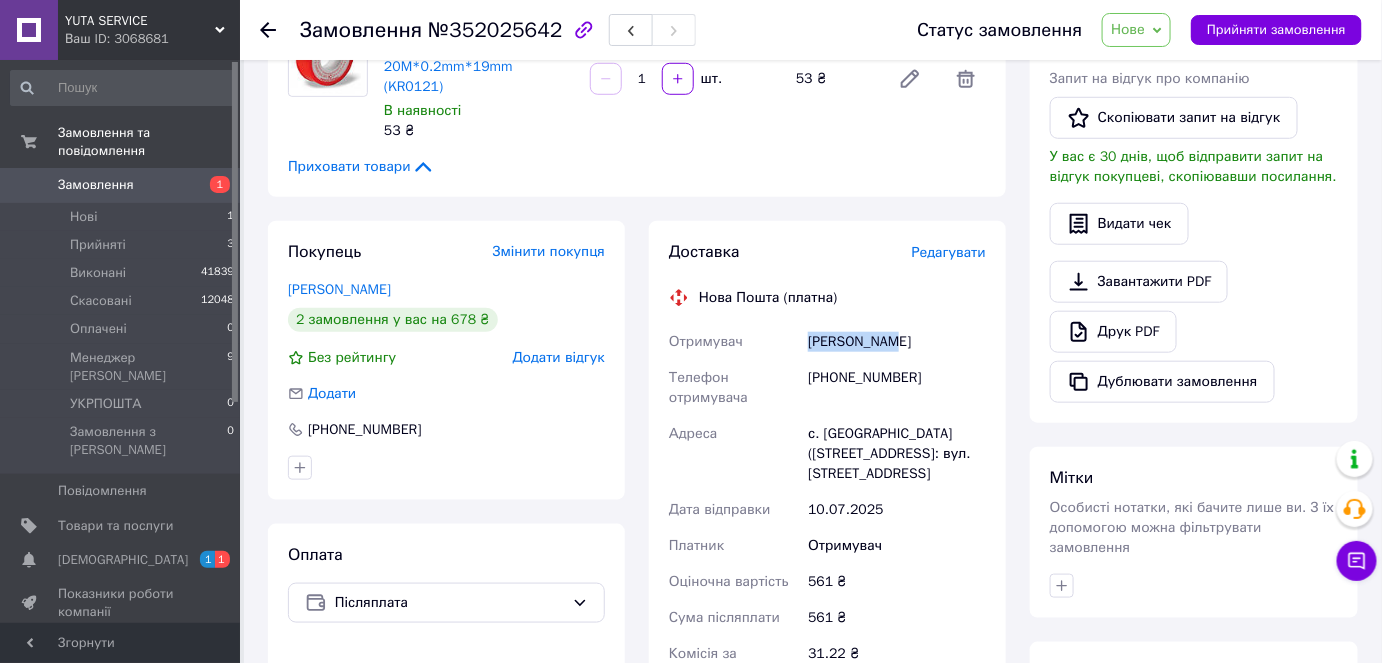 drag, startPoint x: 818, startPoint y: 314, endPoint x: 808, endPoint y: 318, distance: 10.770329 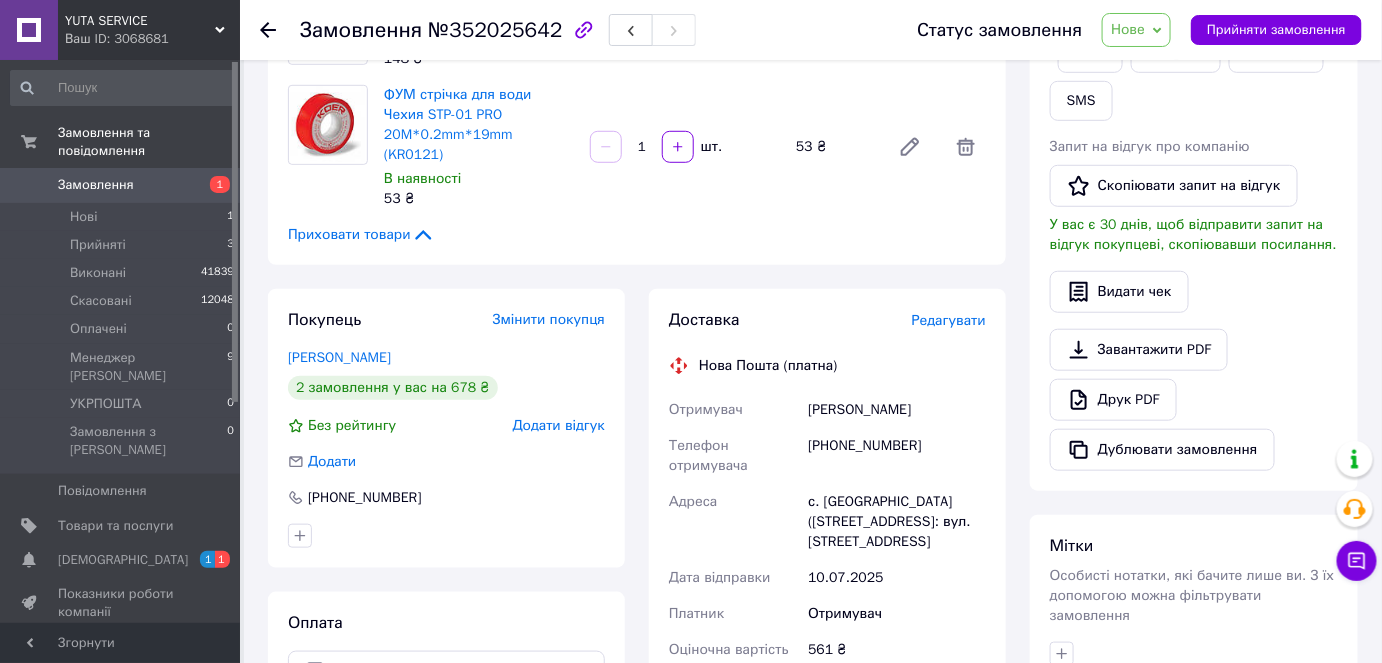 scroll, scrollTop: 454, scrollLeft: 0, axis: vertical 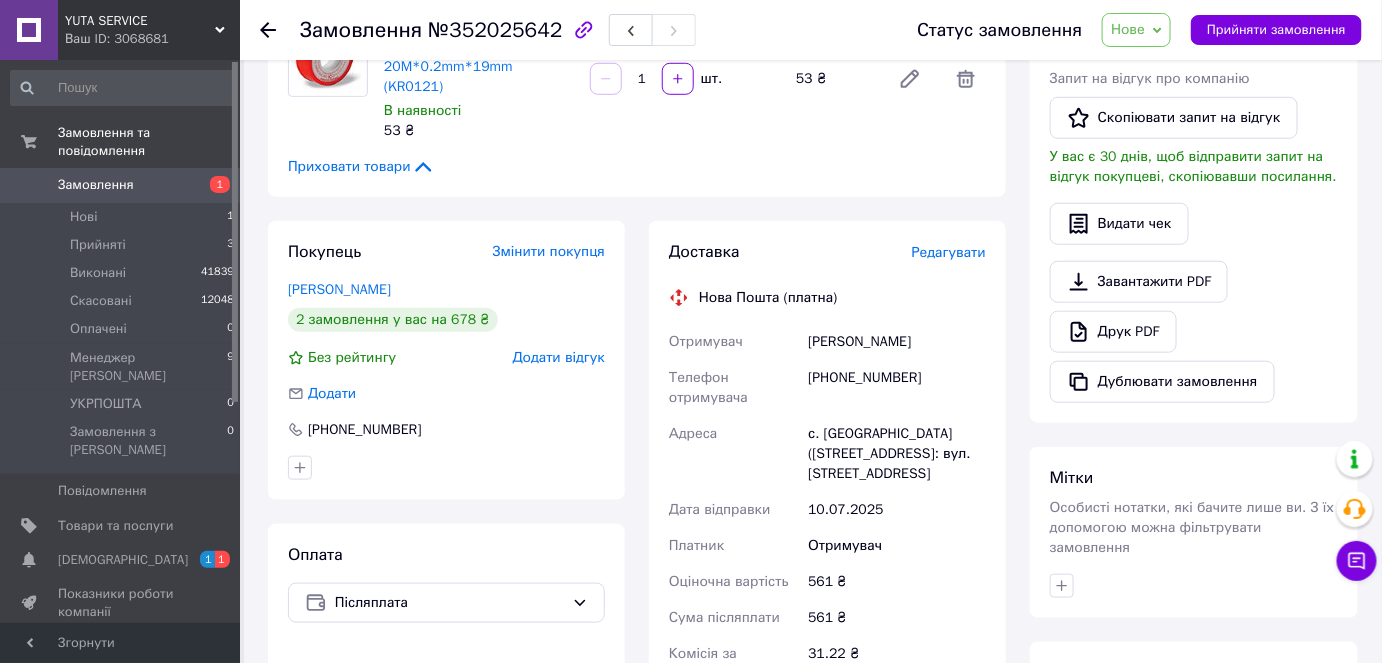 drag, startPoint x: 927, startPoint y: 458, endPoint x: 813, endPoint y: 312, distance: 185.23499 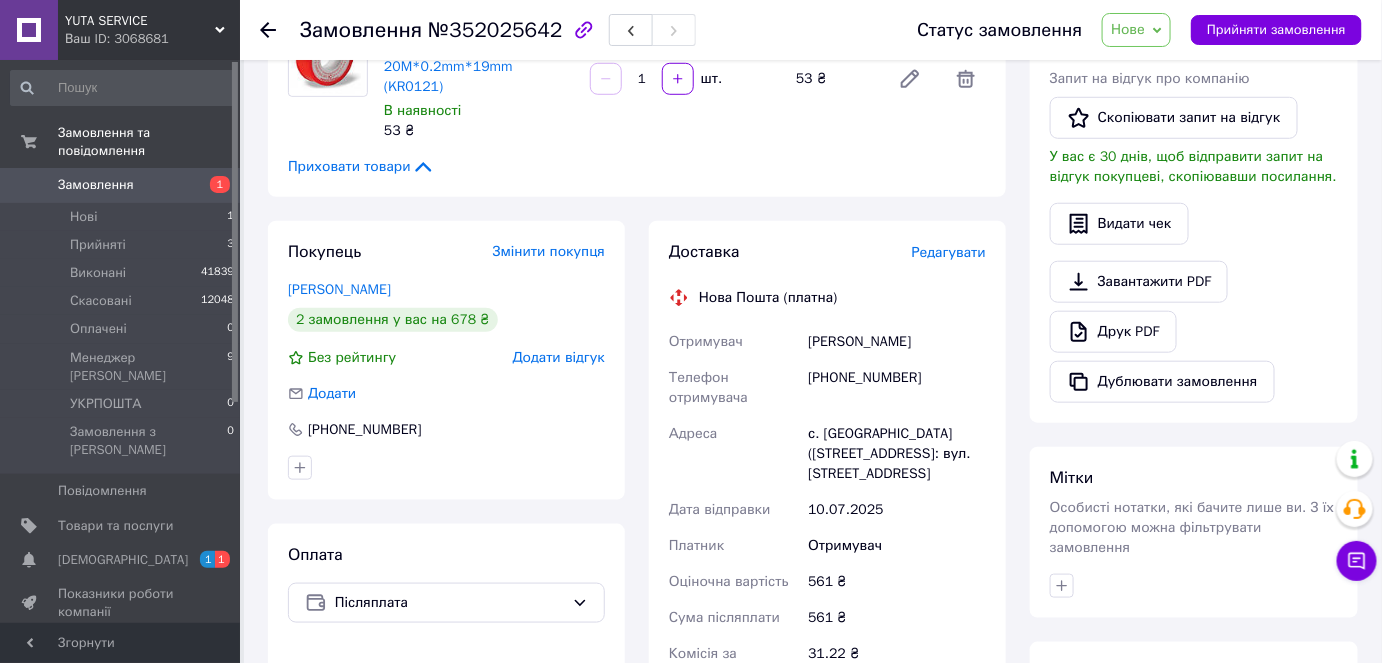 click on "Нове" at bounding box center (1136, 30) 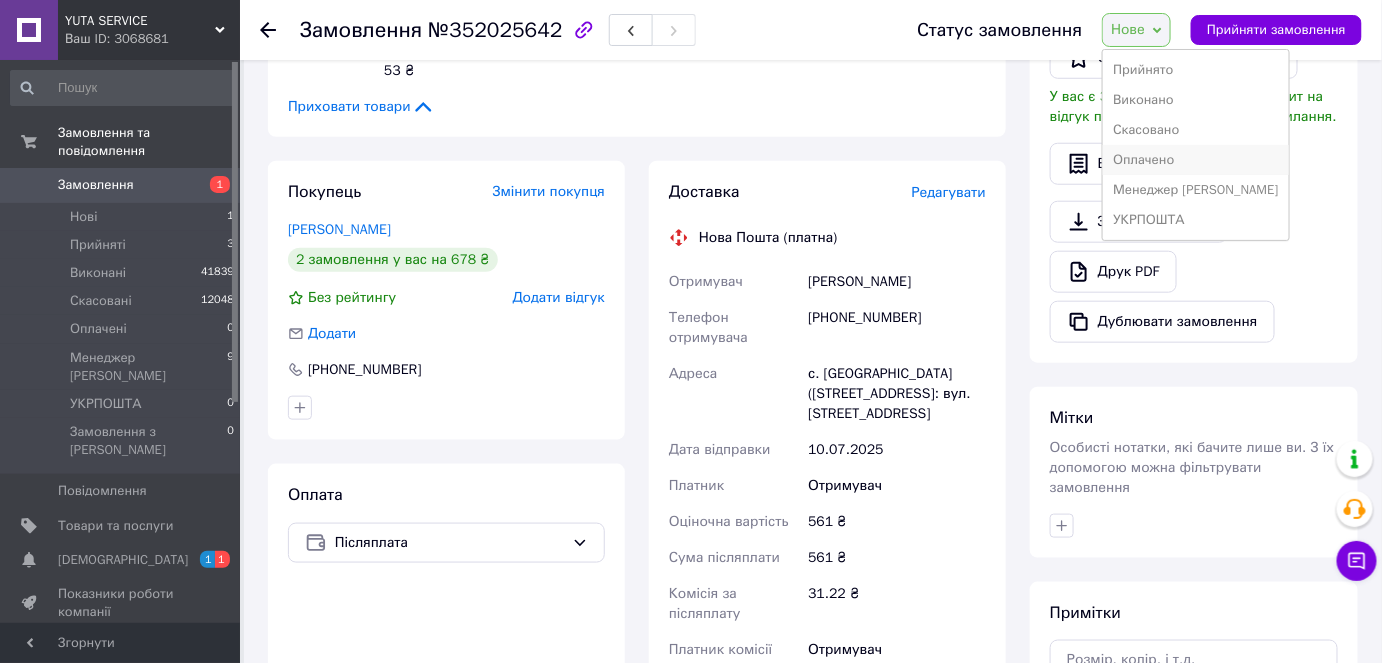 scroll, scrollTop: 545, scrollLeft: 0, axis: vertical 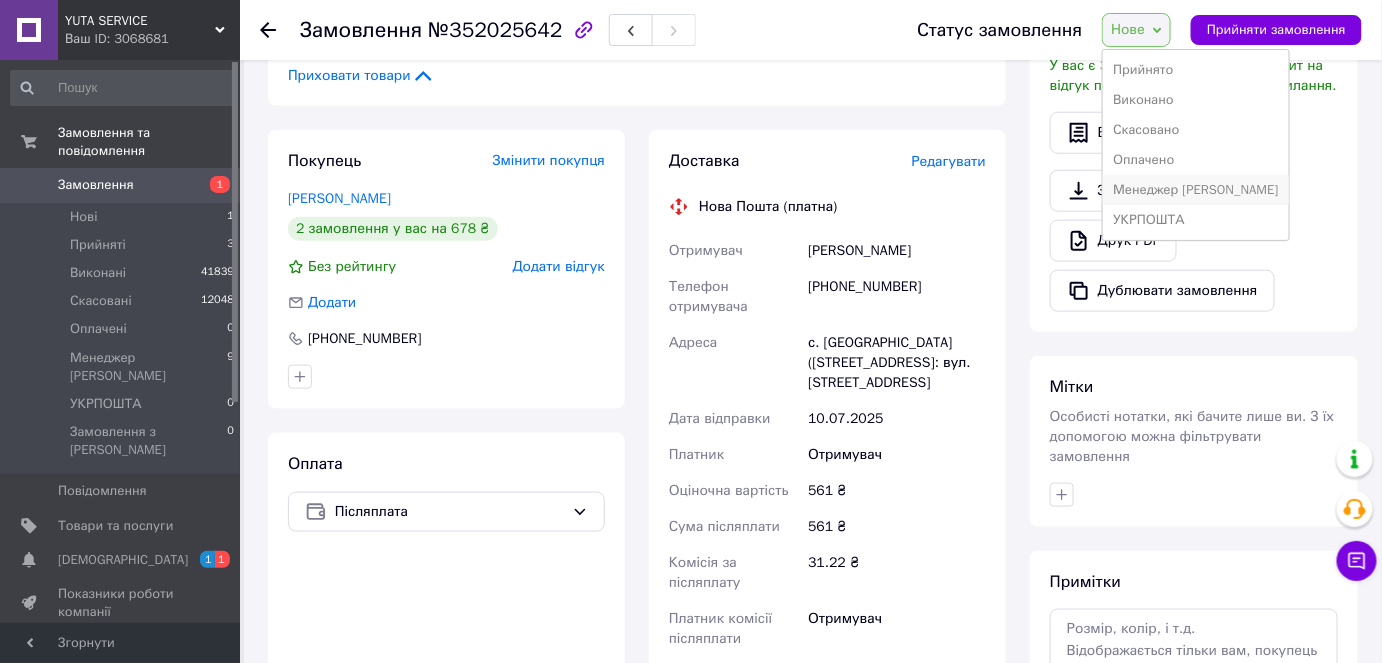 click on "Менеджер  [PERSON_NAME]" at bounding box center (1195, 190) 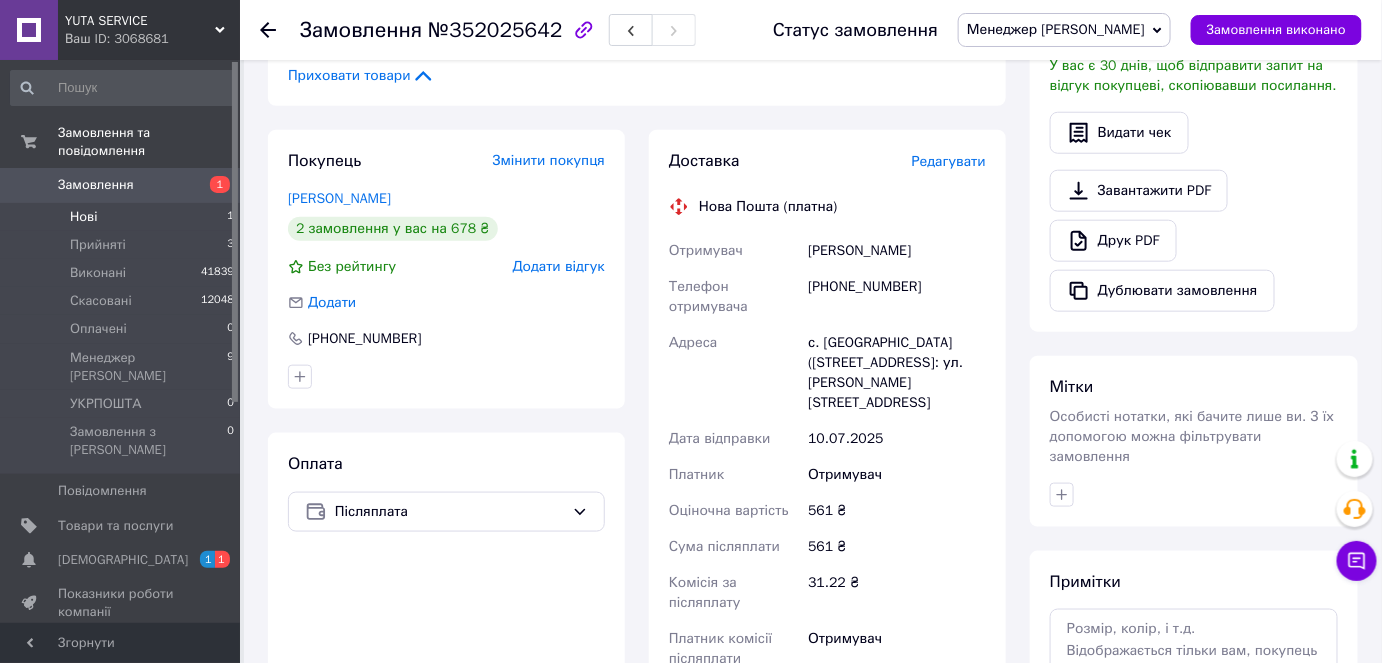 click on "Нові 1" at bounding box center [123, 217] 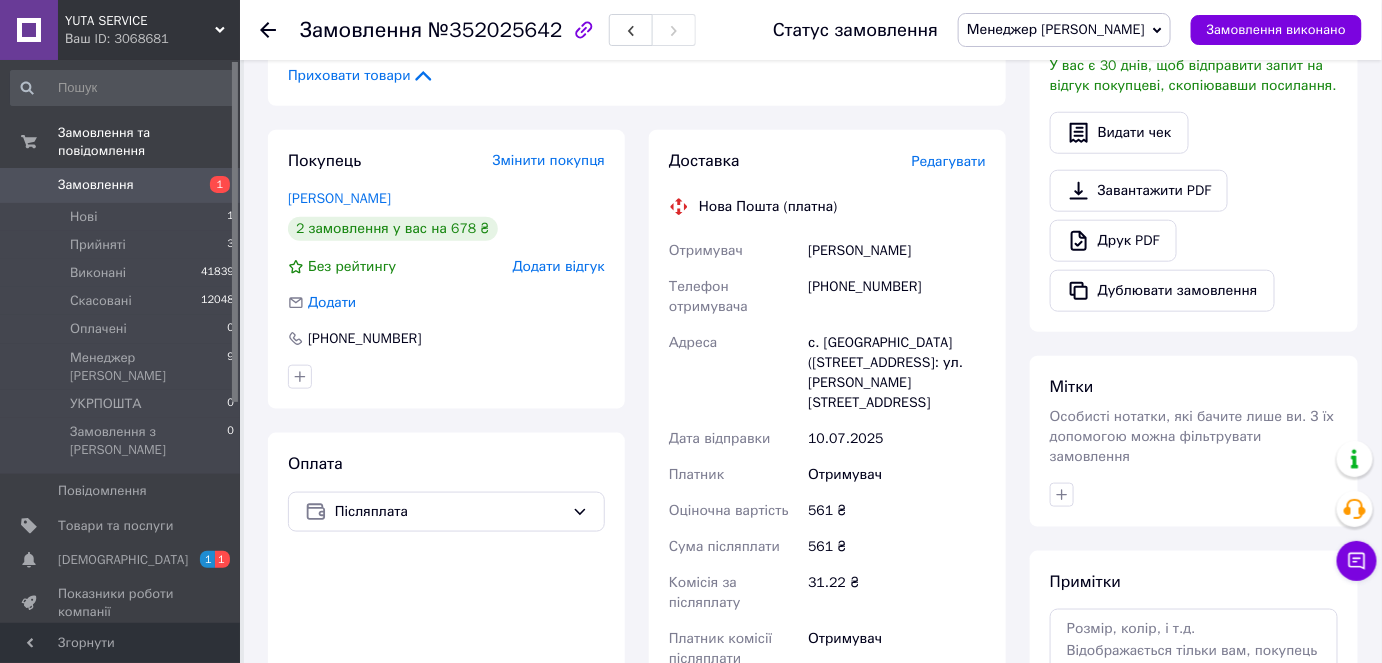scroll, scrollTop: 0, scrollLeft: 0, axis: both 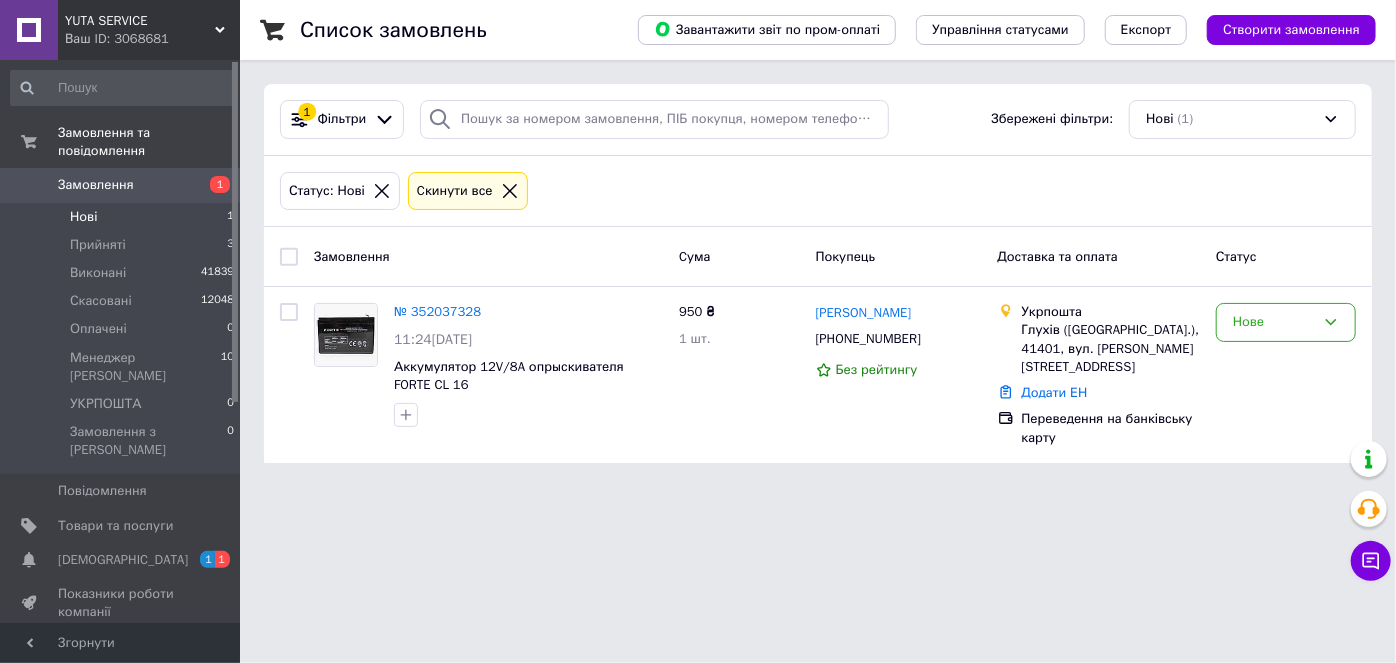 click on "Нові 1" at bounding box center (123, 217) 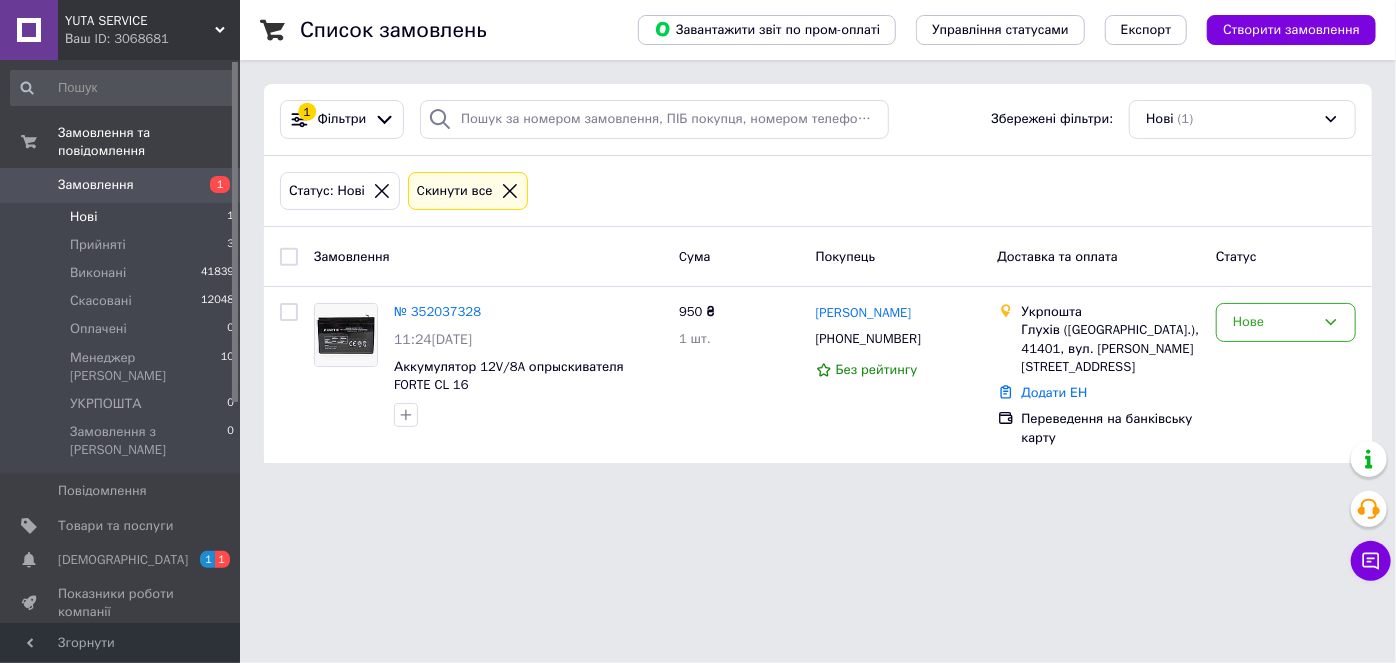 click on "Нові 1" at bounding box center [123, 217] 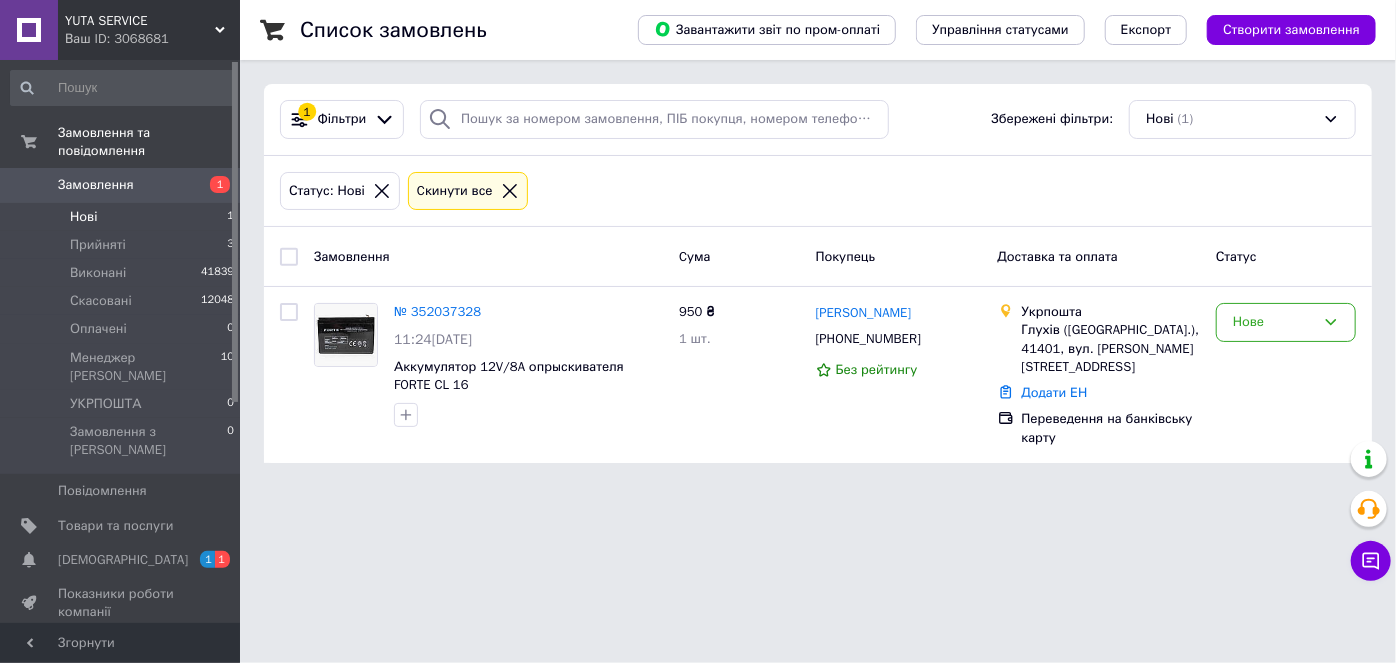 click on "Нові 1" at bounding box center (123, 217) 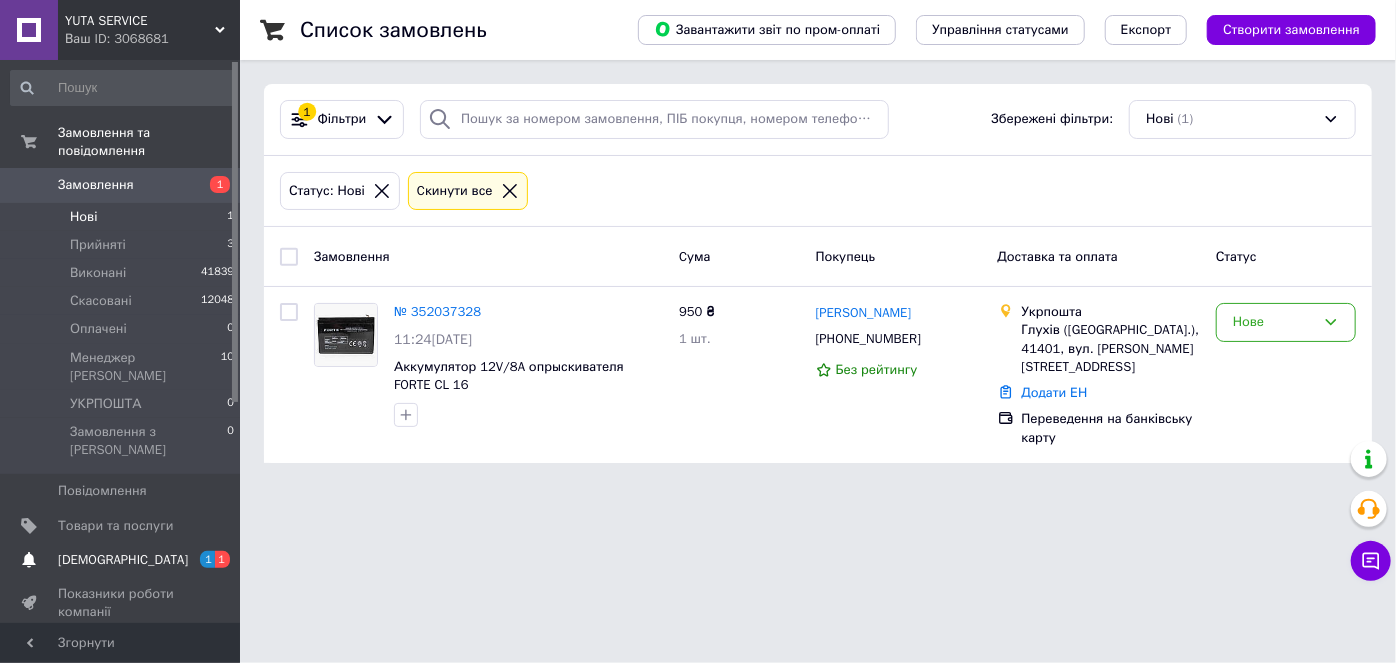 click on "[DEMOGRAPHIC_DATA]" at bounding box center (121, 560) 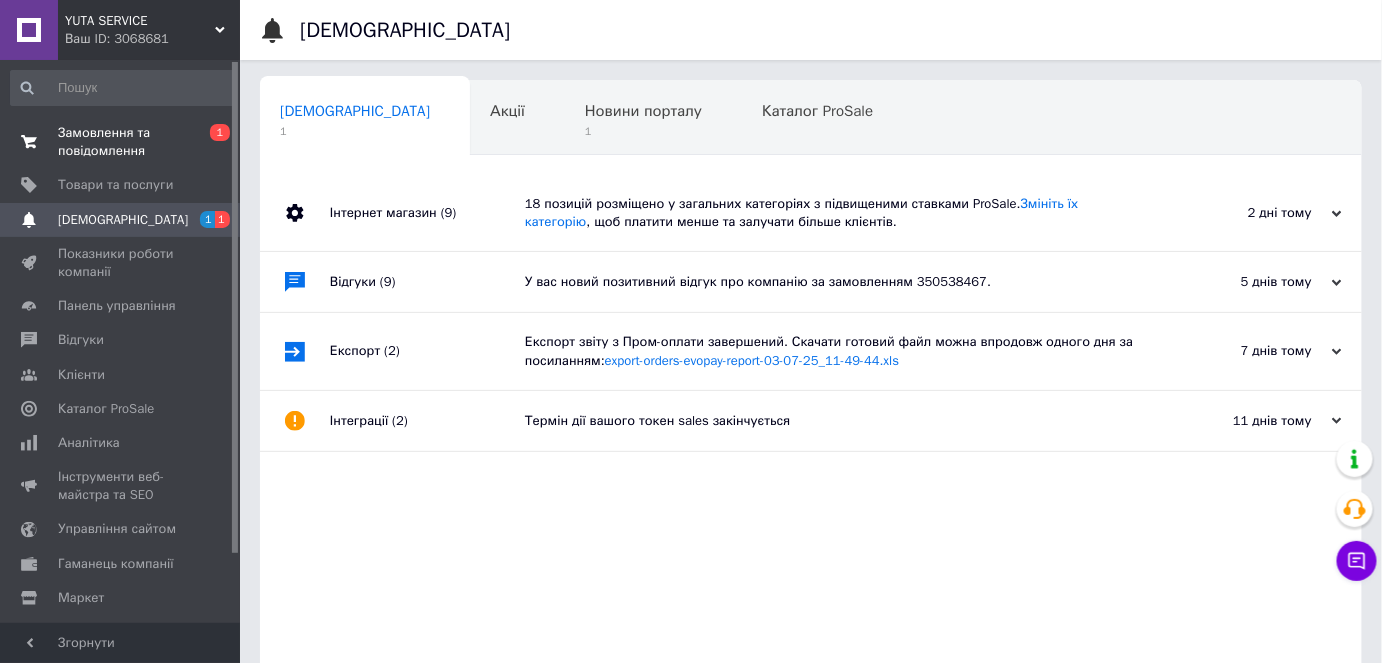 click on "Замовлення та повідомлення" at bounding box center [121, 142] 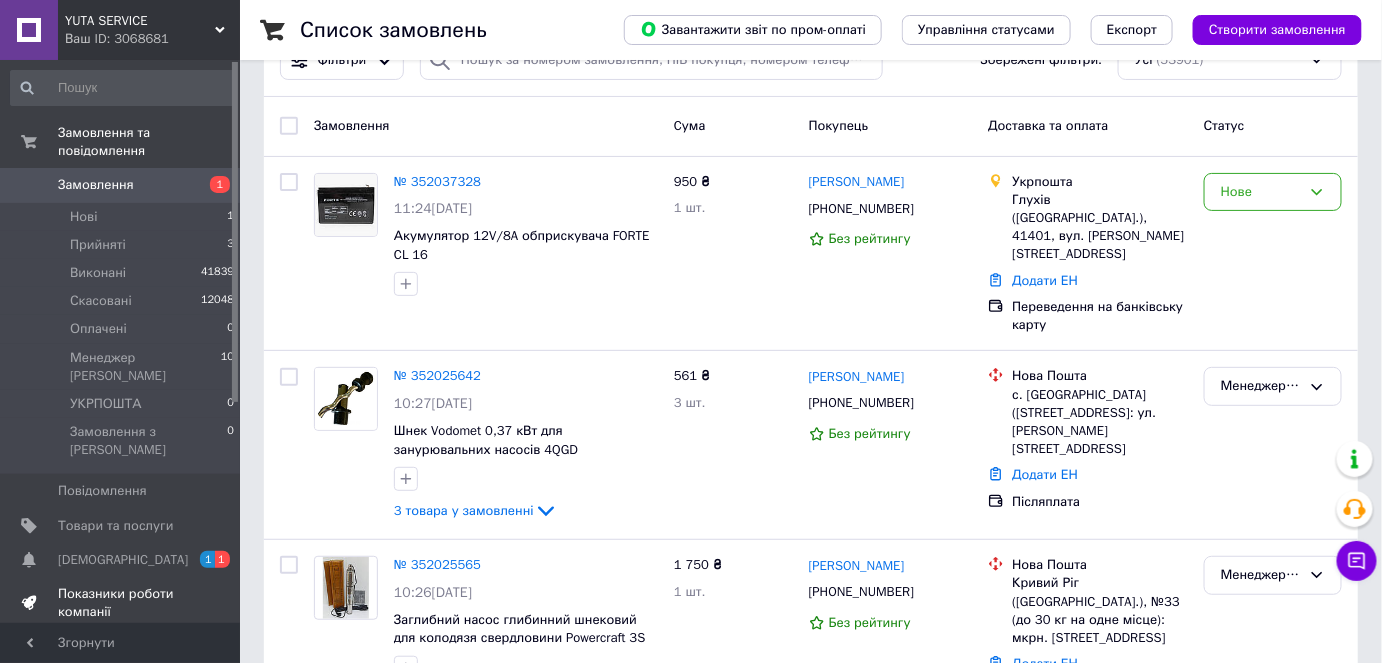 scroll, scrollTop: 90, scrollLeft: 0, axis: vertical 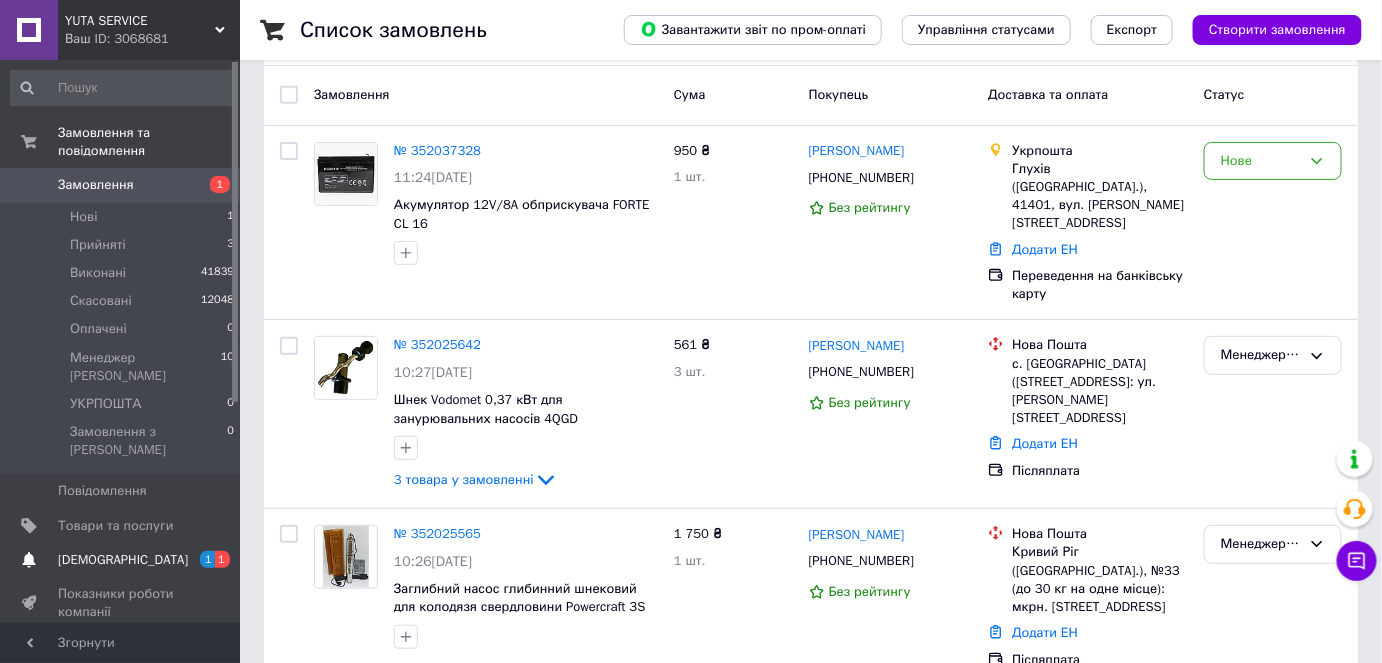 click on "[DEMOGRAPHIC_DATA]" at bounding box center [121, 560] 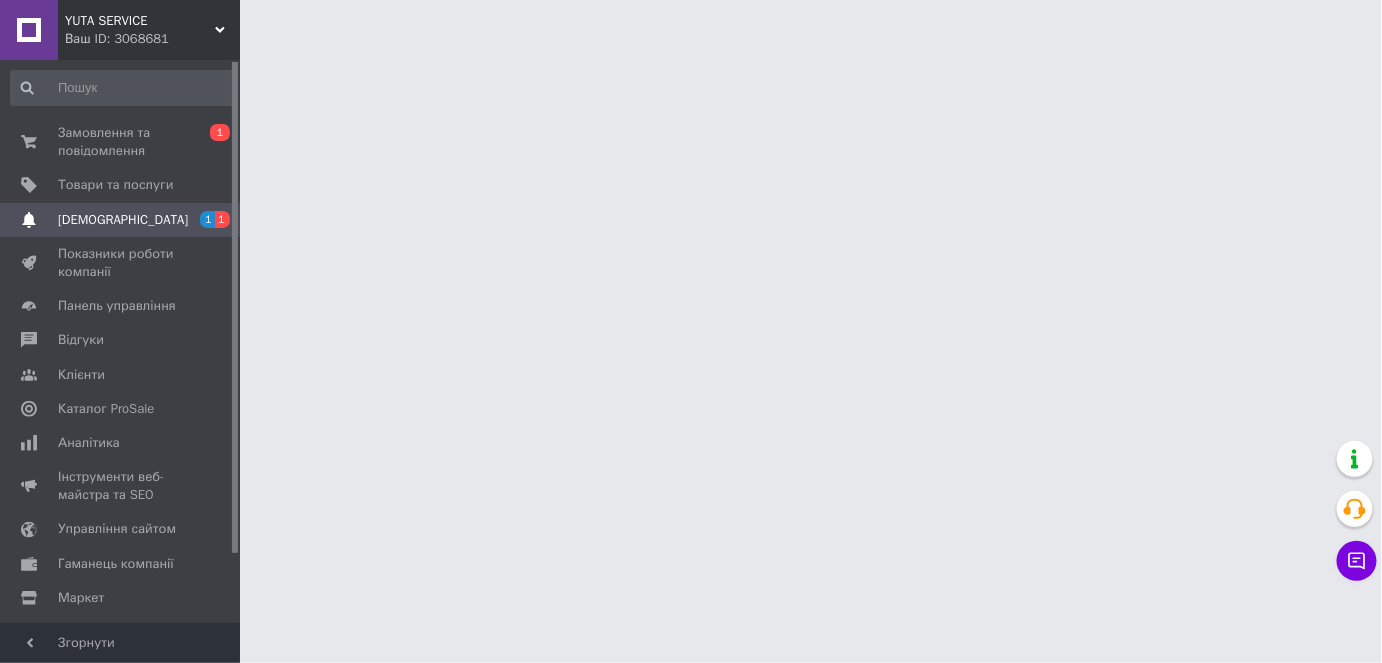 scroll, scrollTop: 0, scrollLeft: 0, axis: both 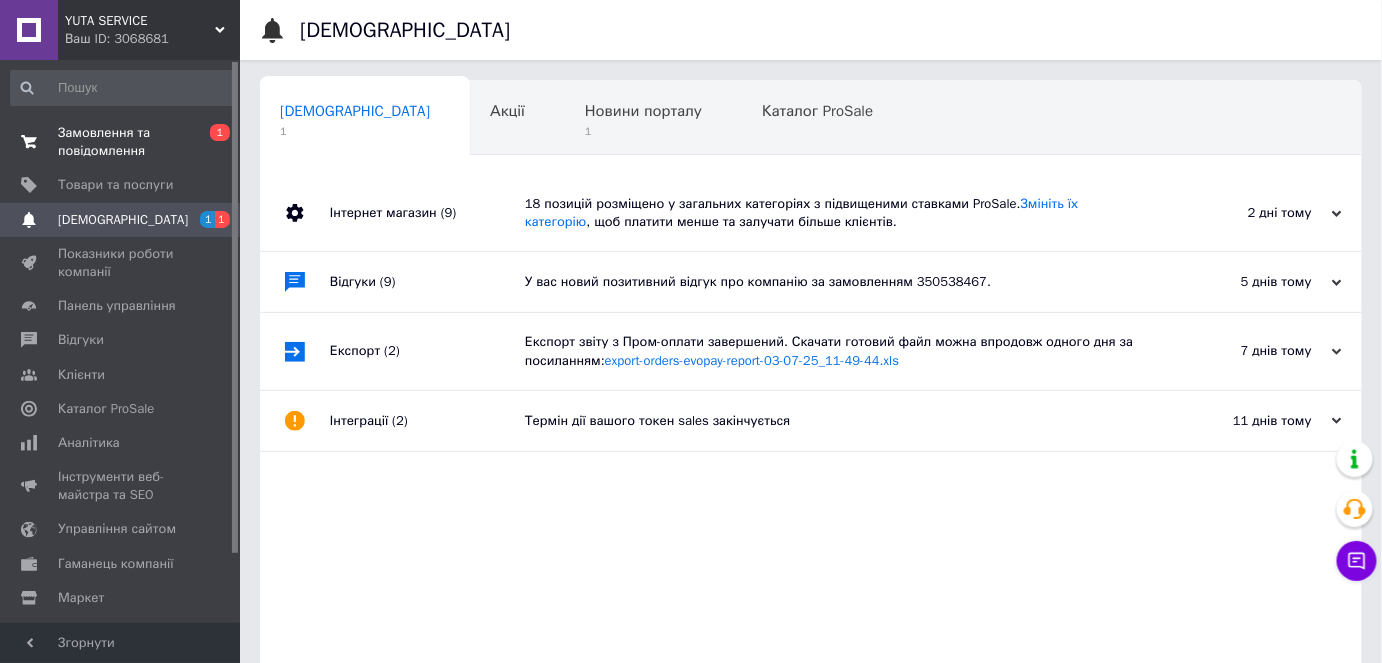click on "Замовлення та повідомлення" at bounding box center (121, 142) 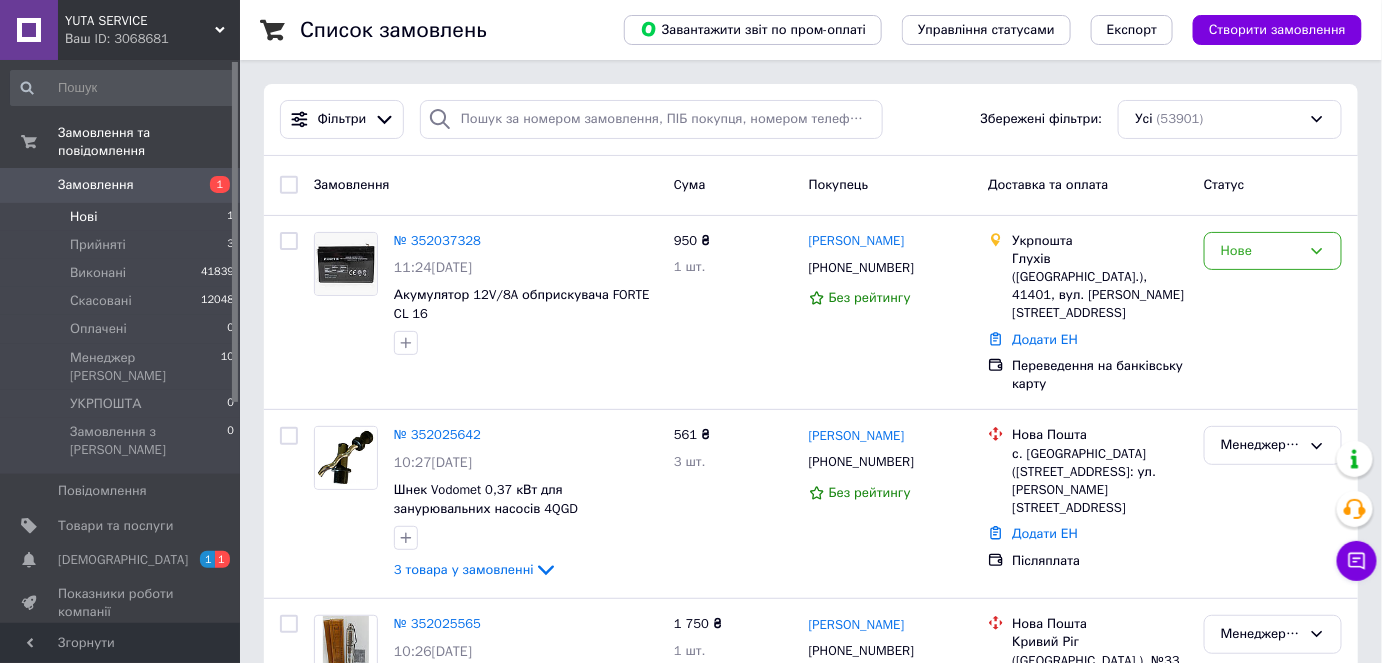 click on "Нові 1" at bounding box center (123, 217) 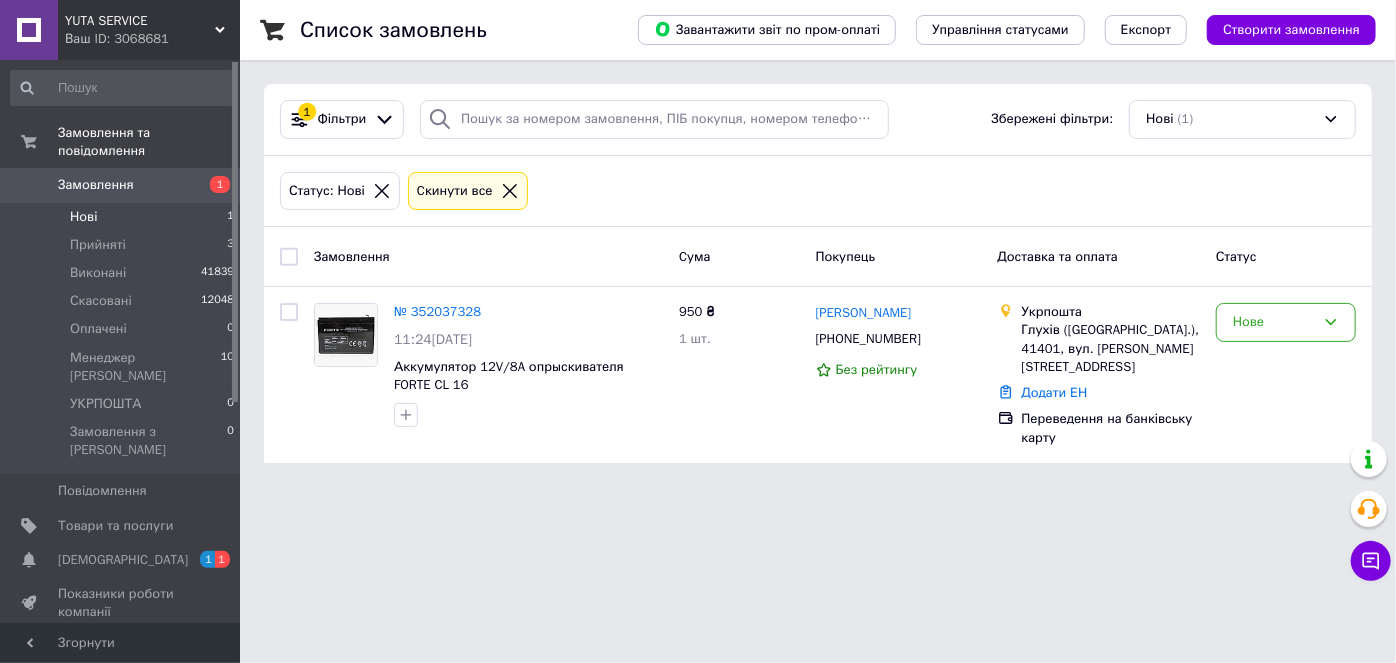click on "Нові 1" at bounding box center [123, 217] 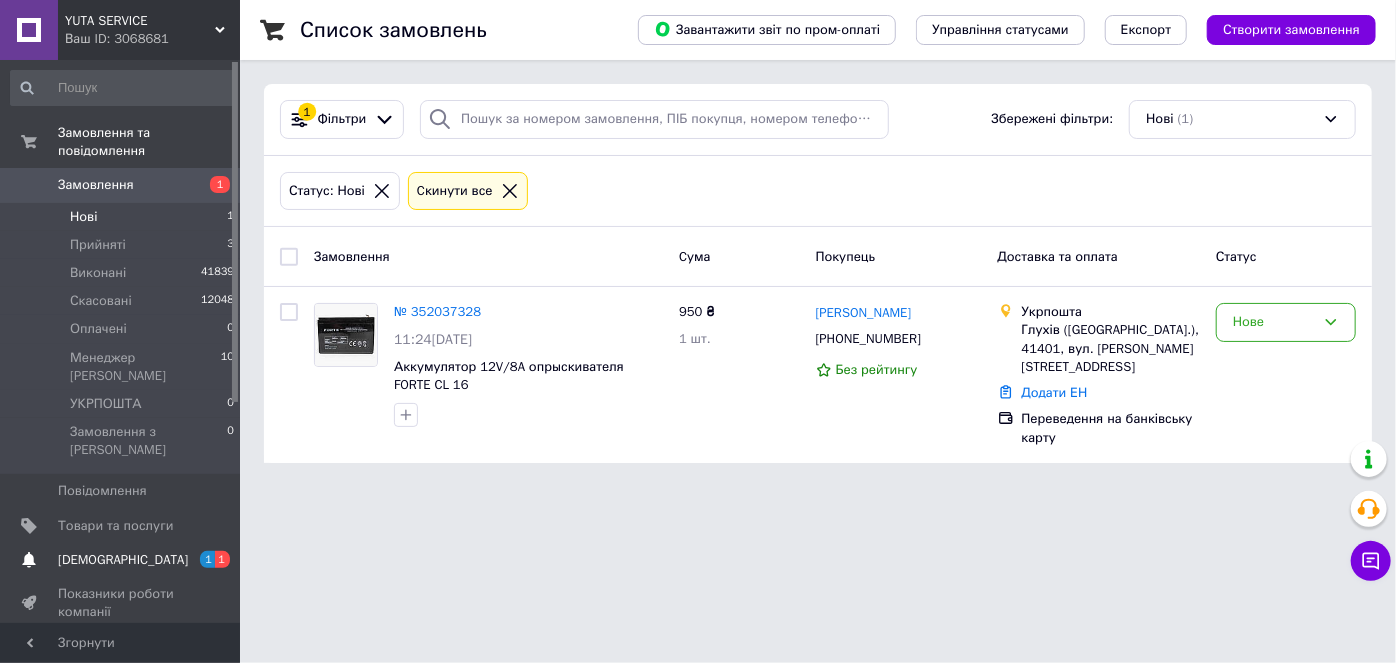 click on "[DEMOGRAPHIC_DATA]" at bounding box center (121, 560) 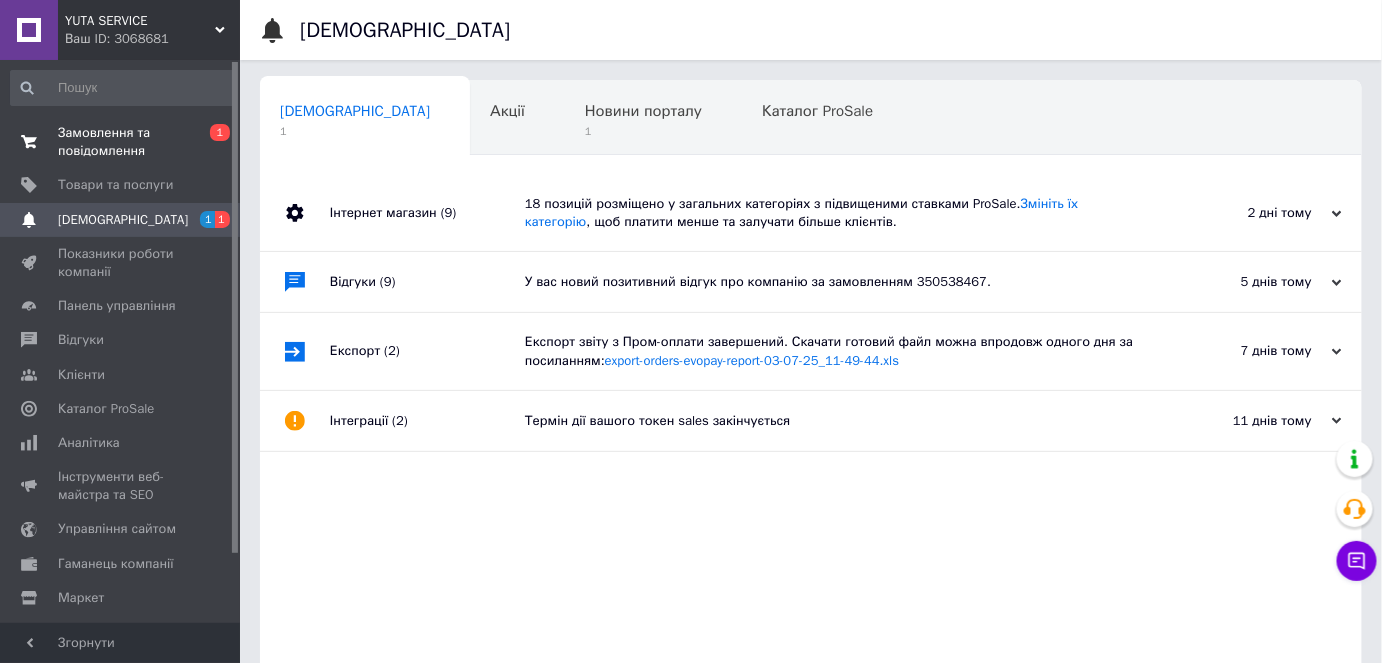 click on "Замовлення та повідомлення" at bounding box center (121, 142) 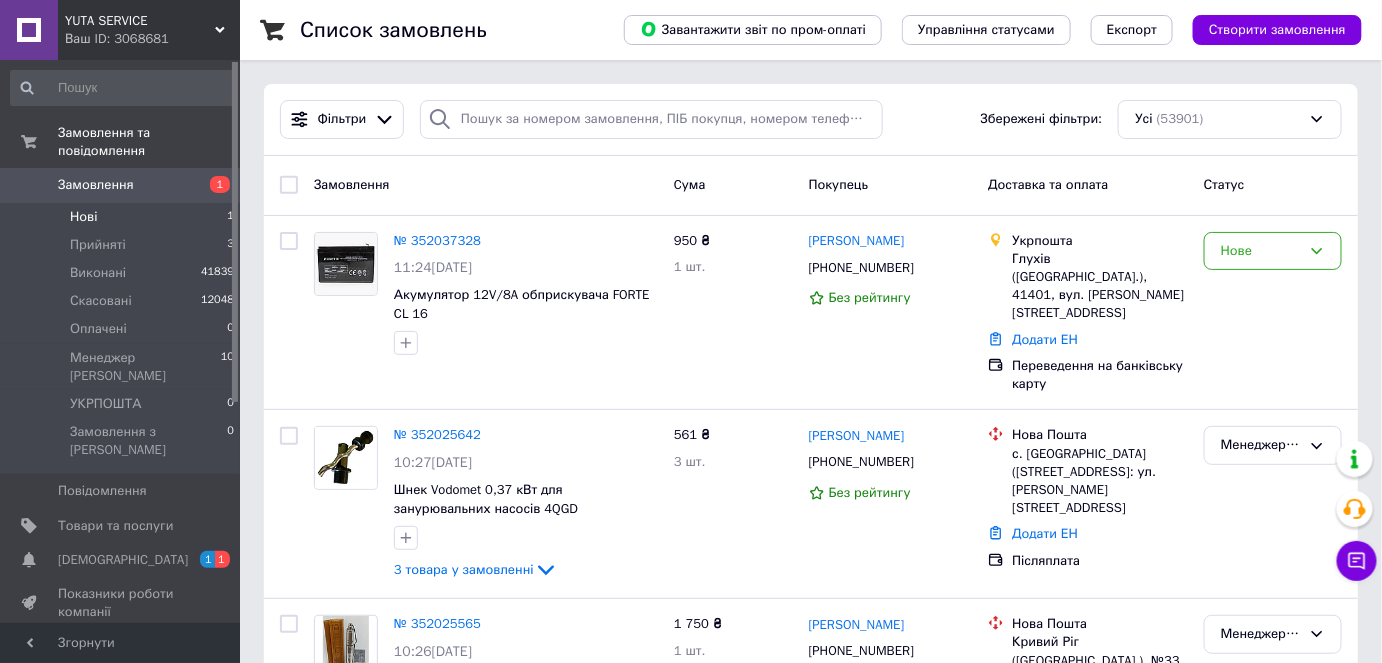 click on "Нові 1" at bounding box center [123, 217] 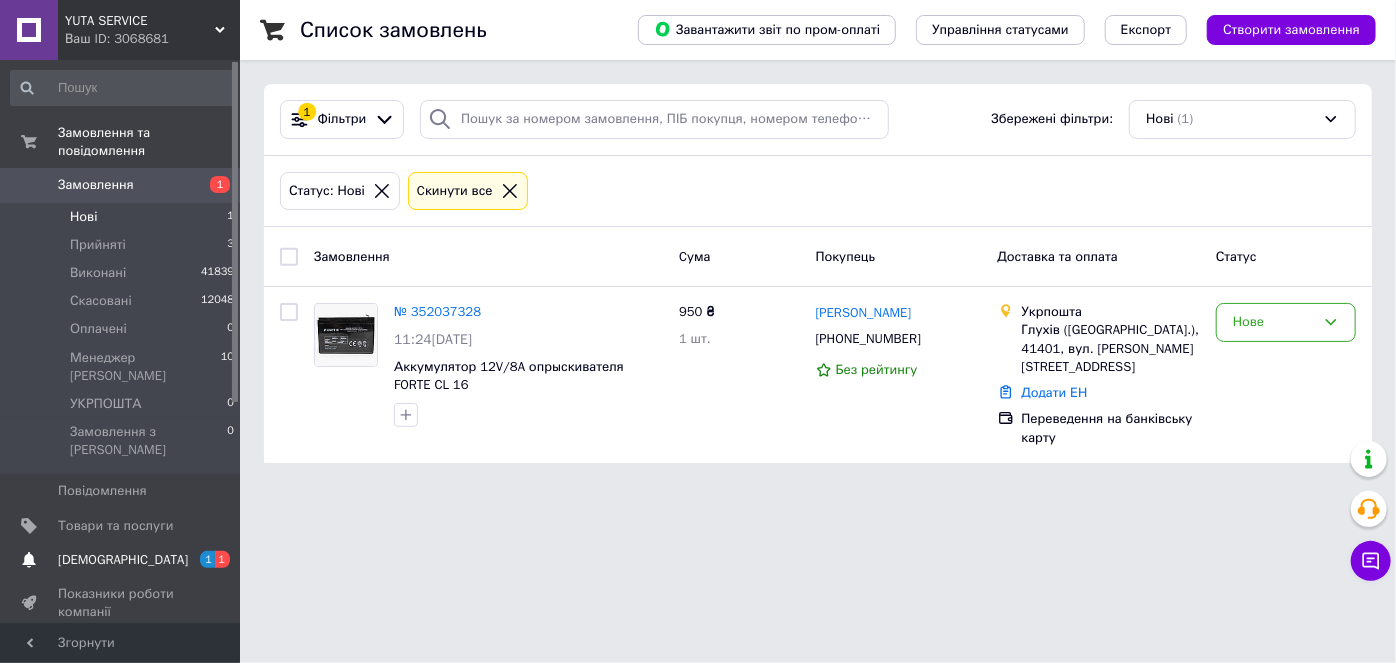 click on "1 1" at bounding box center [212, 560] 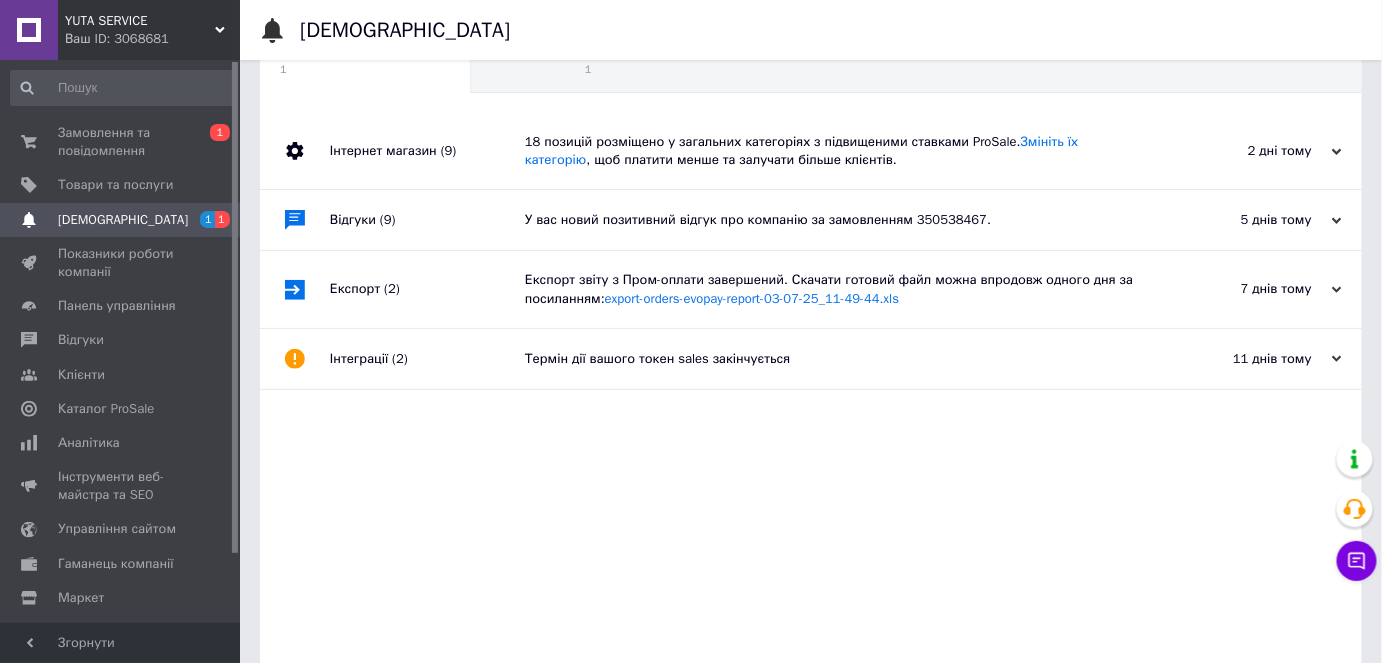 scroll, scrollTop: 90, scrollLeft: 0, axis: vertical 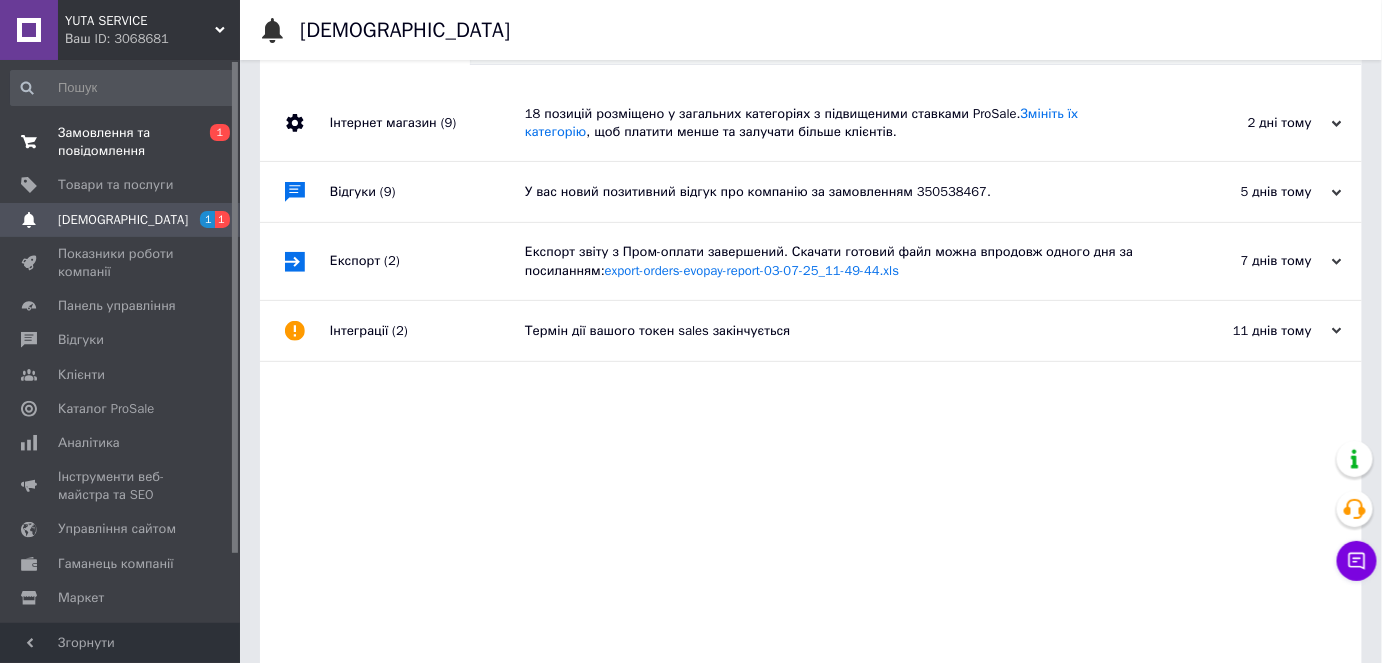 click on "Замовлення та повідомлення" at bounding box center [121, 142] 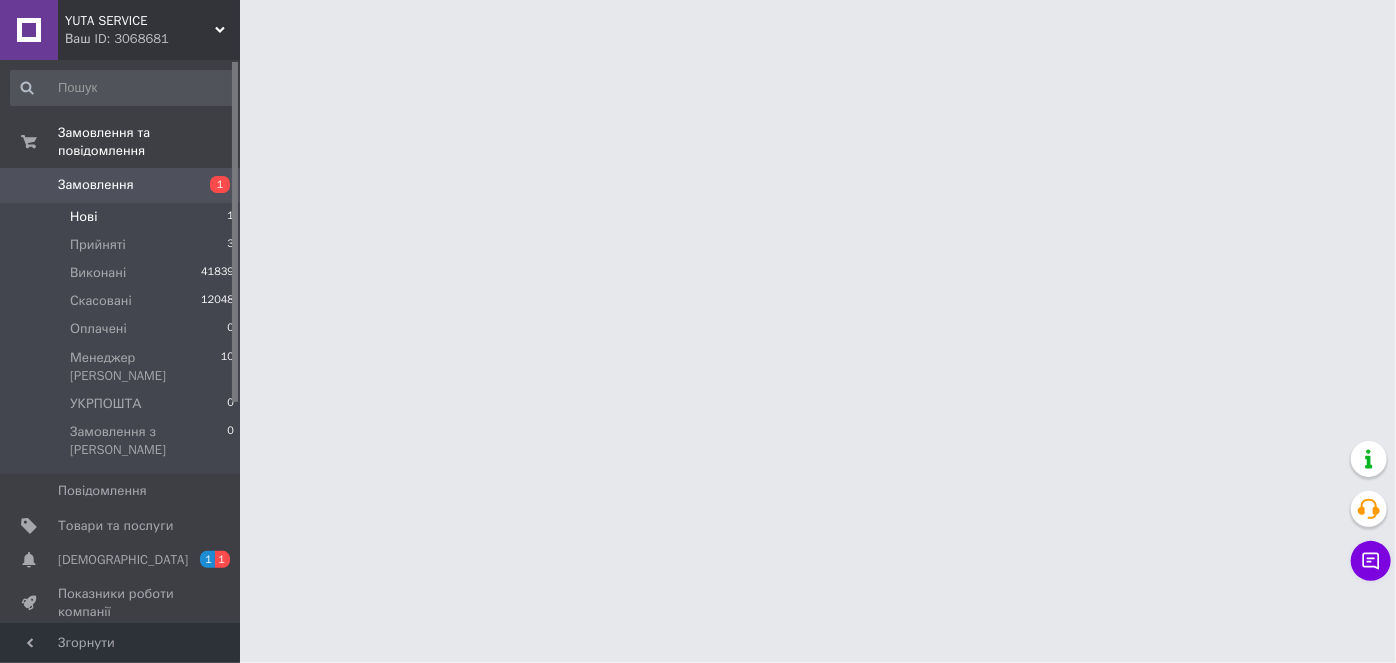 click on "Нові 1" at bounding box center [123, 217] 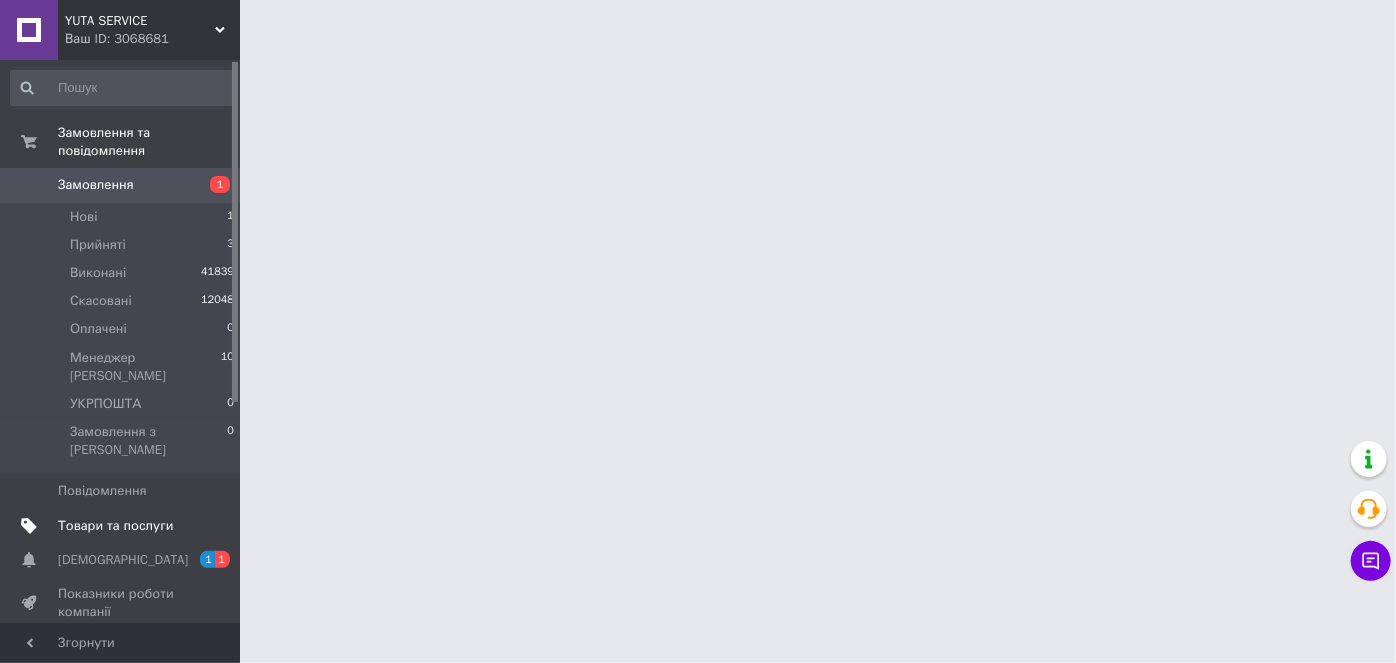 click at bounding box center (212, 526) 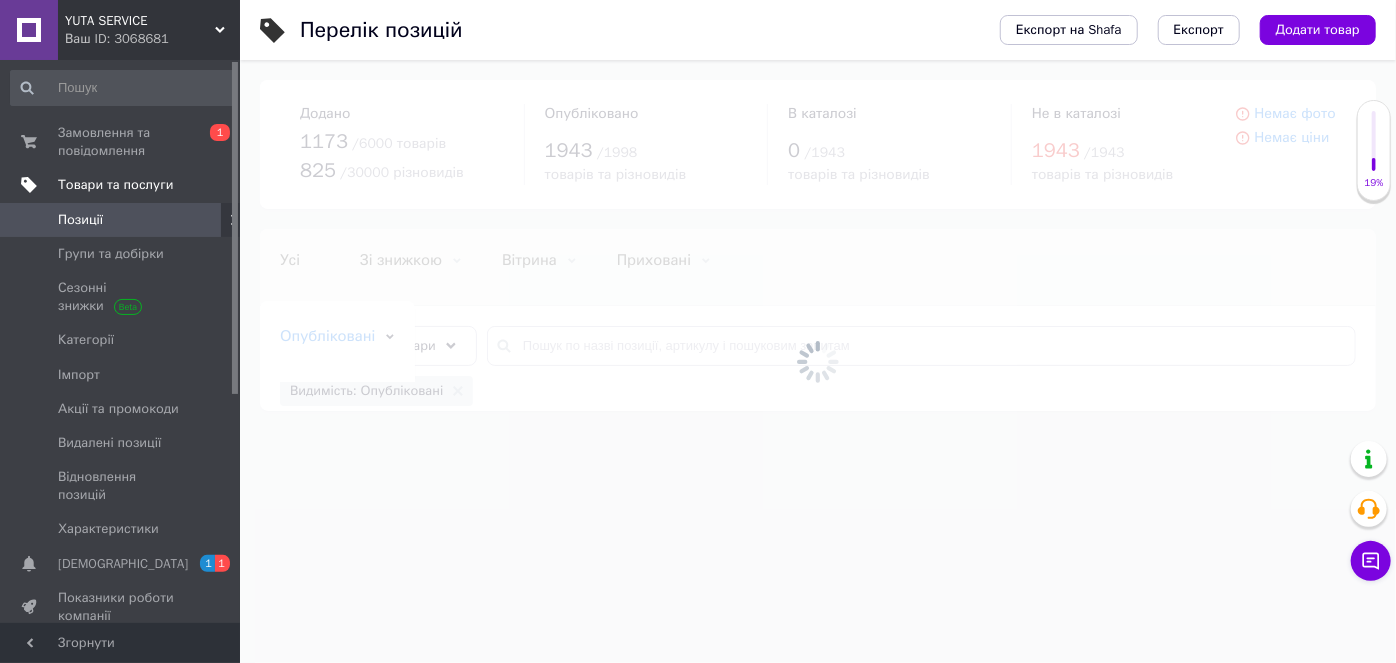 click on "Товари та послуги" at bounding box center (115, 185) 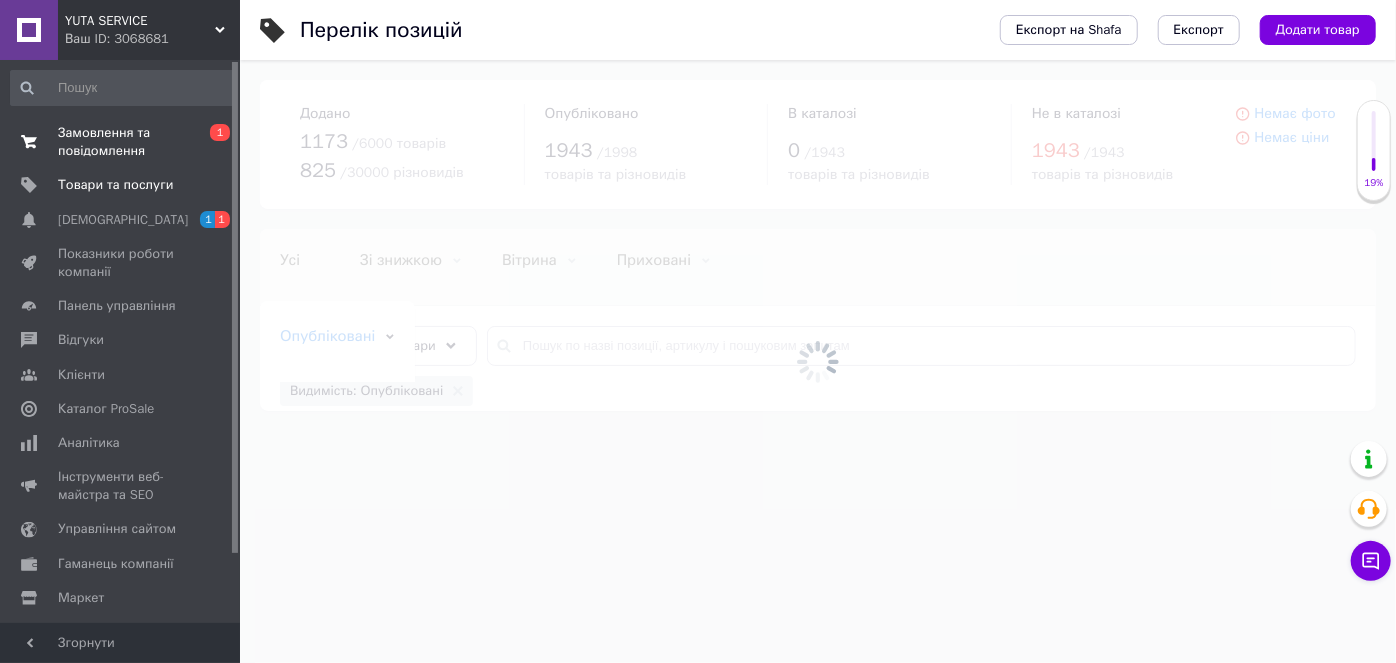click on "Замовлення та повідомлення" at bounding box center (121, 142) 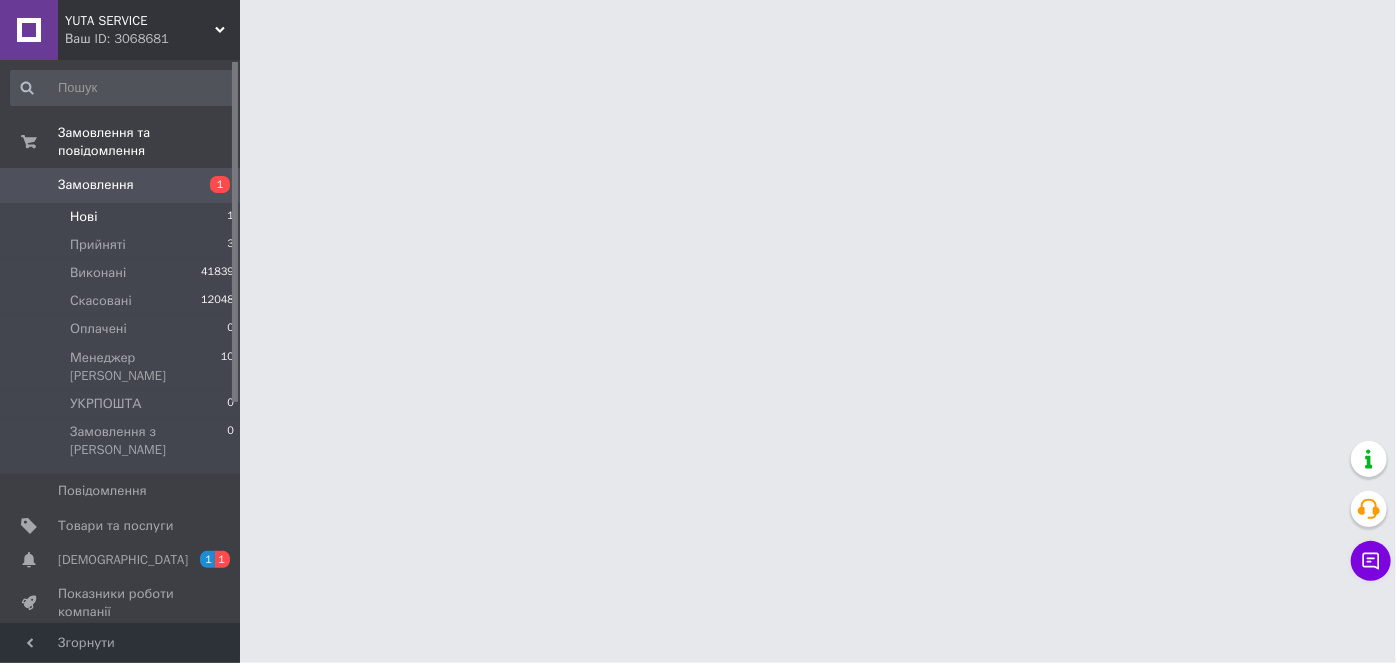 click on "Нові" at bounding box center (83, 217) 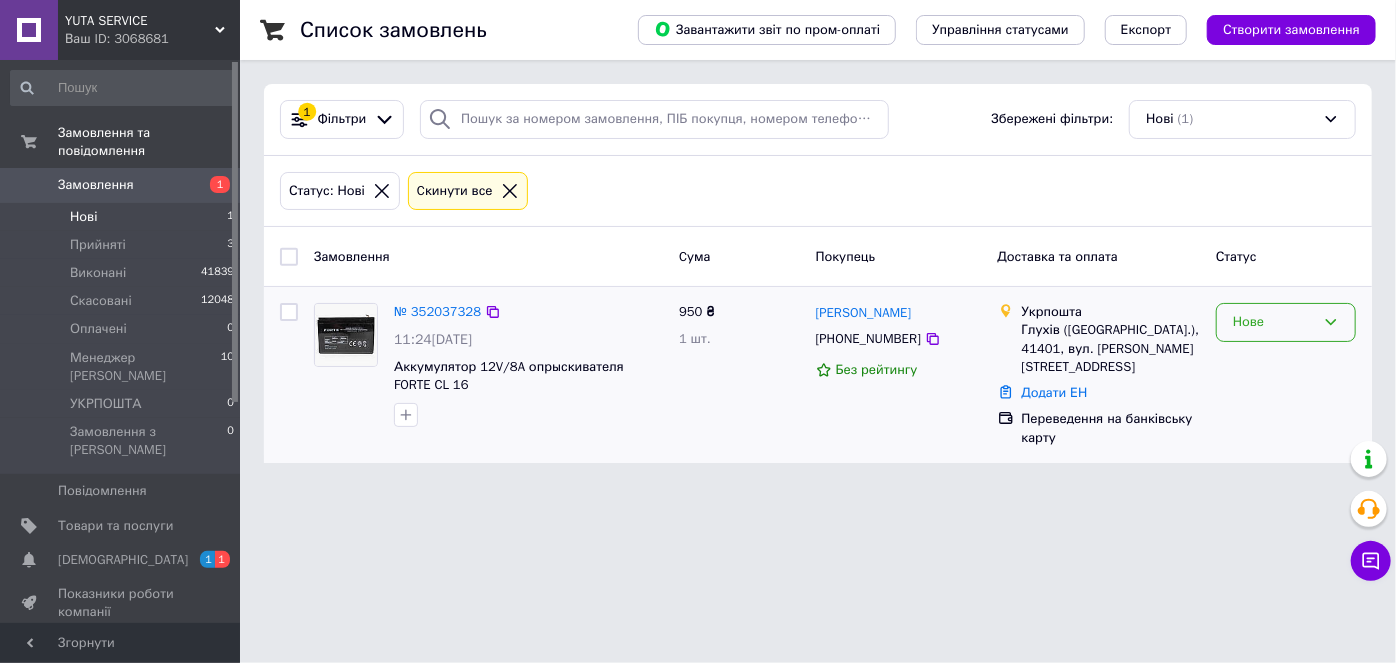 click on "Нове" at bounding box center [1274, 322] 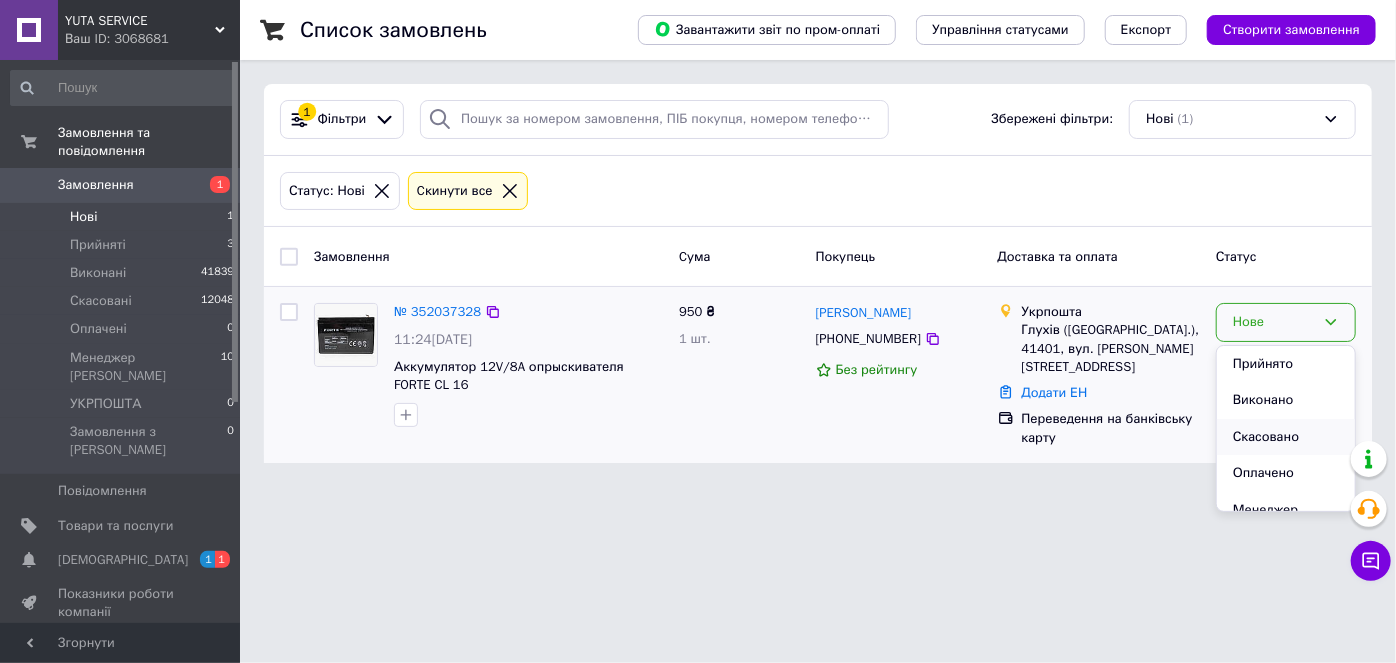 click on "Скасовано" at bounding box center (1286, 437) 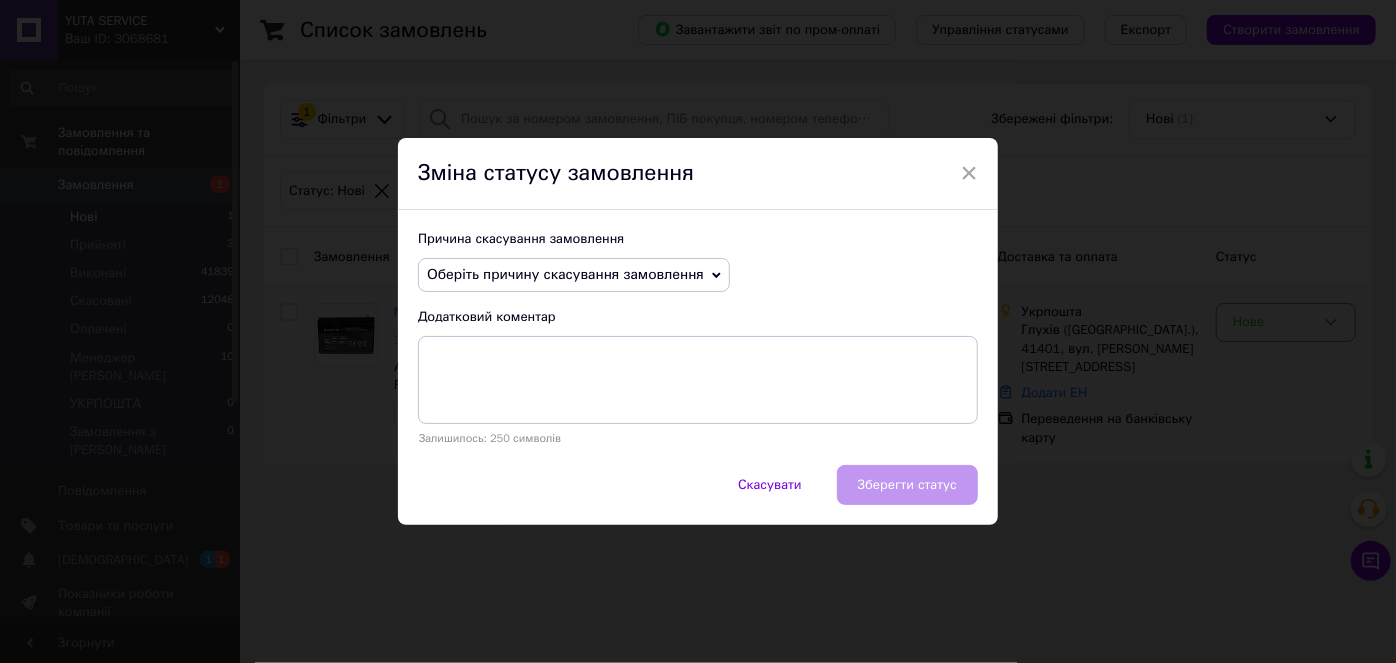 click on "Оберіть причину скасування замовлення" at bounding box center (565, 274) 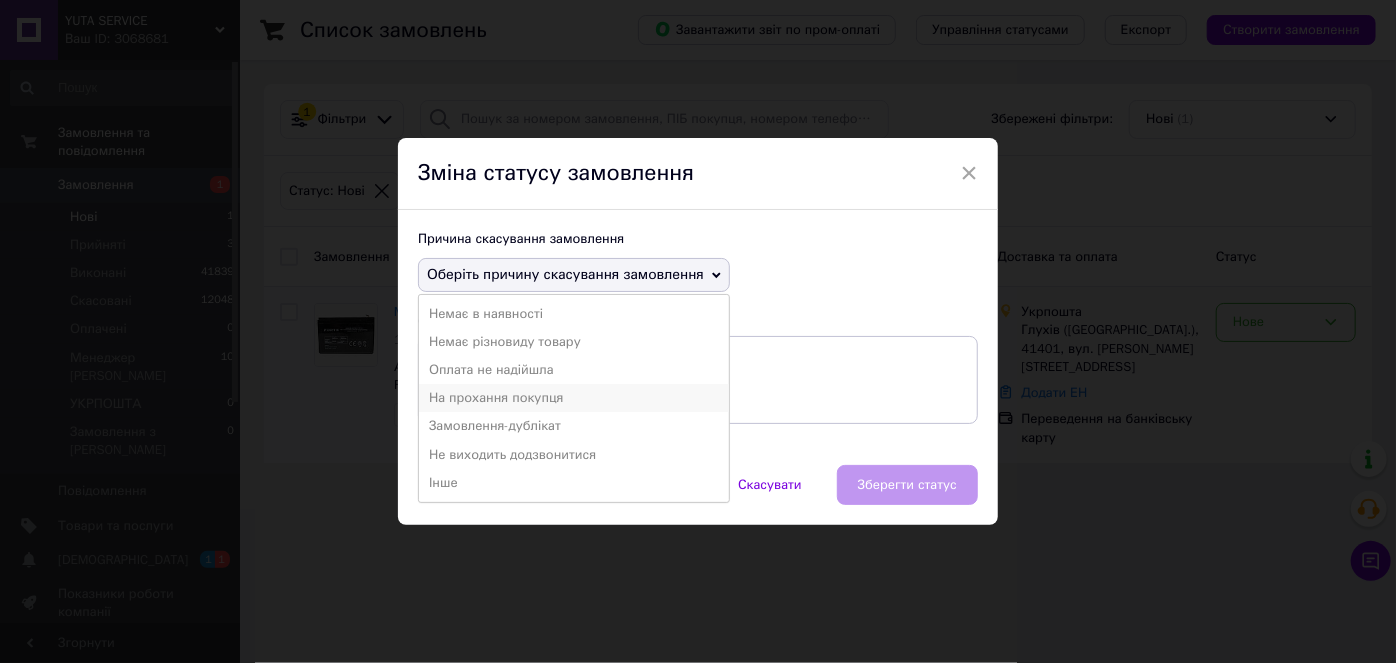 click on "На прохання покупця" at bounding box center [574, 398] 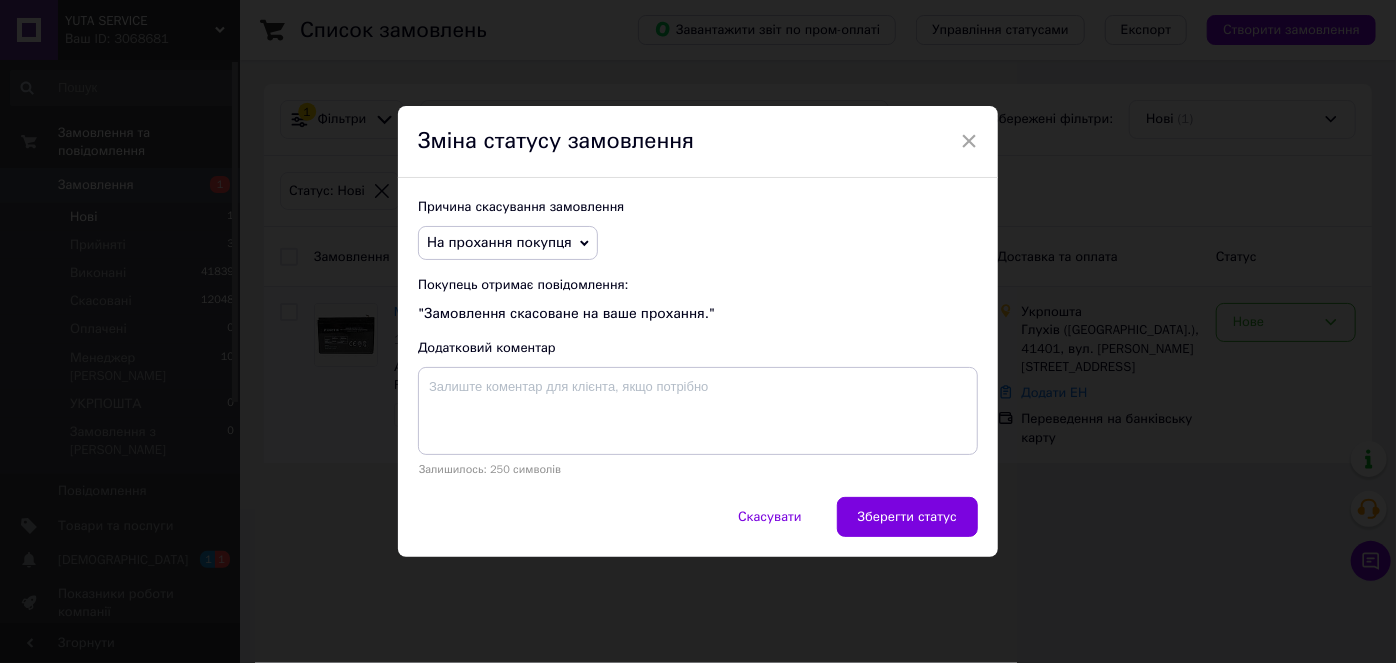 click on "На прохання покупця" at bounding box center [499, 242] 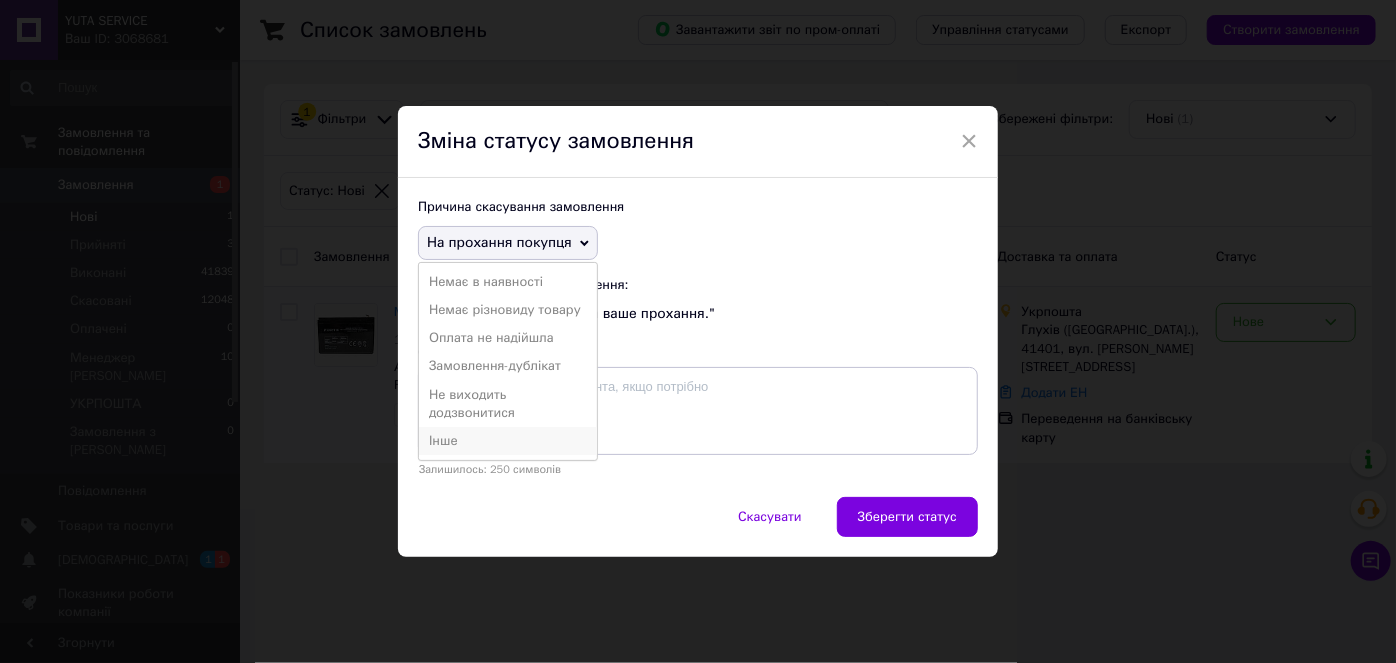 click on "Інше" at bounding box center [508, 441] 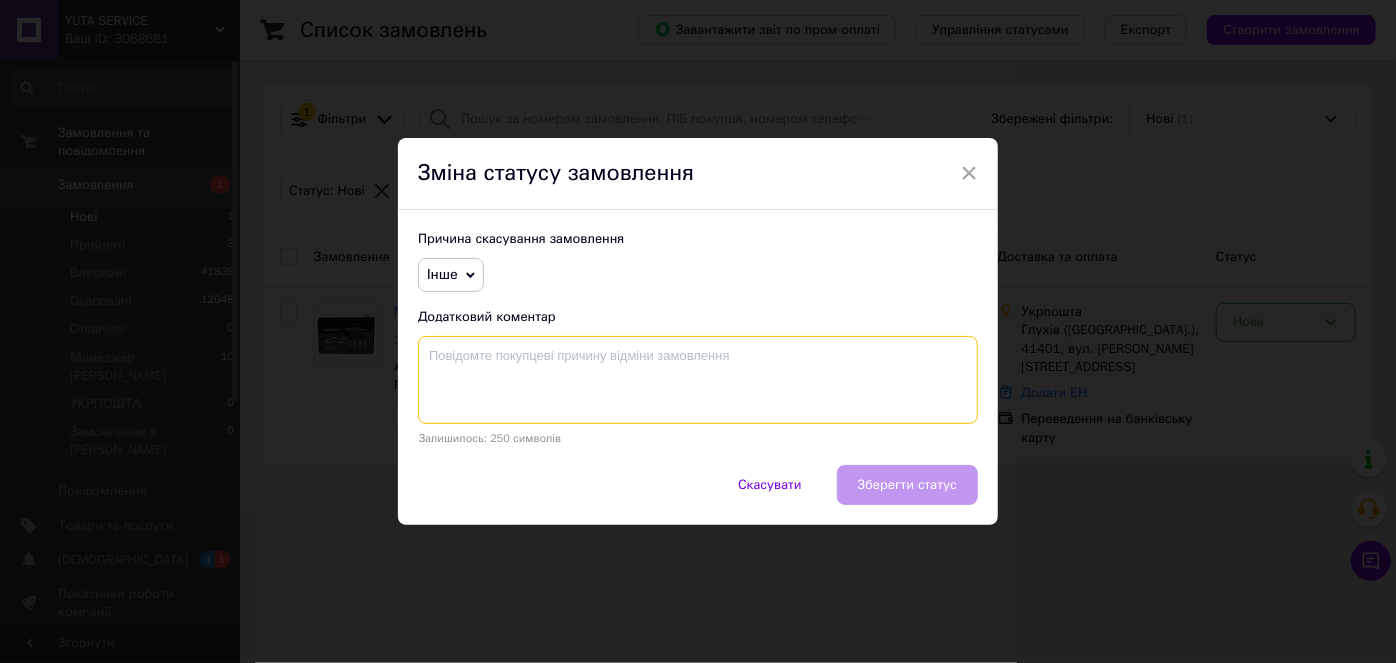 click at bounding box center (698, 380) 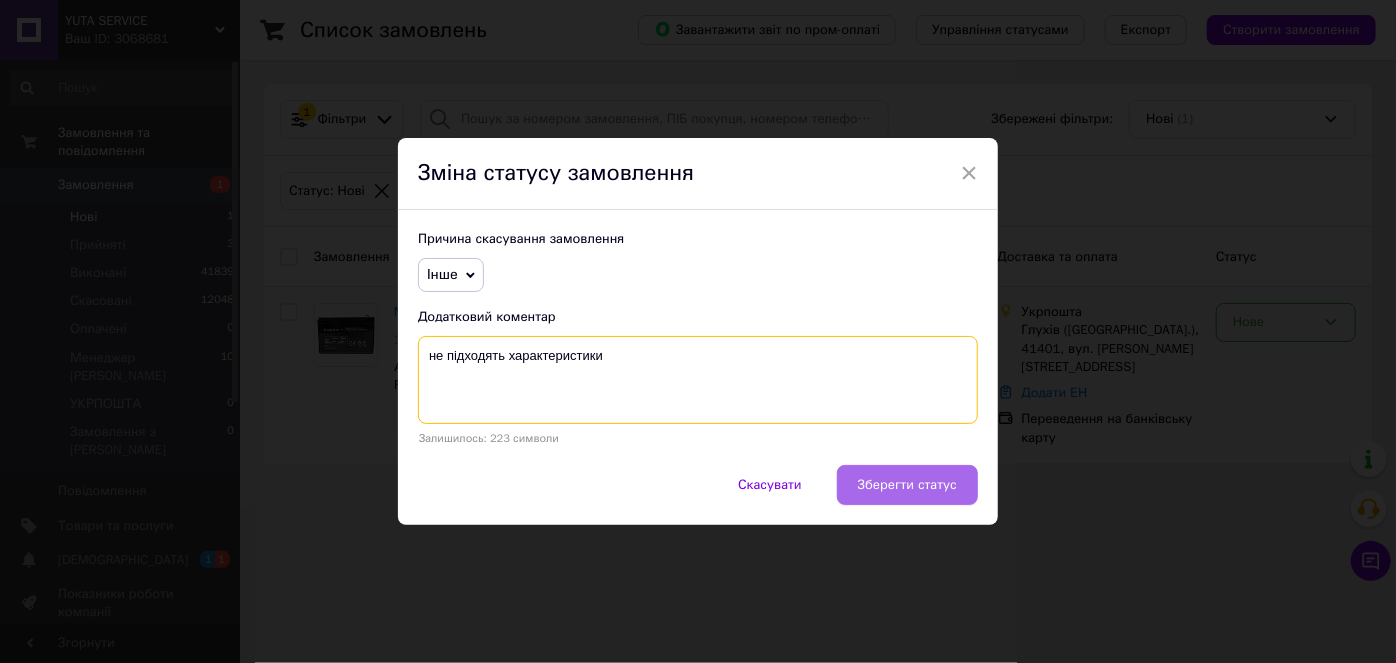 type on "не підходять характеристики" 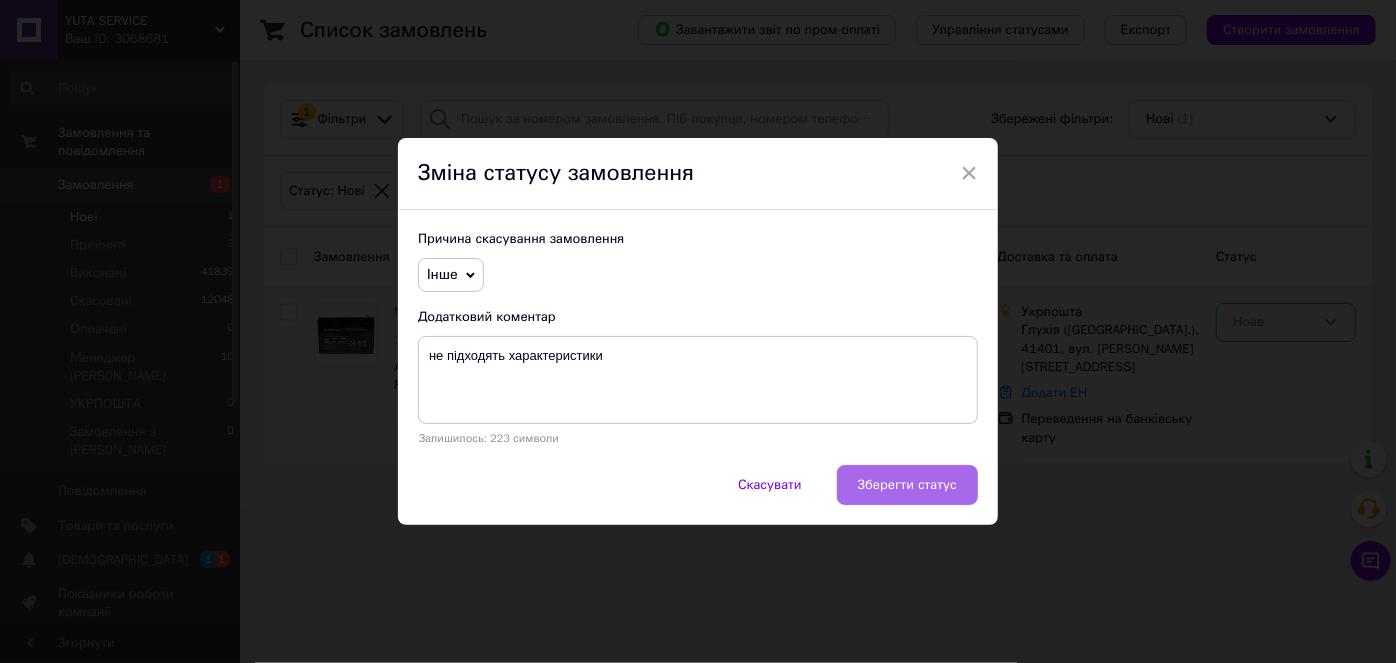 click on "Зберегти статус" at bounding box center (907, 485) 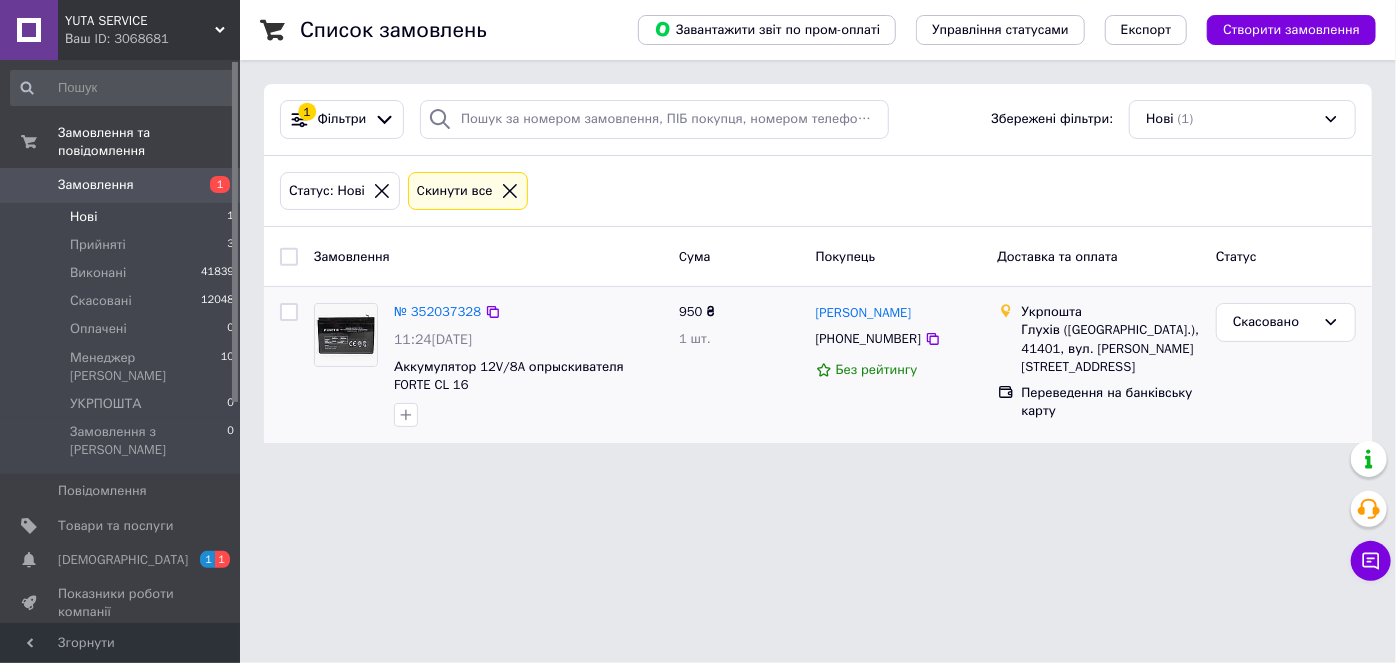 click on "Нові 1" at bounding box center [123, 217] 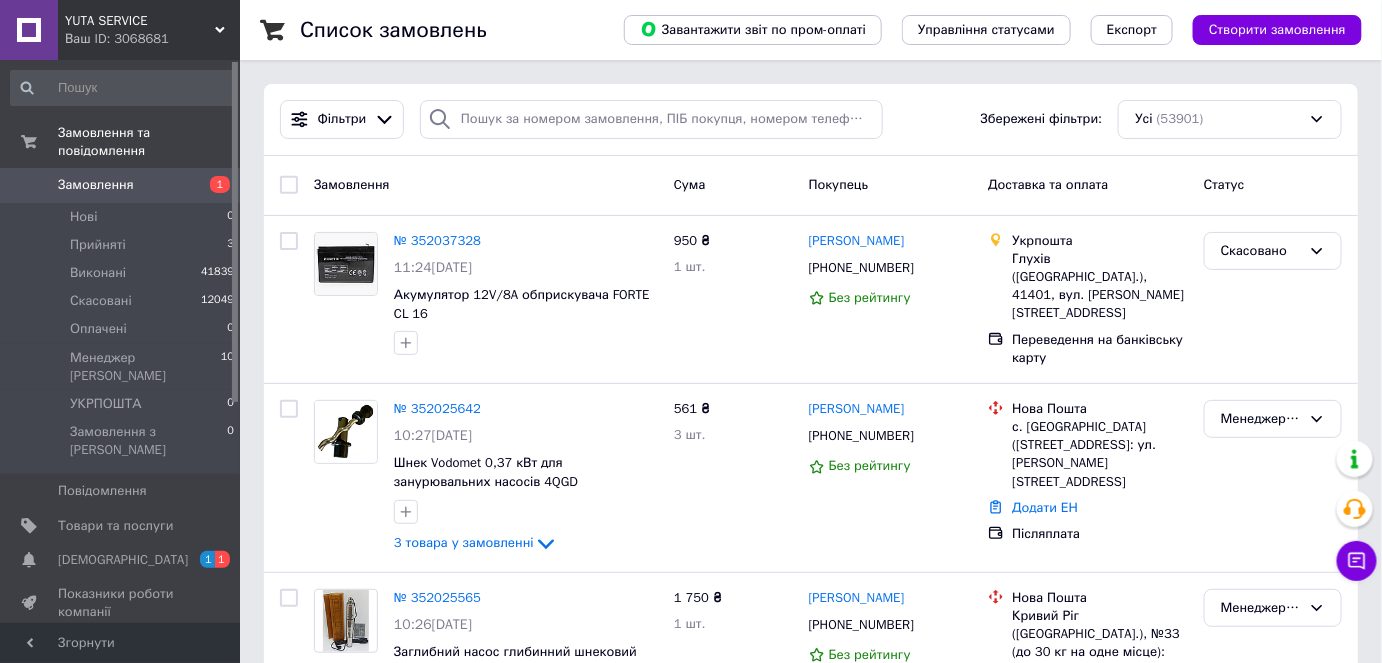 click on "Замовлення 1" at bounding box center (123, 185) 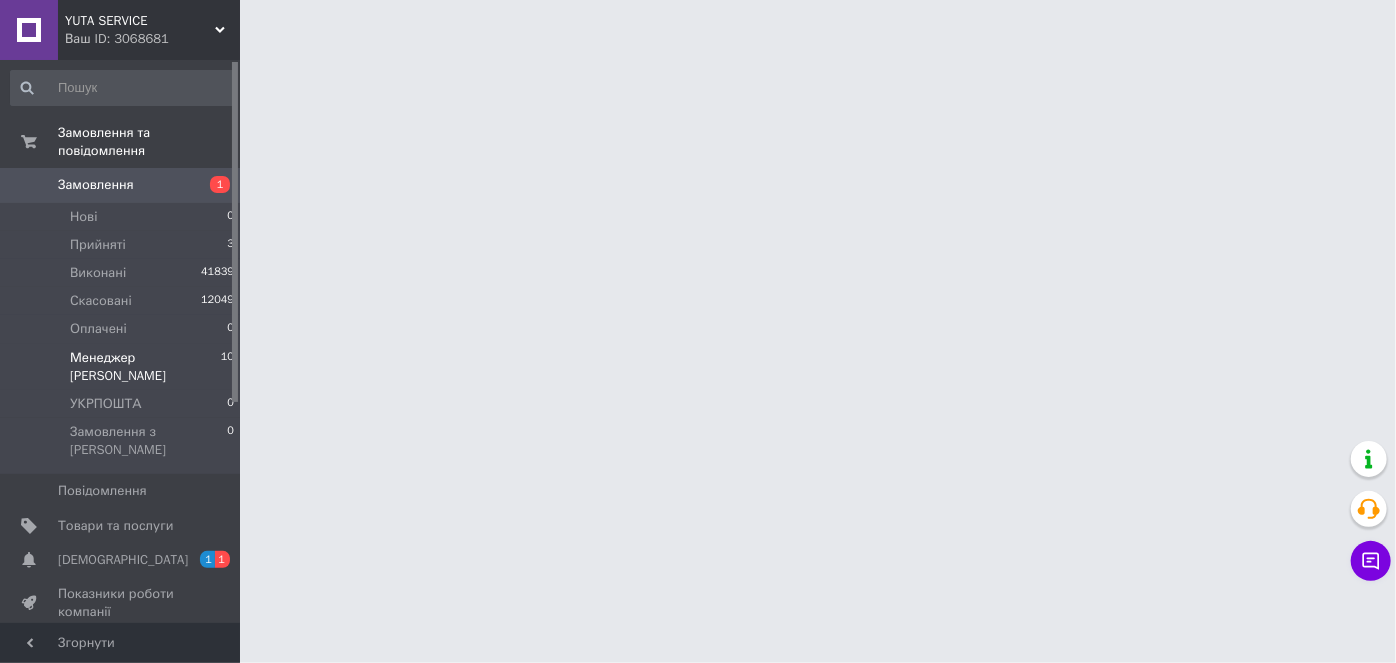 click on "Менеджер  [PERSON_NAME] 10" at bounding box center [123, 367] 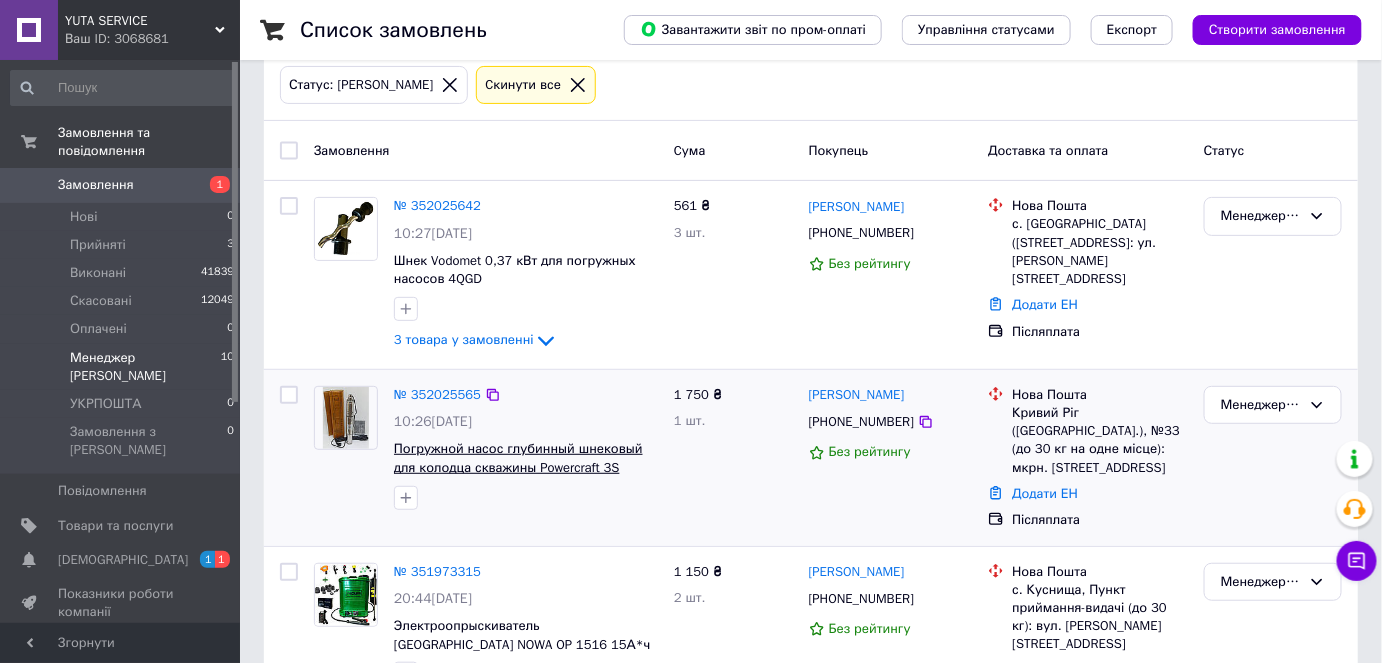 scroll, scrollTop: 181, scrollLeft: 0, axis: vertical 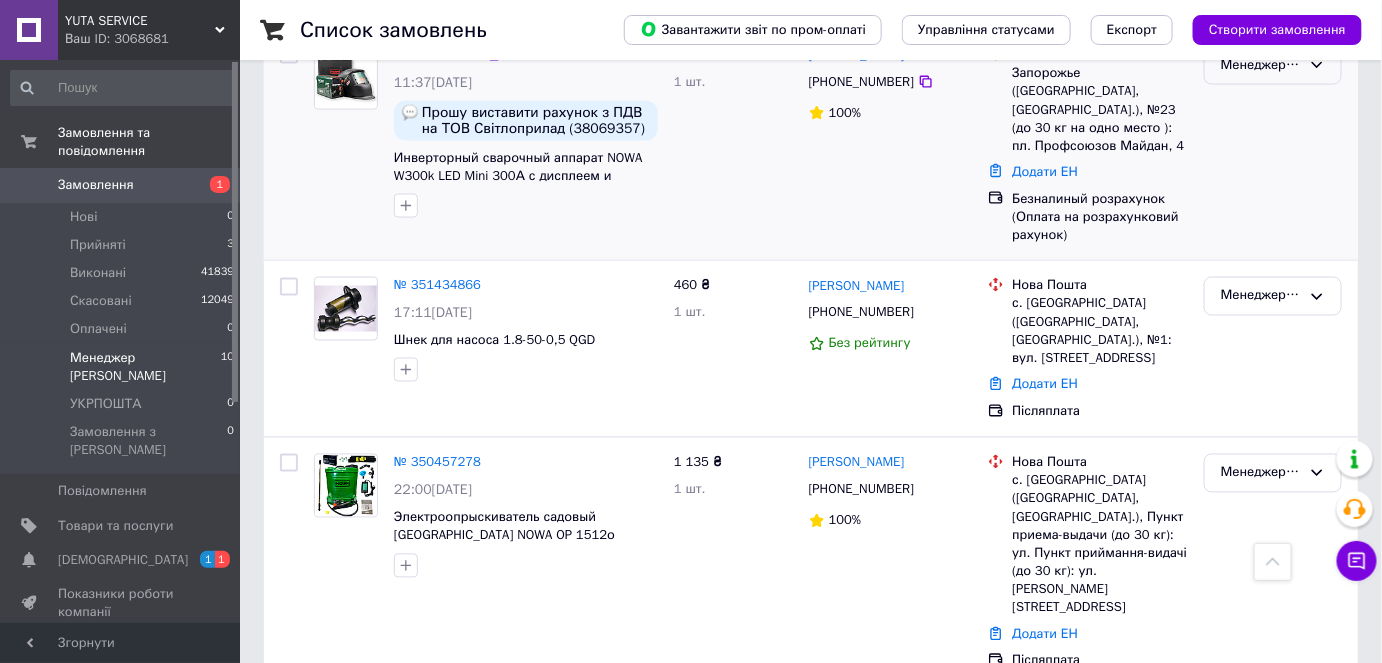 click on "Менеджер  [PERSON_NAME]" at bounding box center [1261, 65] 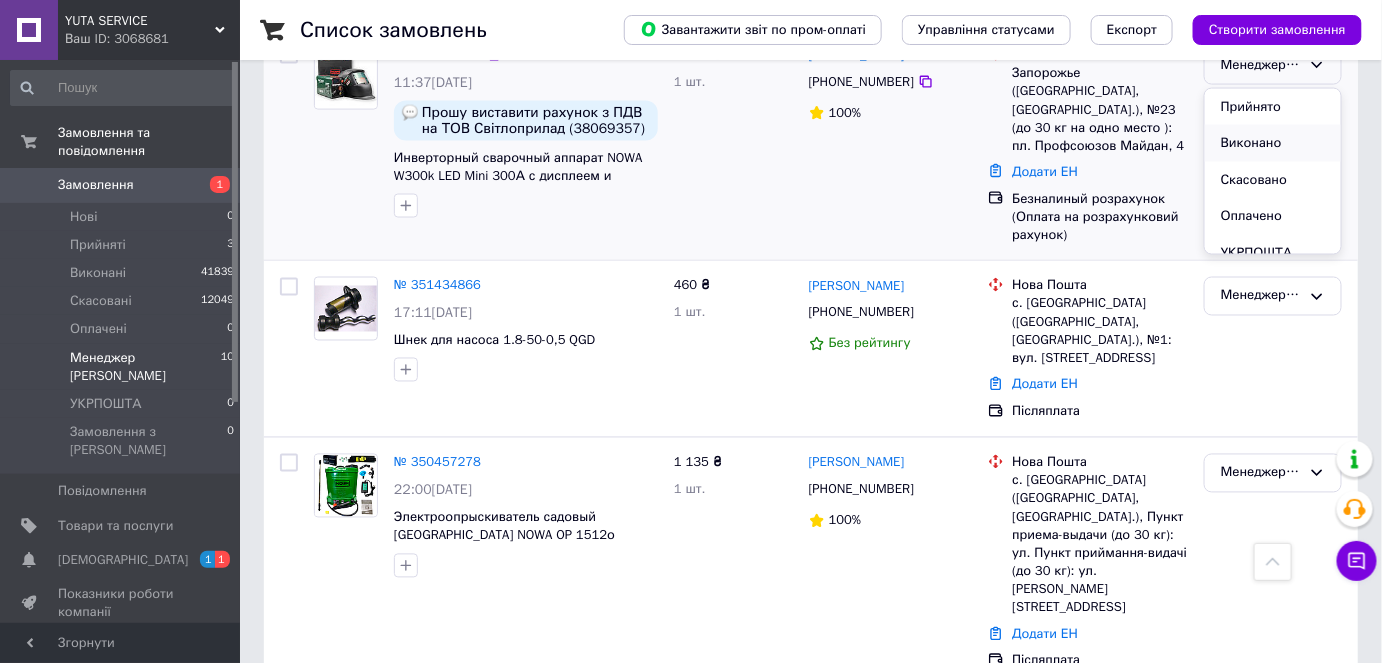 click on "Виконано" at bounding box center [1273, 143] 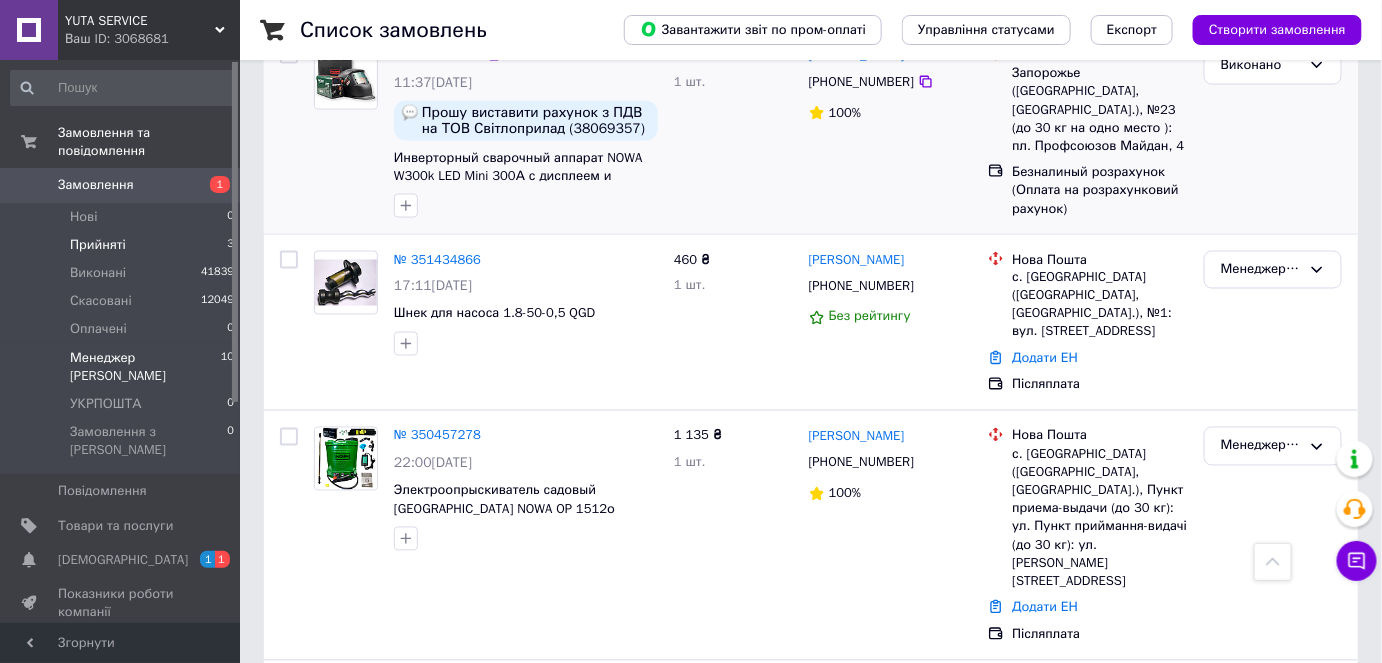 click on "Прийняті 3" at bounding box center (123, 245) 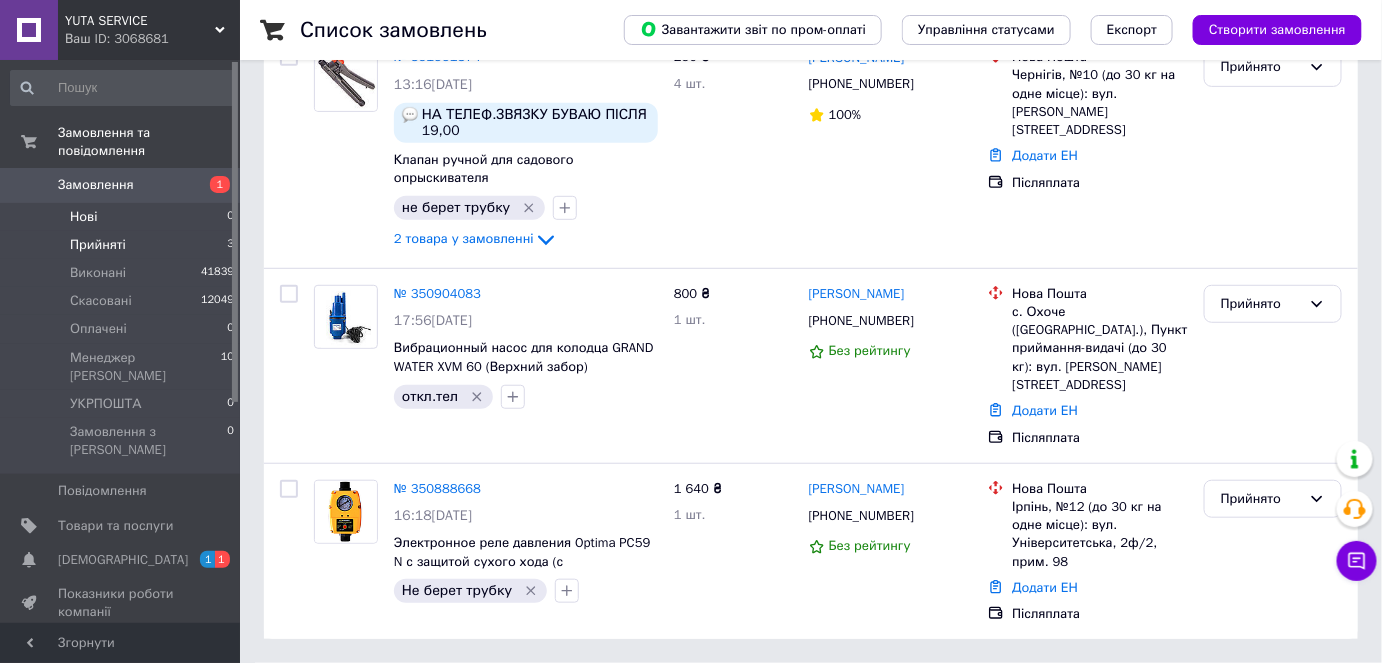 scroll, scrollTop: 0, scrollLeft: 0, axis: both 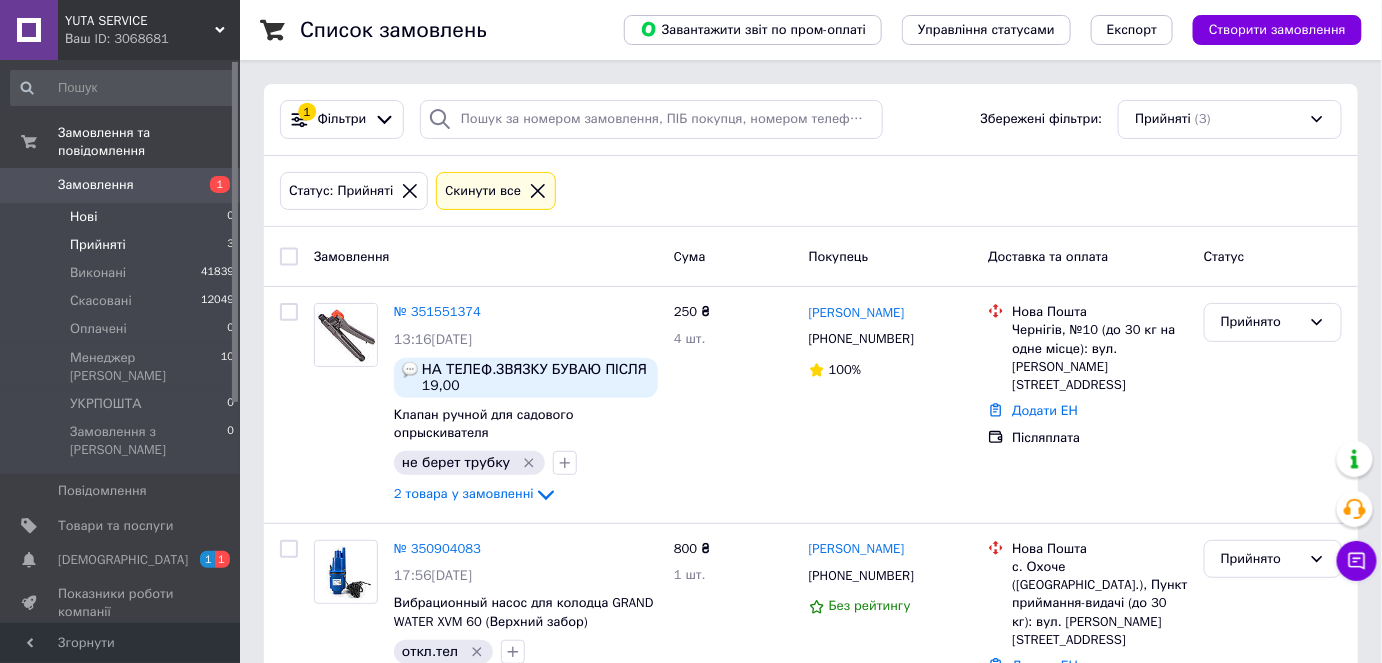 click on "Нові 0" at bounding box center (123, 217) 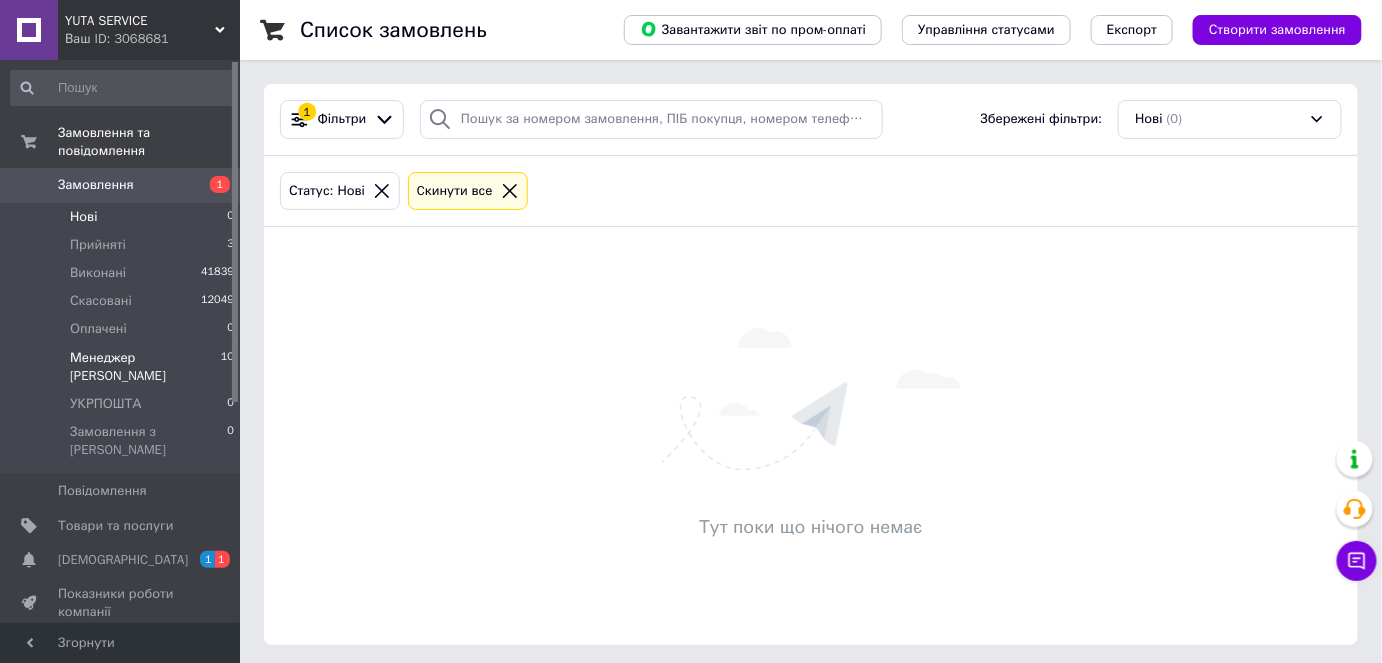 click on "Менеджер  [PERSON_NAME]" at bounding box center (145, 367) 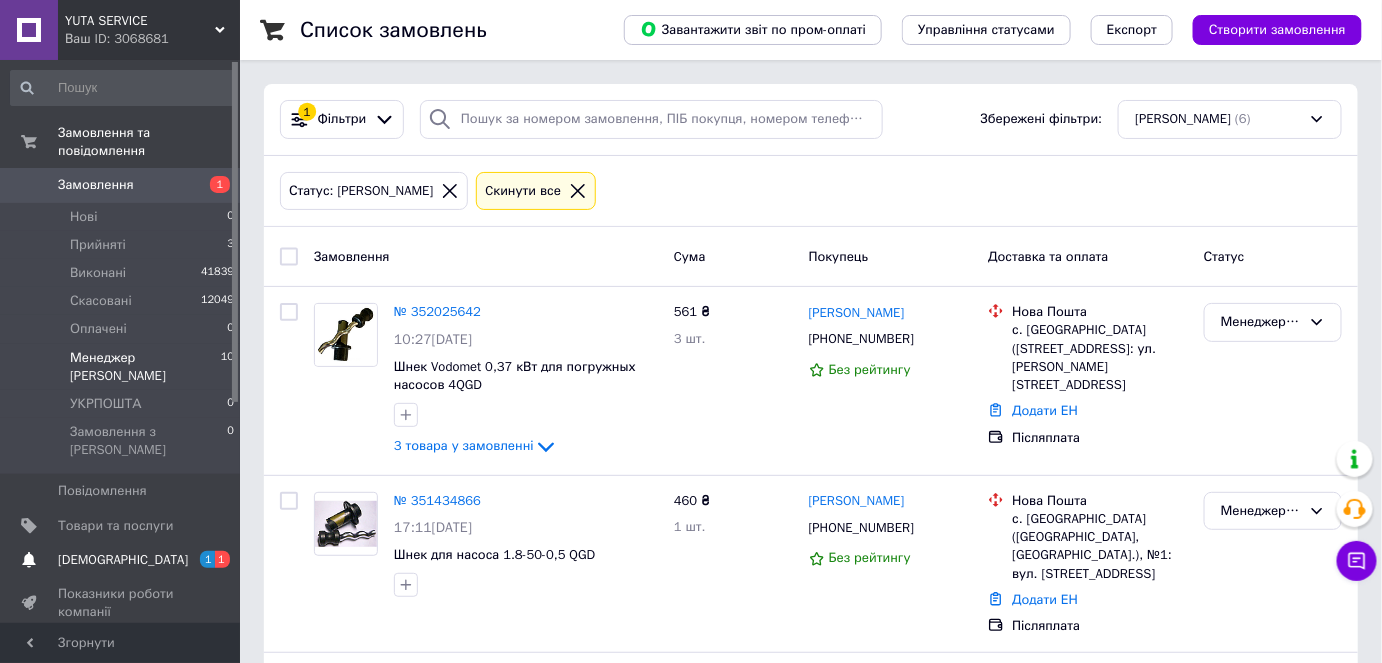 click on "1" at bounding box center (207, 559) 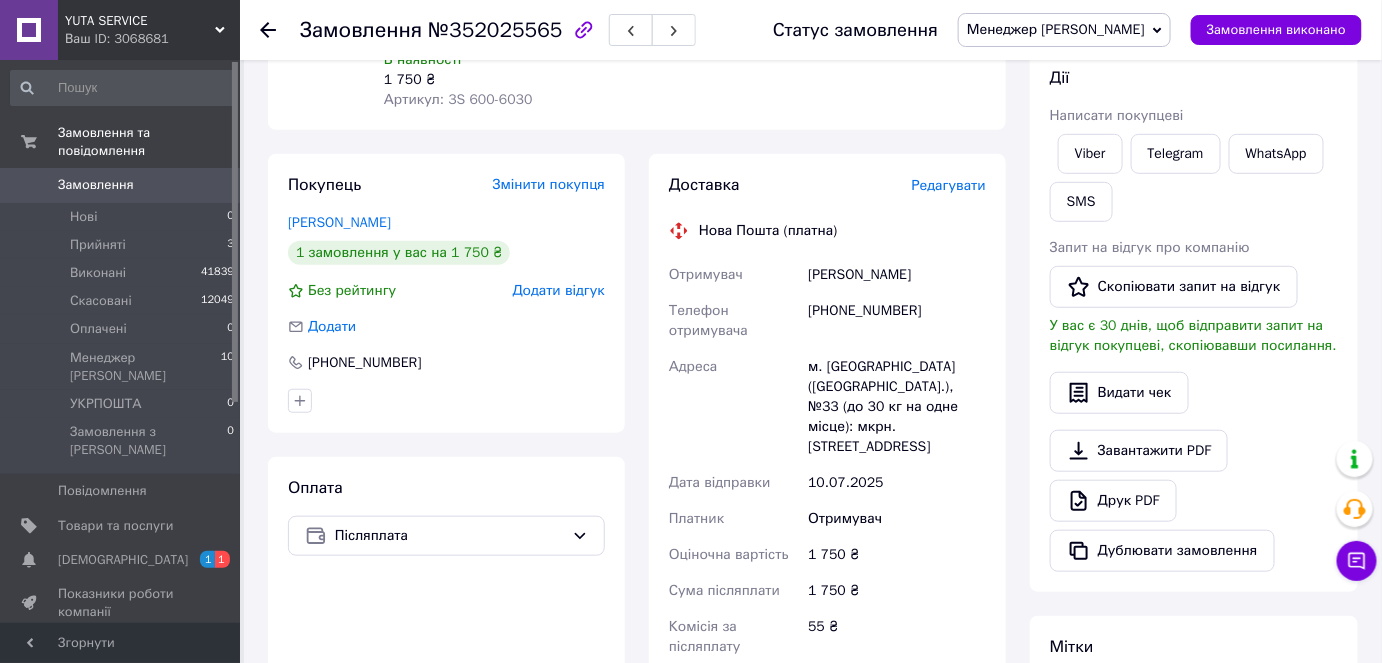 scroll, scrollTop: 454, scrollLeft: 0, axis: vertical 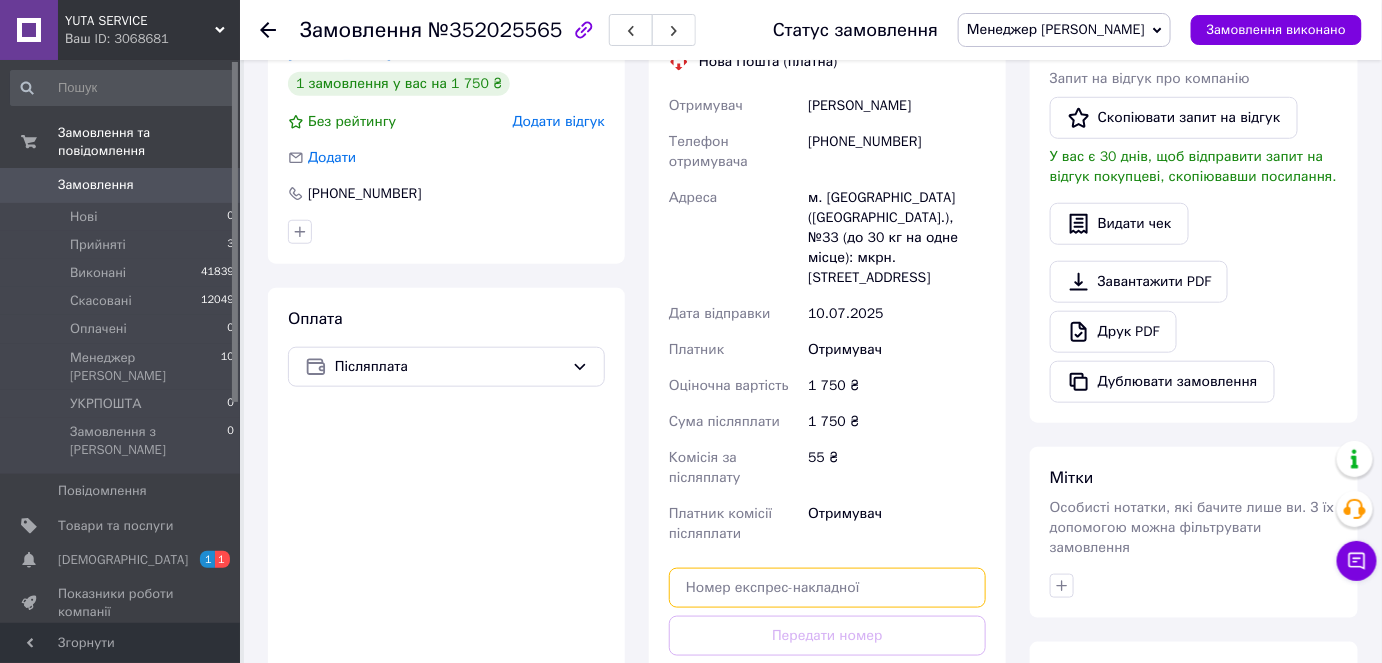 click at bounding box center (827, 588) 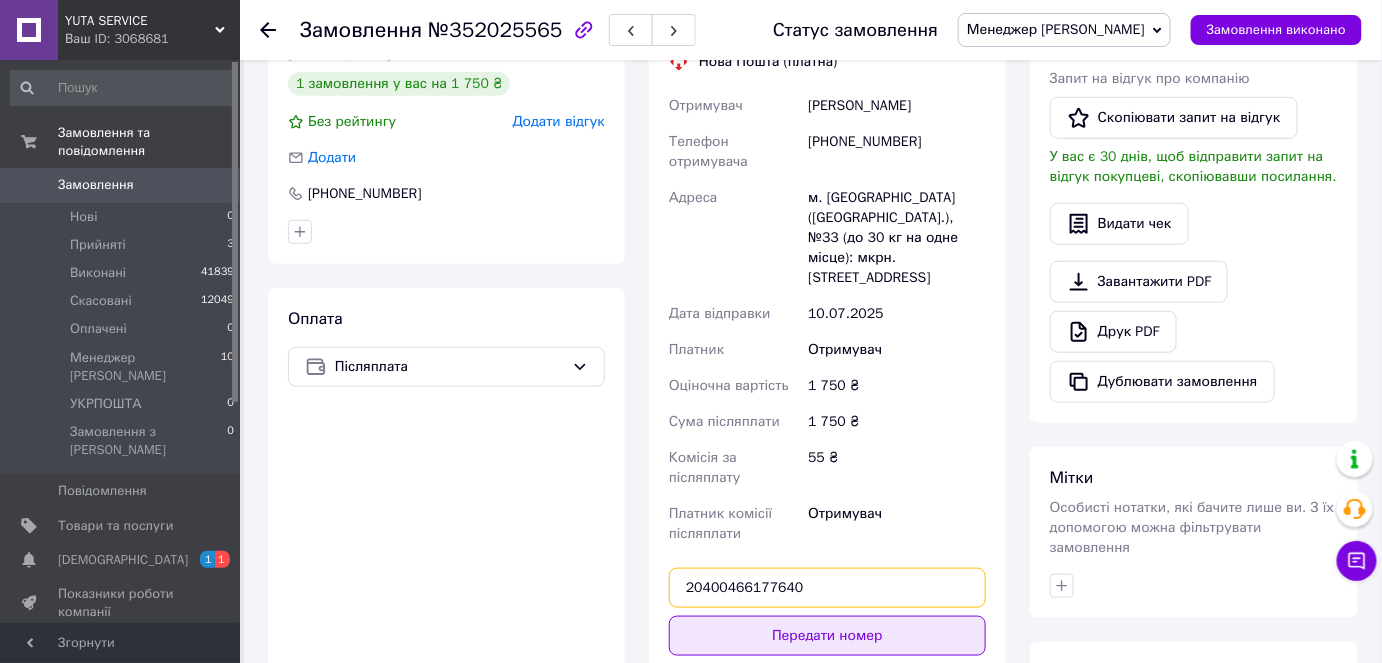 type on "20400466177640" 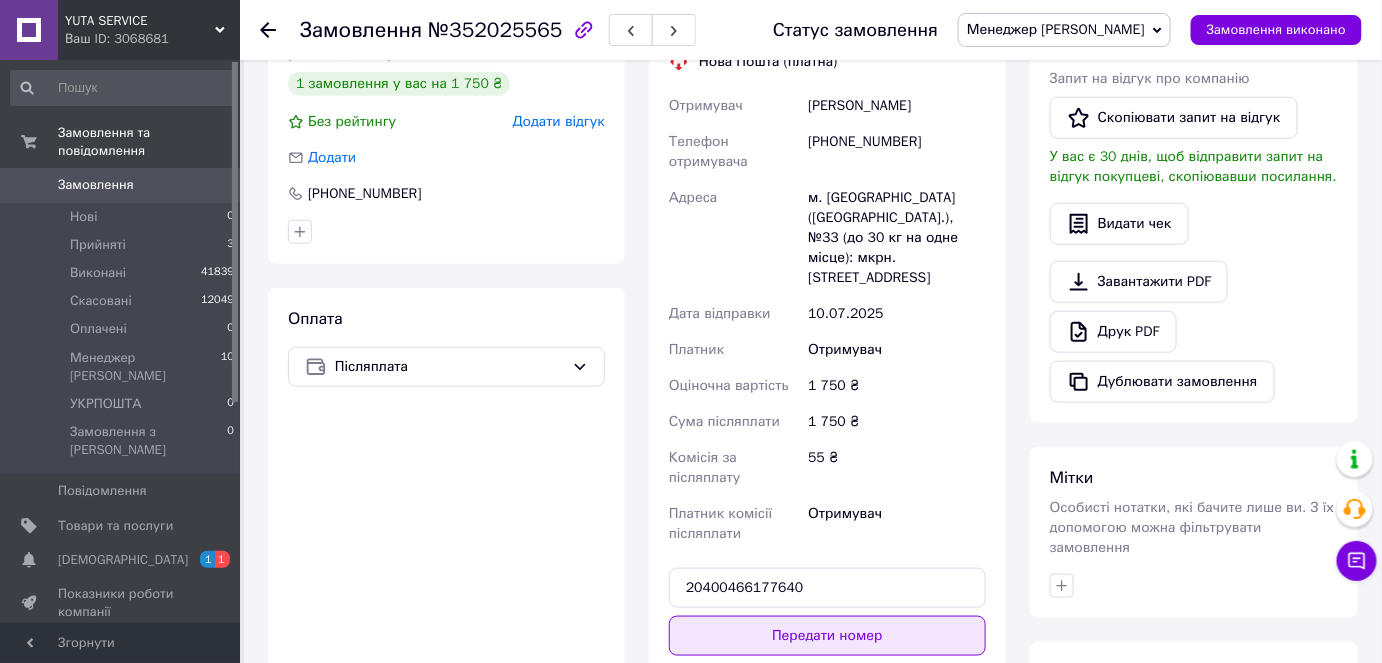 click on "Передати номер" at bounding box center [827, 636] 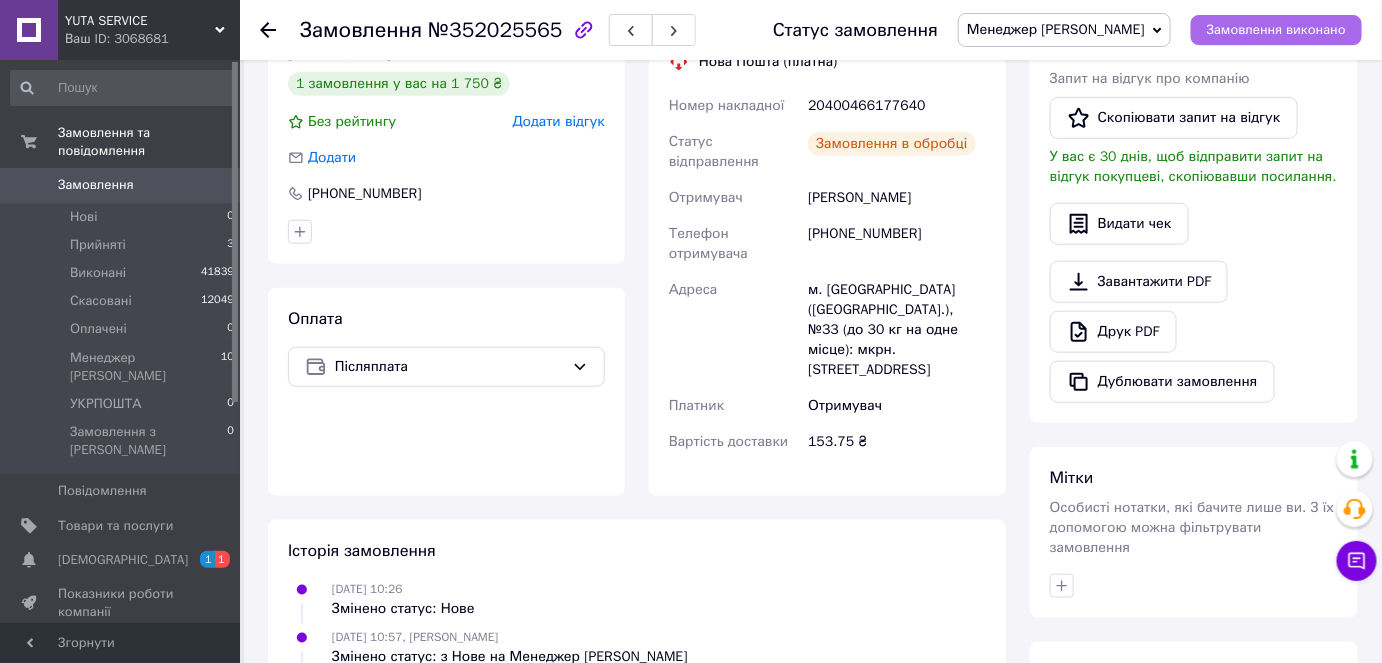 click on "Замовлення виконано" at bounding box center (1276, 30) 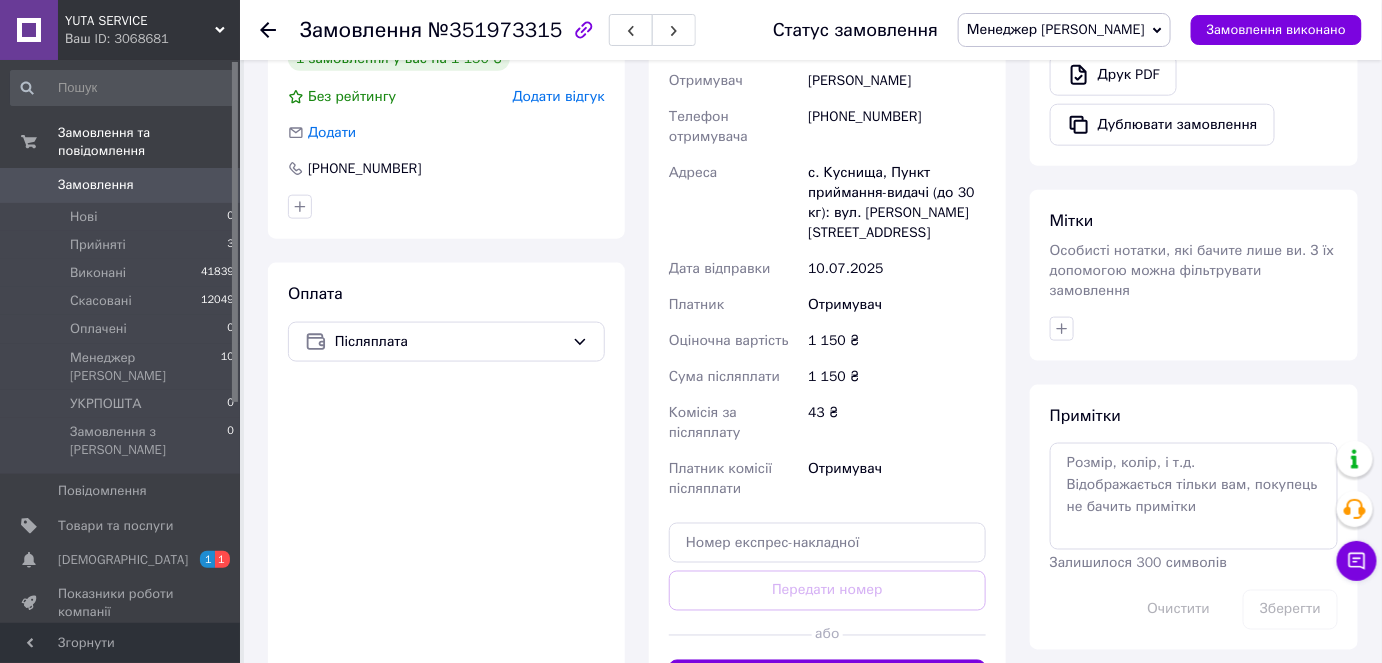 scroll, scrollTop: 818, scrollLeft: 0, axis: vertical 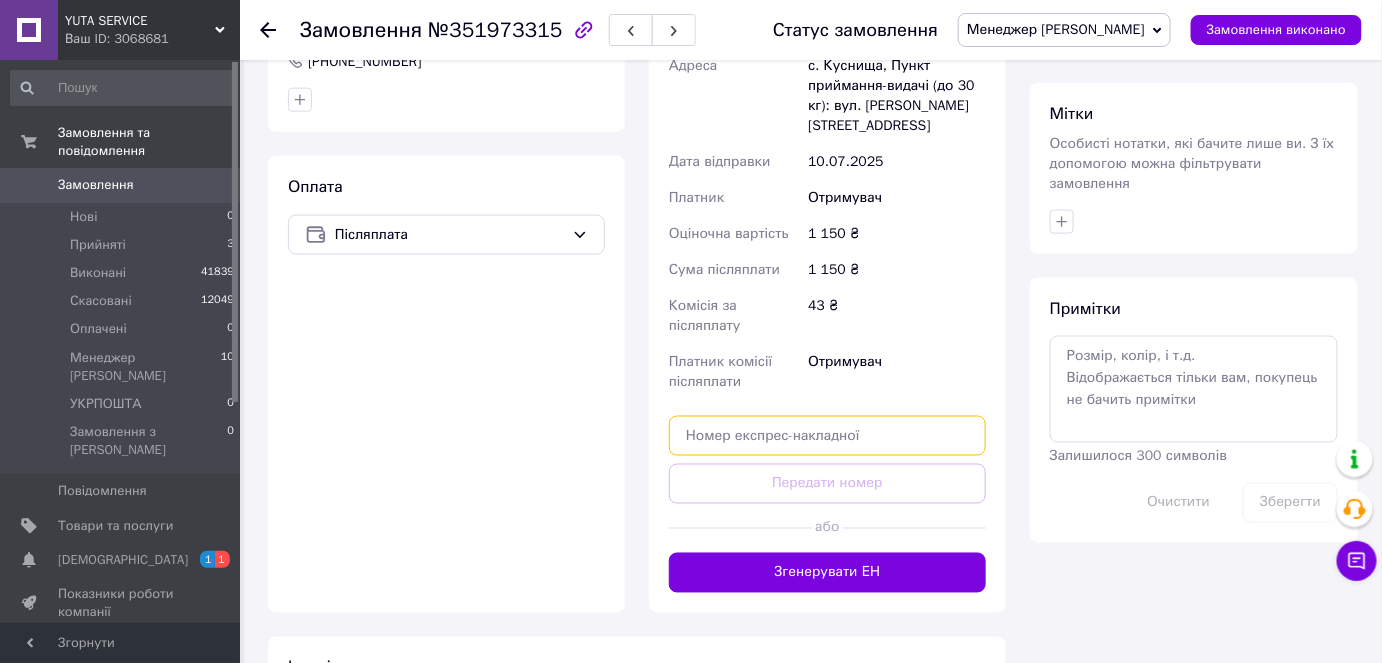 click at bounding box center [827, 436] 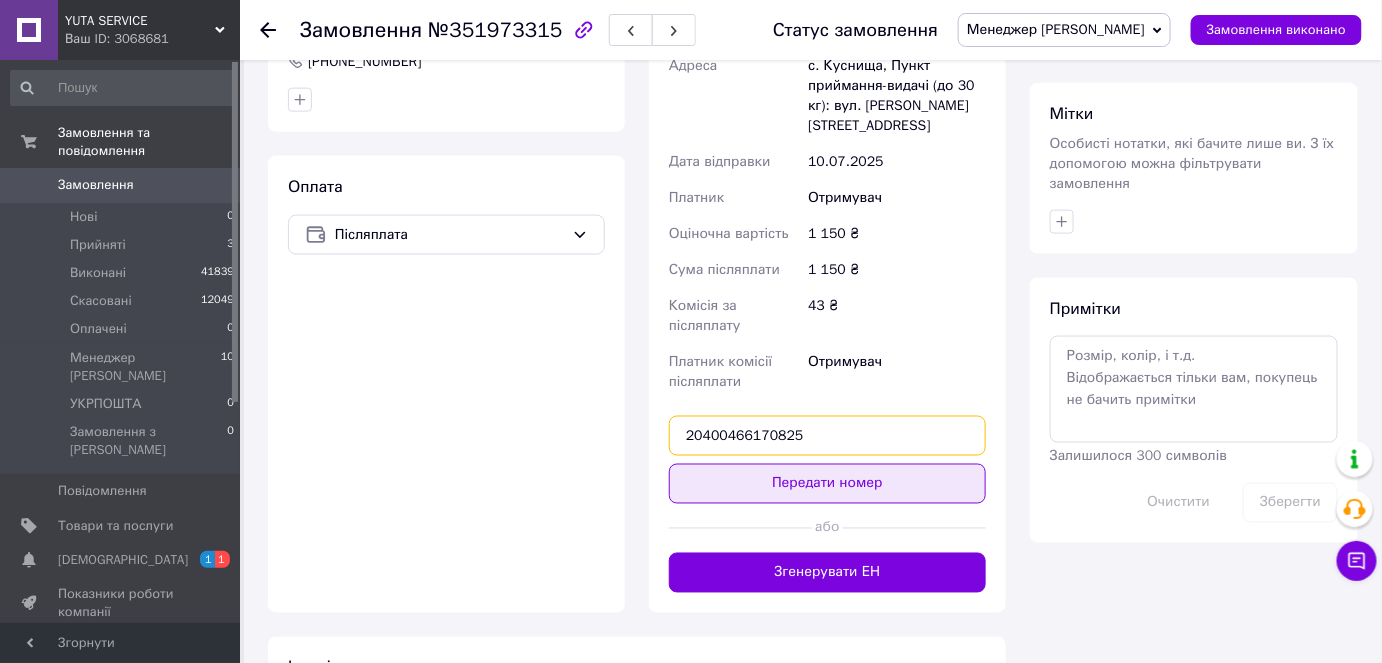 type on "20400466170825" 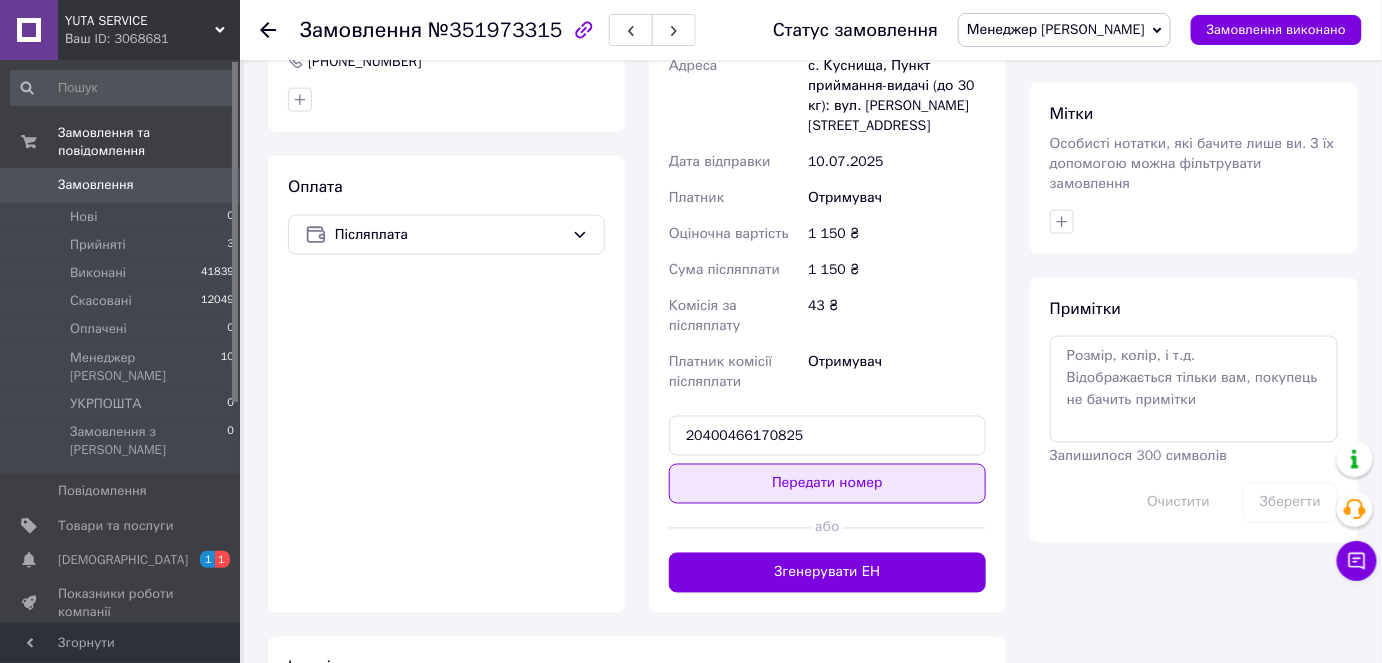 click on "Передати номер" at bounding box center (827, 484) 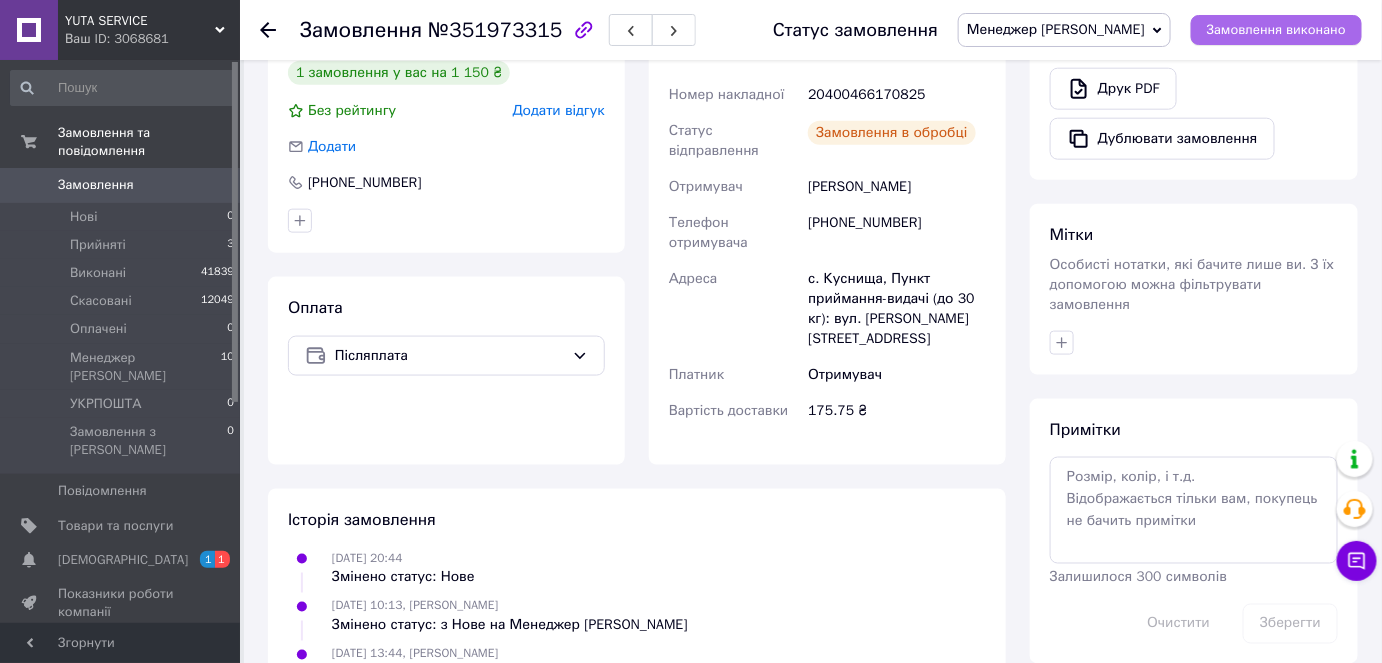 scroll, scrollTop: 721, scrollLeft: 0, axis: vertical 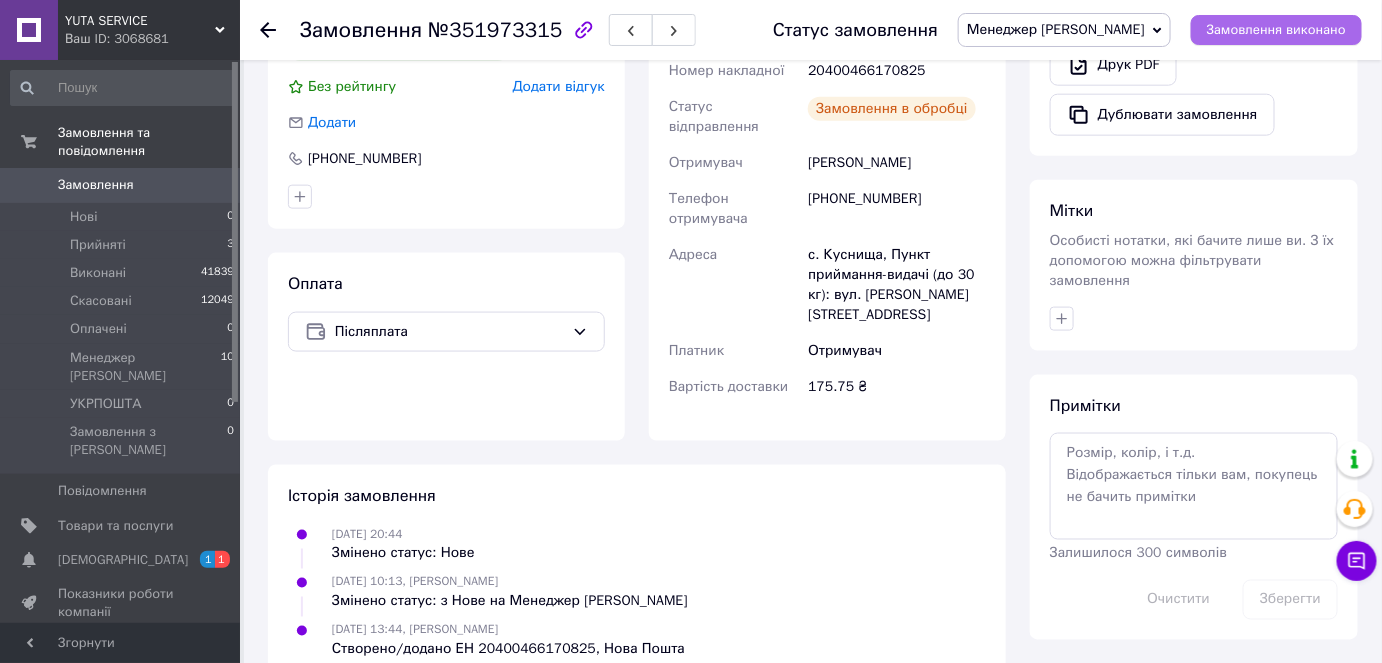 click on "Замовлення виконано" at bounding box center (1276, 30) 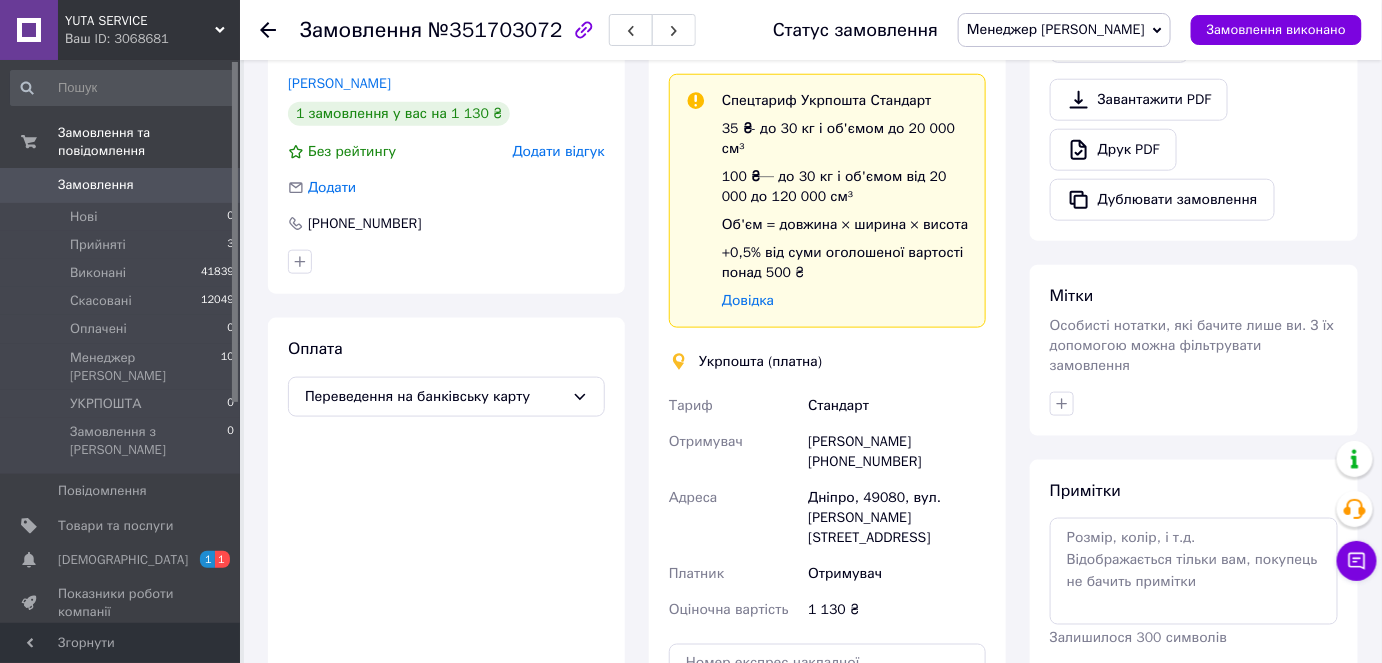 scroll, scrollTop: 909, scrollLeft: 0, axis: vertical 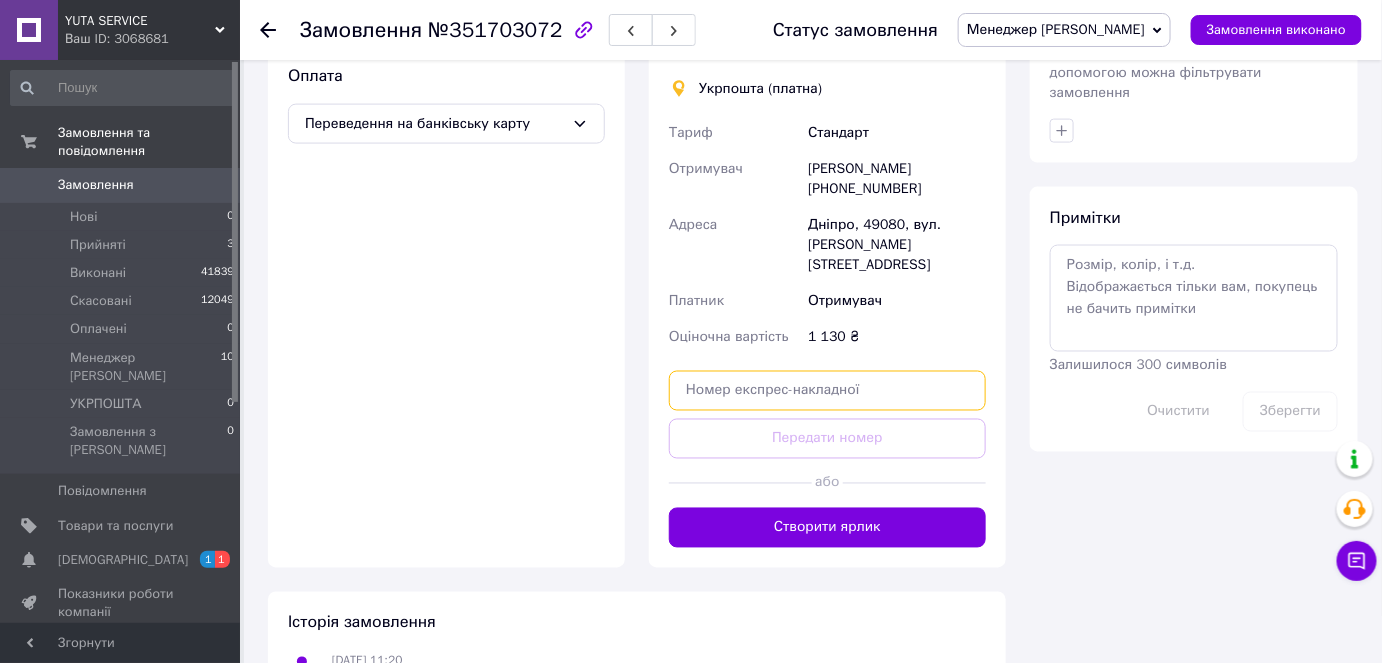click at bounding box center (827, 391) 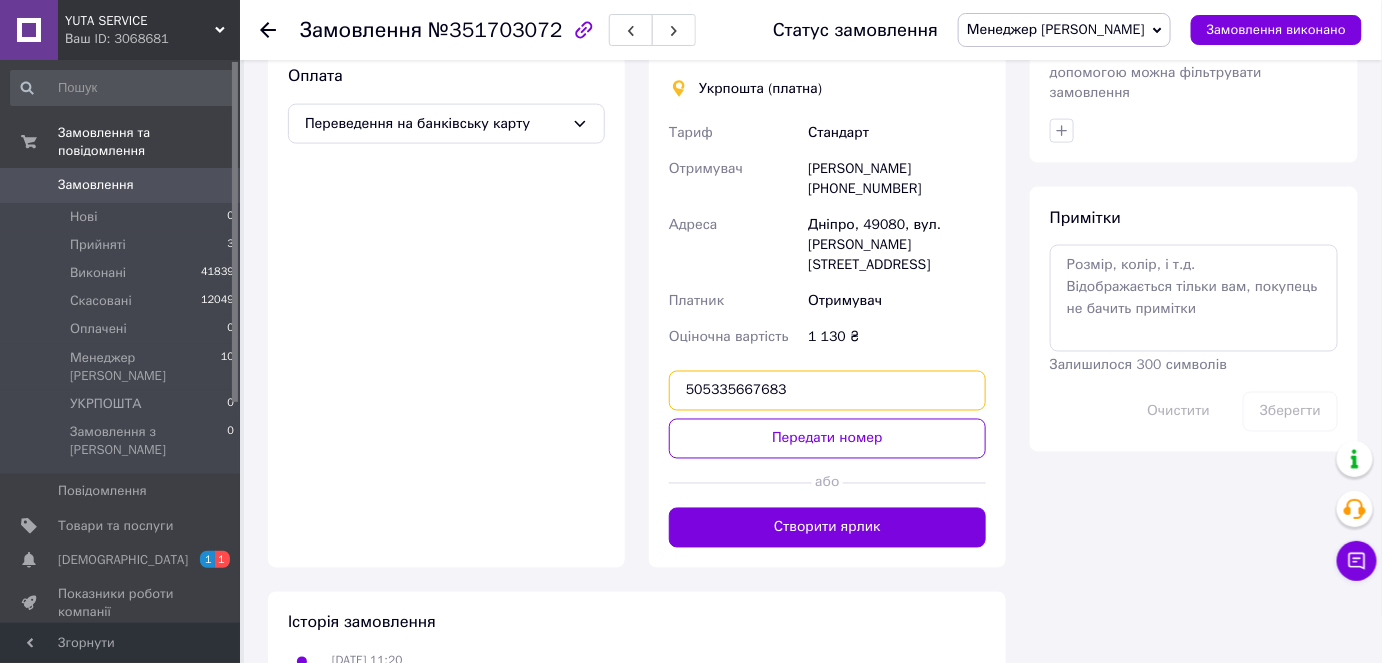 click on "505335667683" at bounding box center [827, 391] 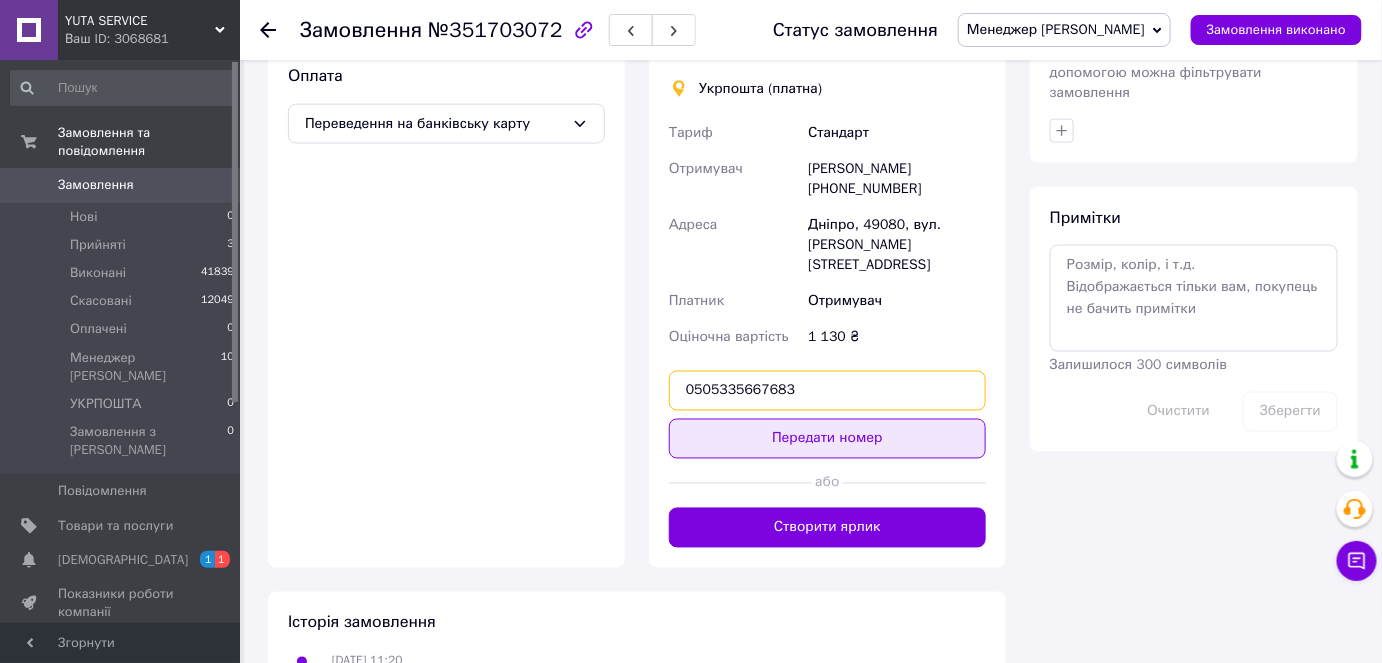 type on "0505335667683" 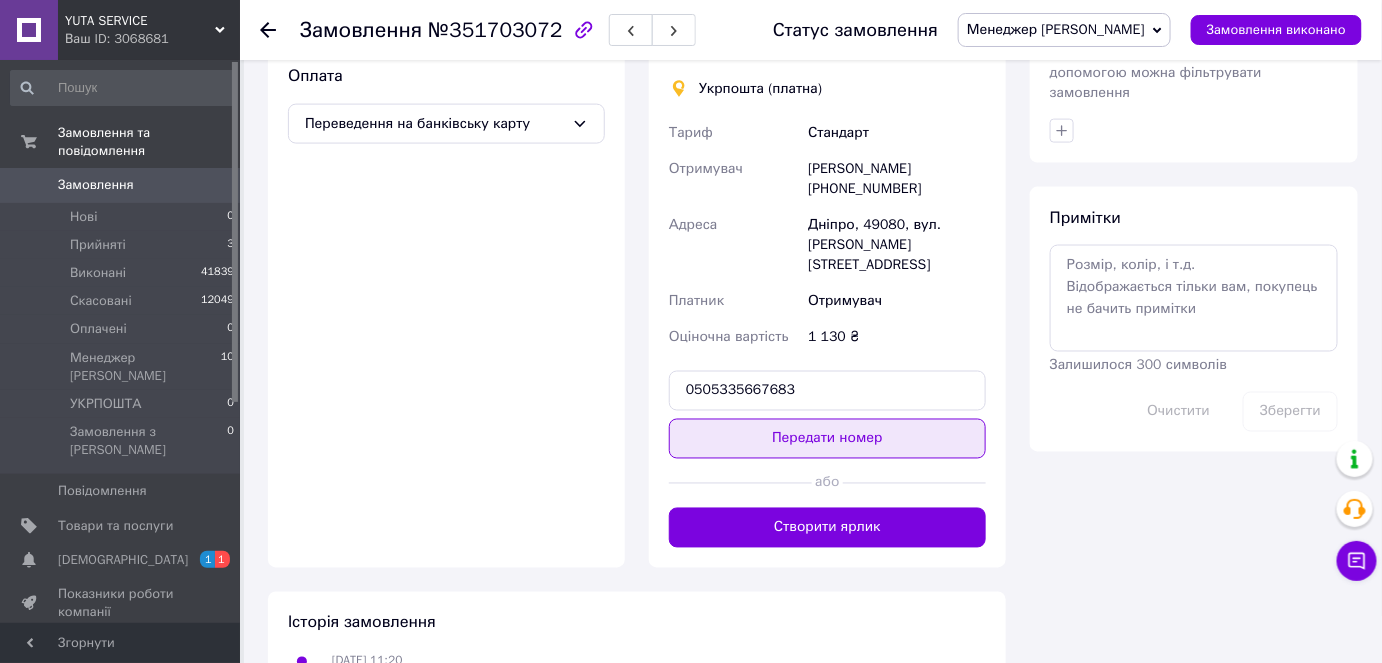 click on "Передати номер" at bounding box center [827, 439] 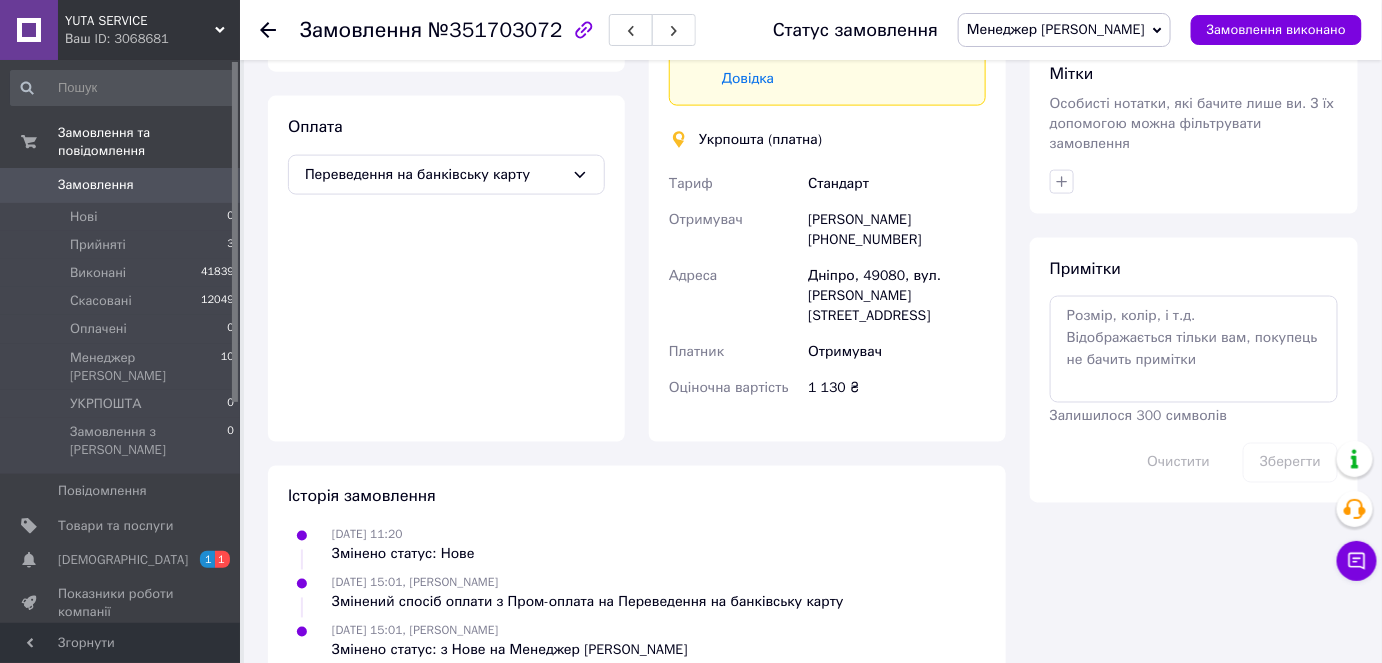 scroll, scrollTop: 909, scrollLeft: 0, axis: vertical 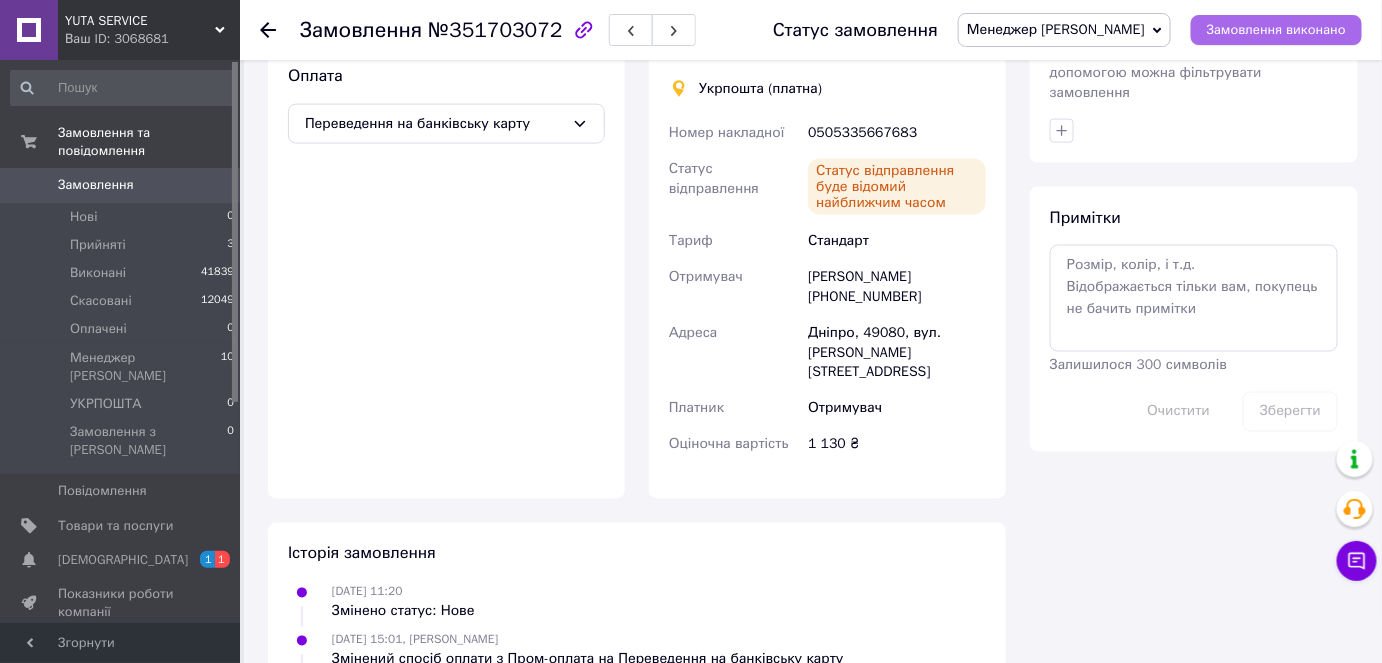 click on "Замовлення виконано" at bounding box center (1276, 30) 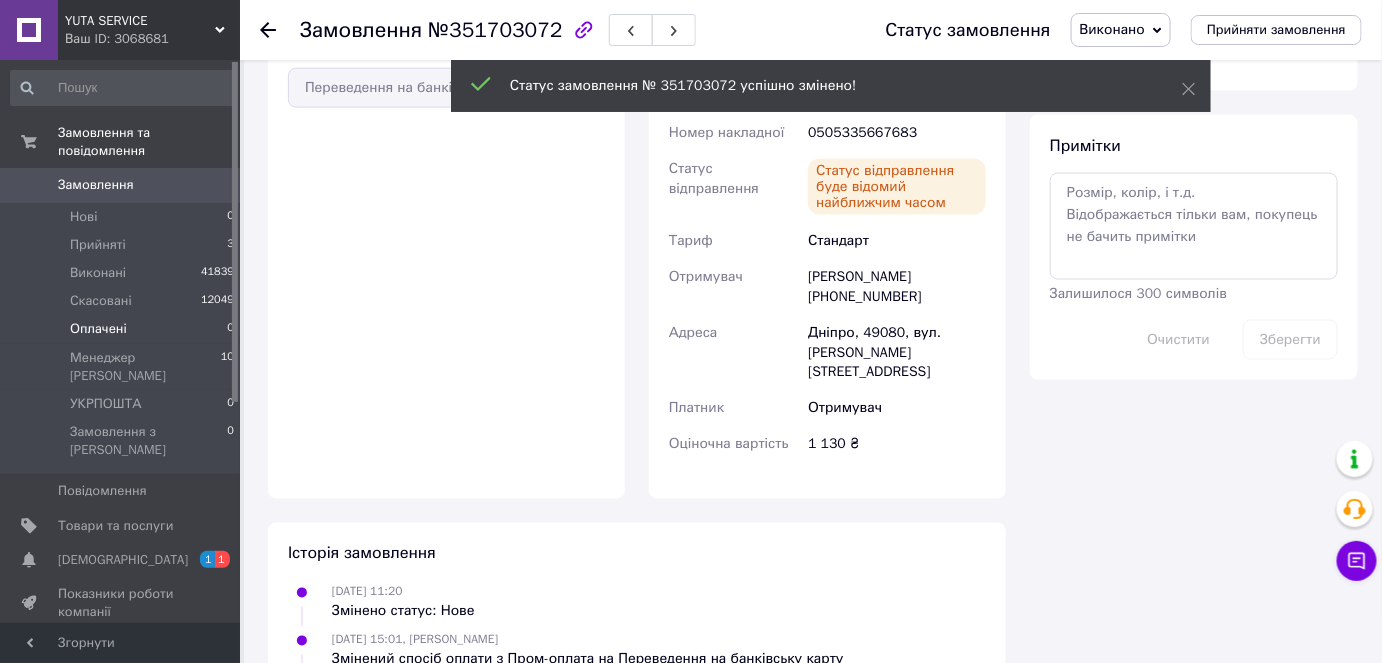 scroll, scrollTop: 873, scrollLeft: 0, axis: vertical 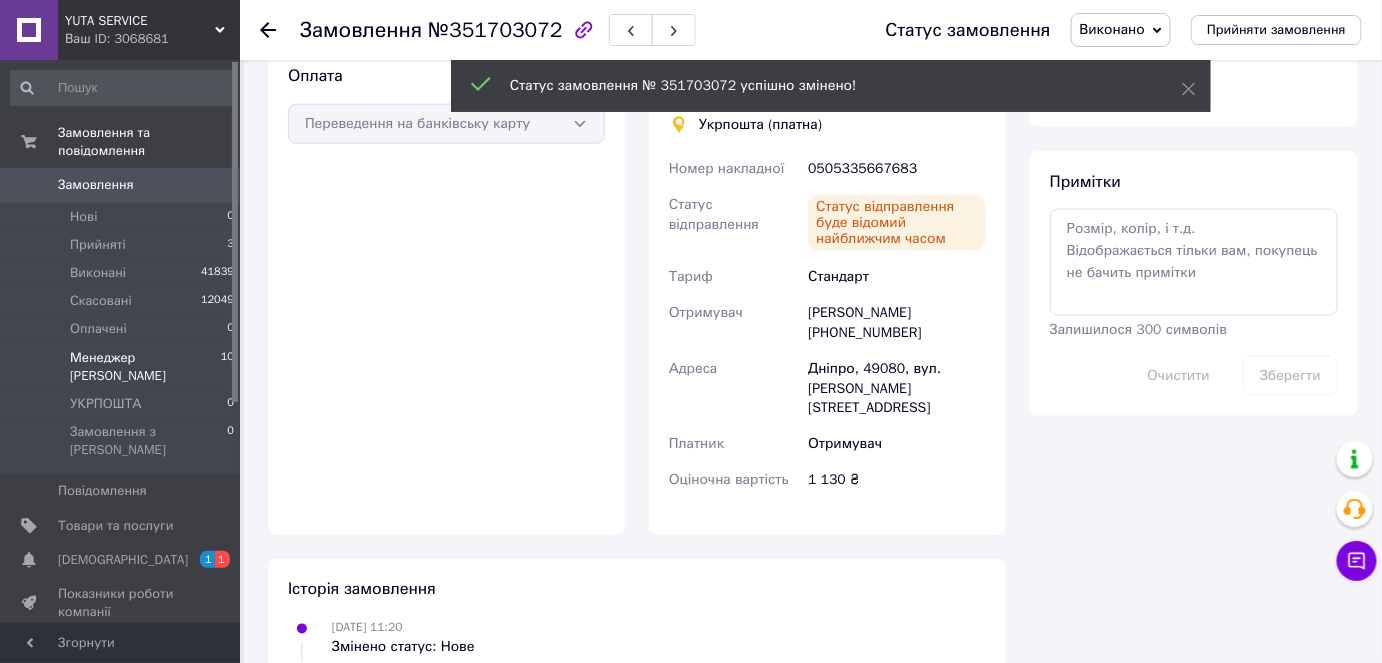 click on "Менеджер  [PERSON_NAME] 10" at bounding box center [123, 367] 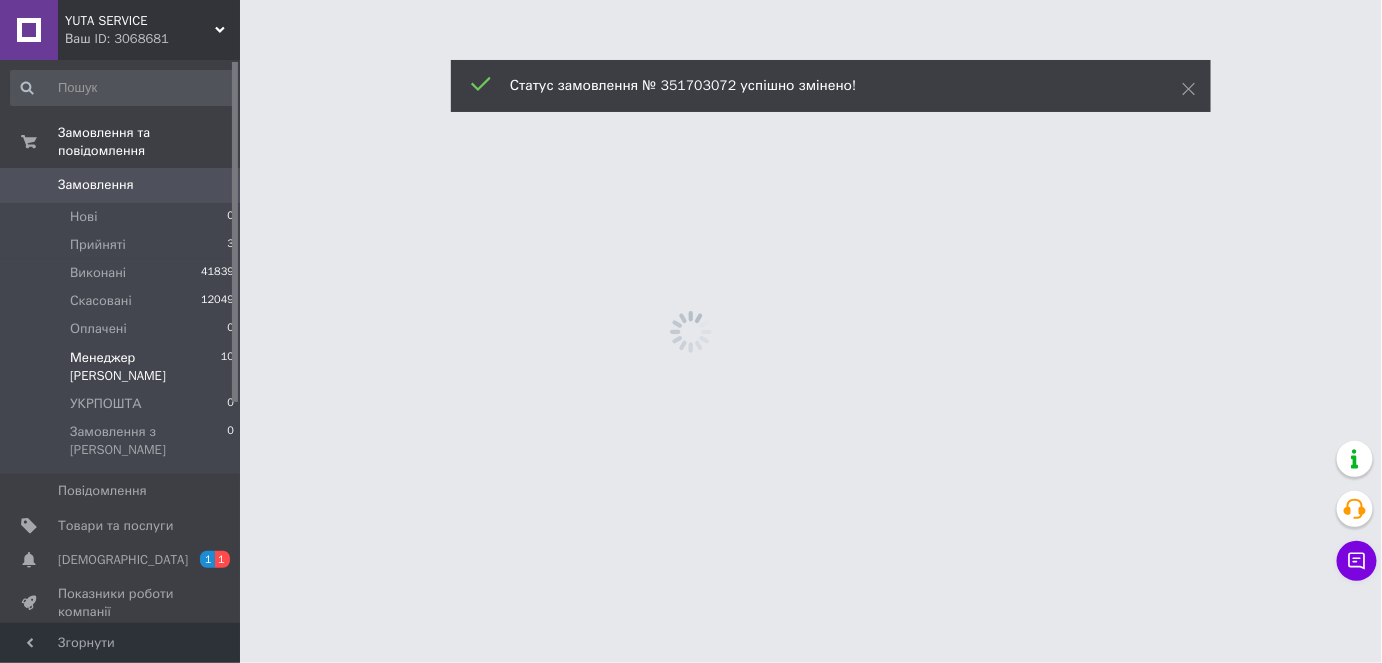 scroll, scrollTop: 0, scrollLeft: 0, axis: both 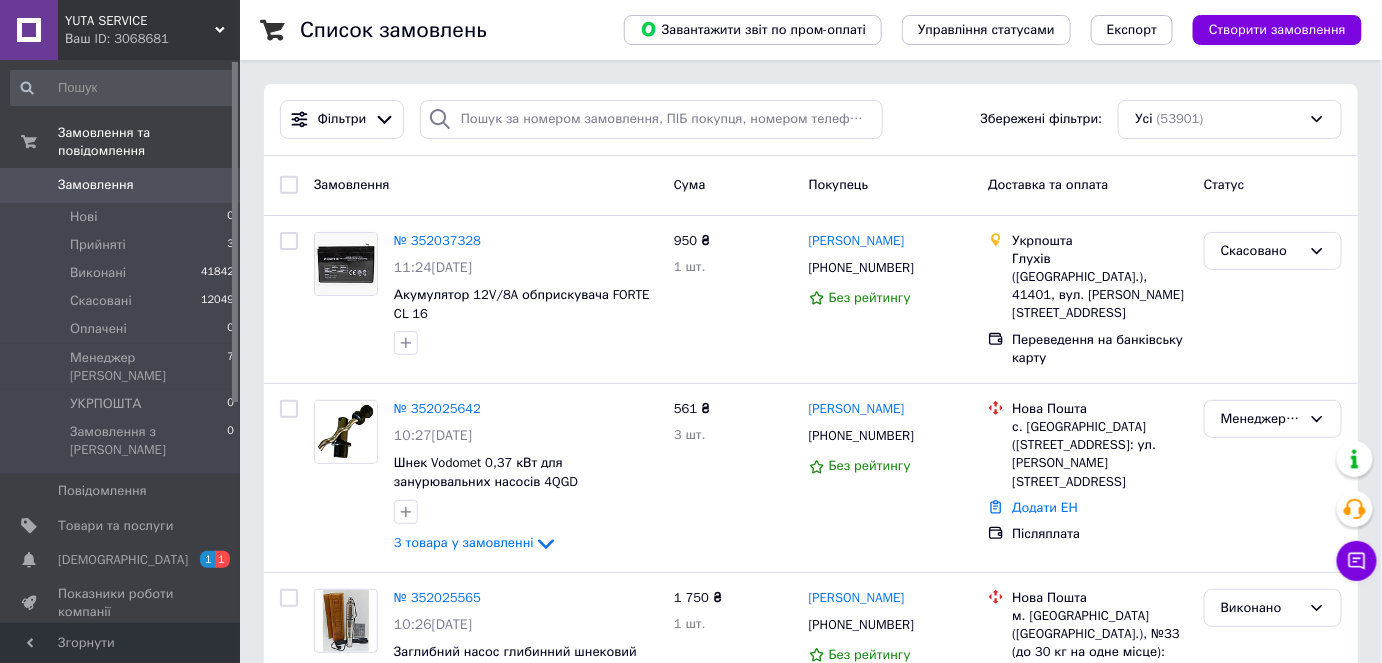 click on "Прийняті 3" at bounding box center [123, 245] 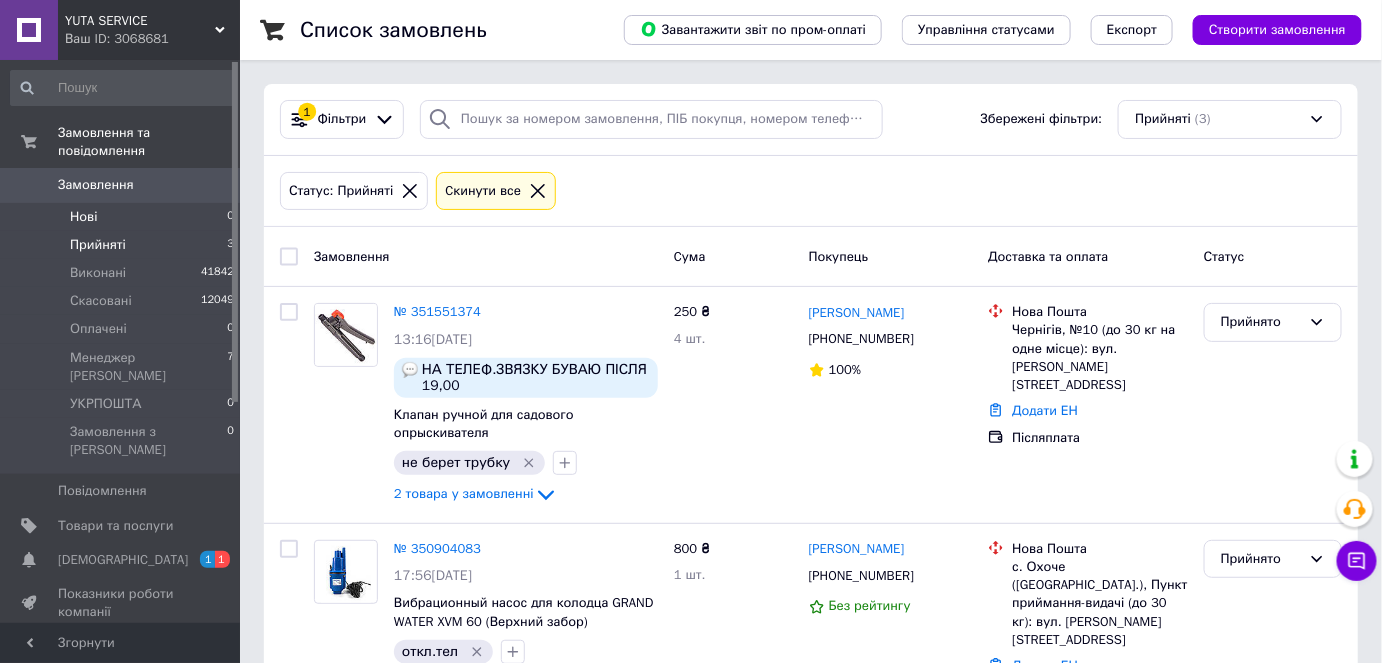 click on "Нові 0" at bounding box center (123, 217) 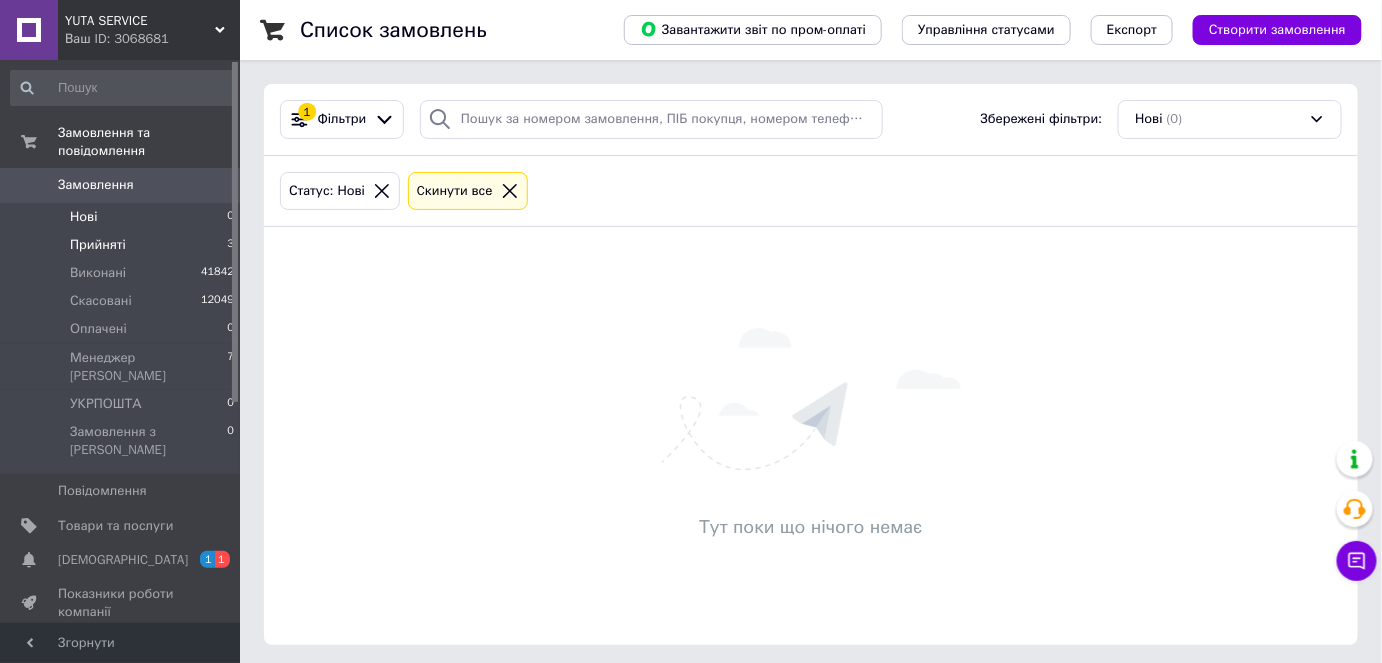 click on "Прийняті 3" at bounding box center (123, 245) 